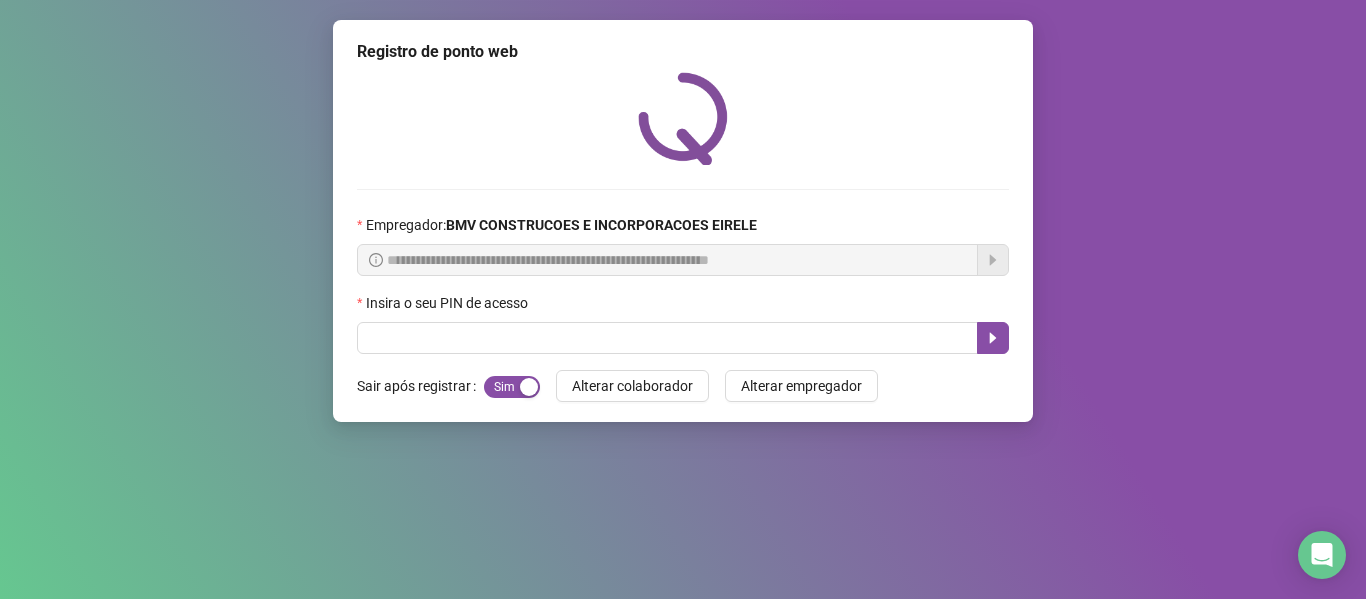 click on "Insira o seu PIN de acesso" at bounding box center (683, 307) 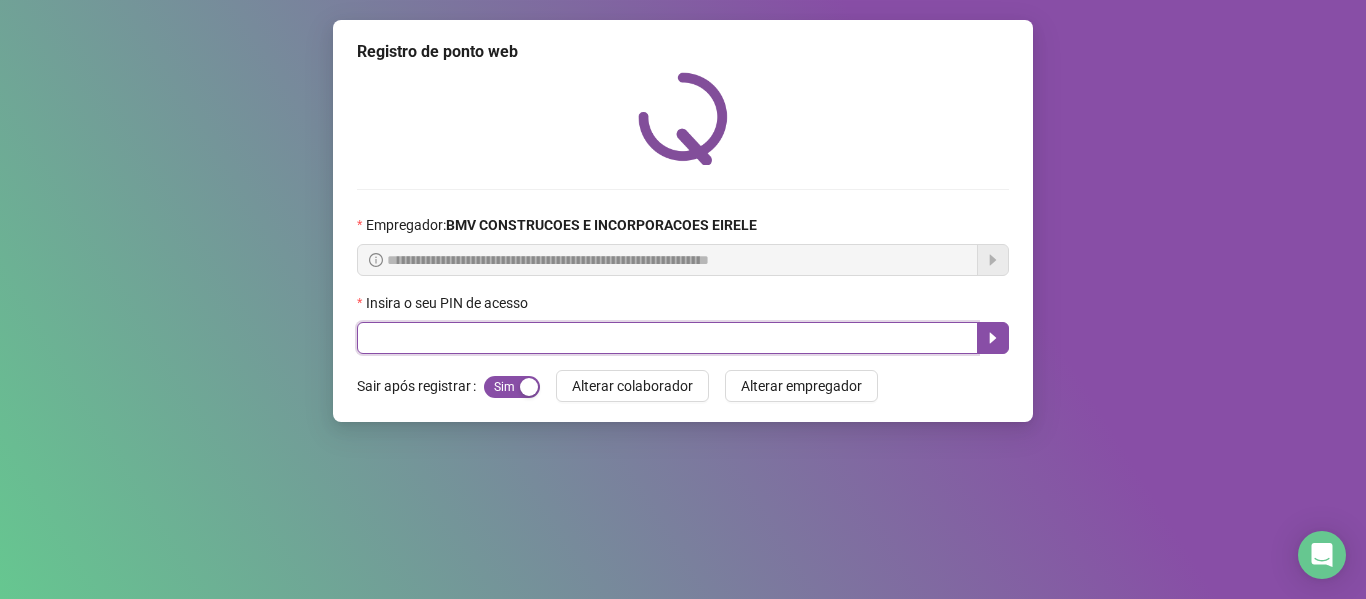 click at bounding box center [667, 338] 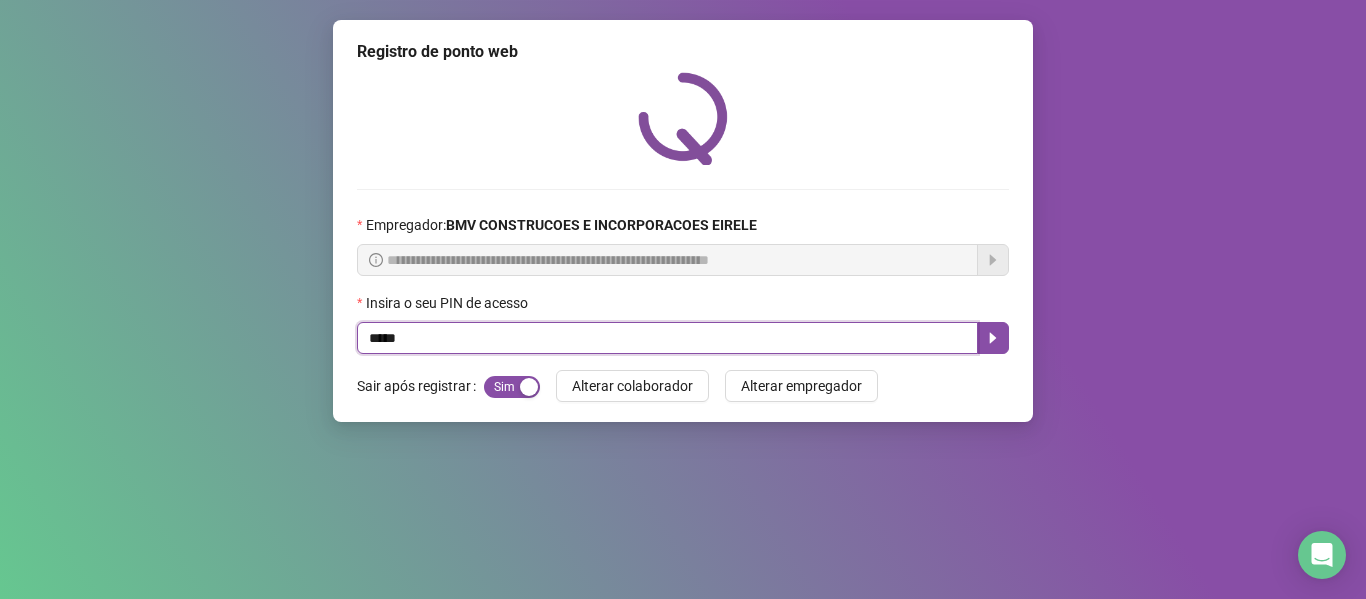 type on "*****" 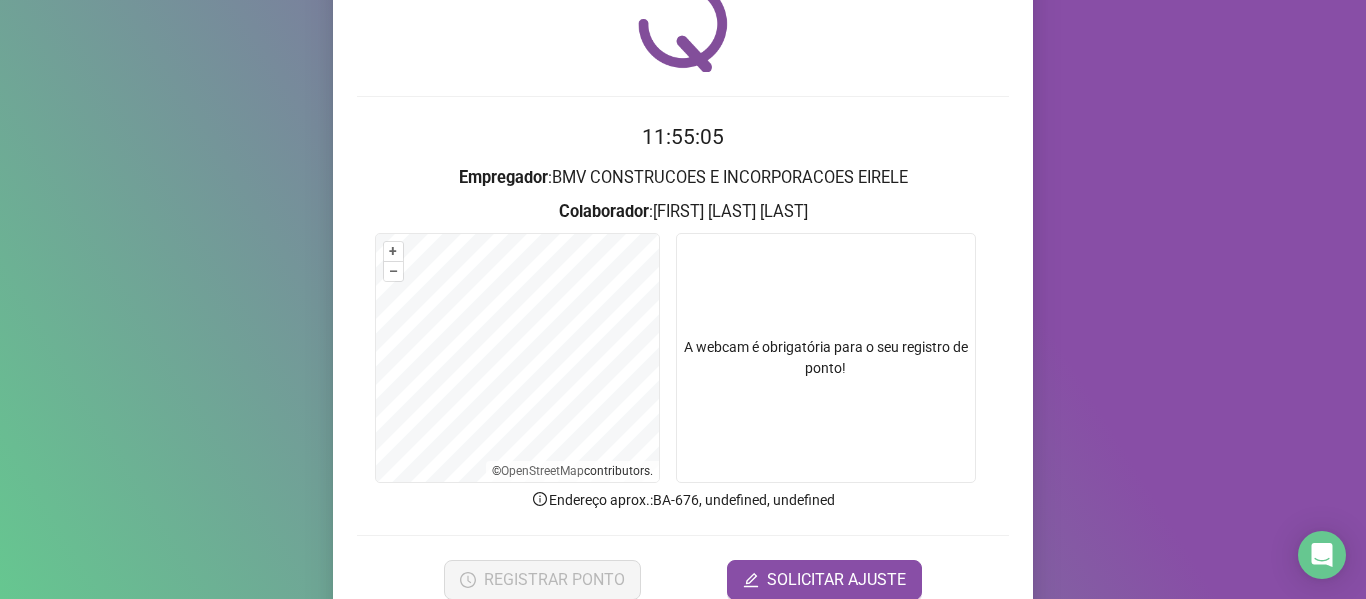 scroll, scrollTop: 182, scrollLeft: 0, axis: vertical 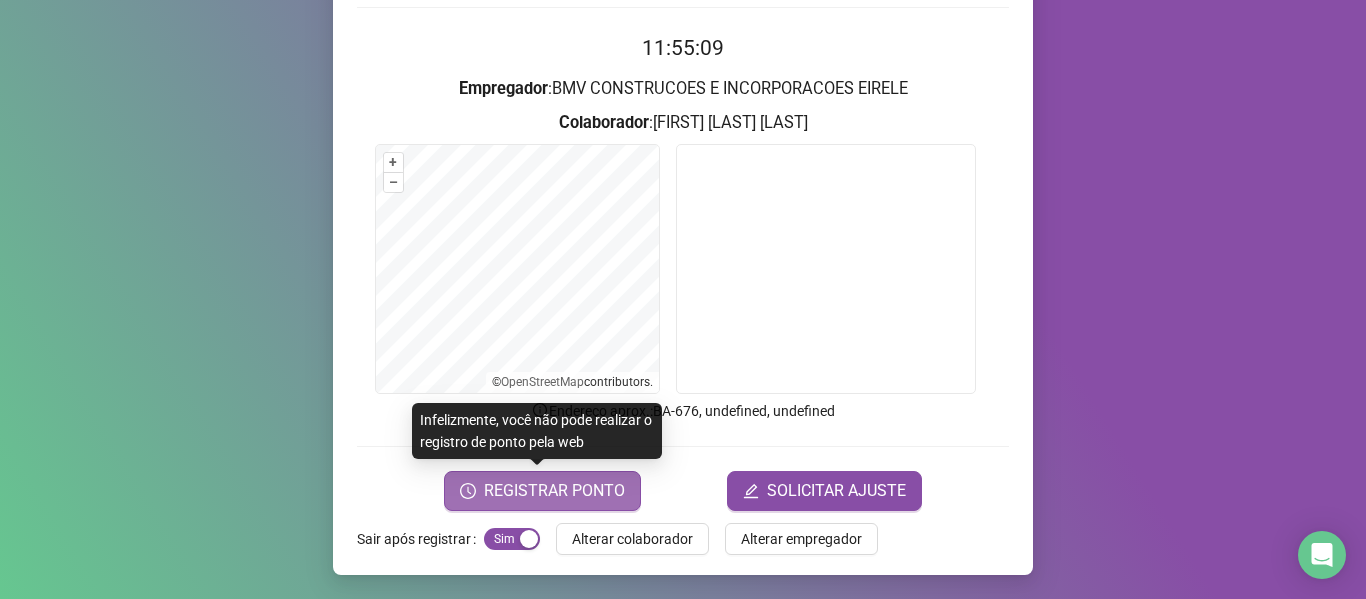 click on "REGISTRAR PONTO" at bounding box center [554, 491] 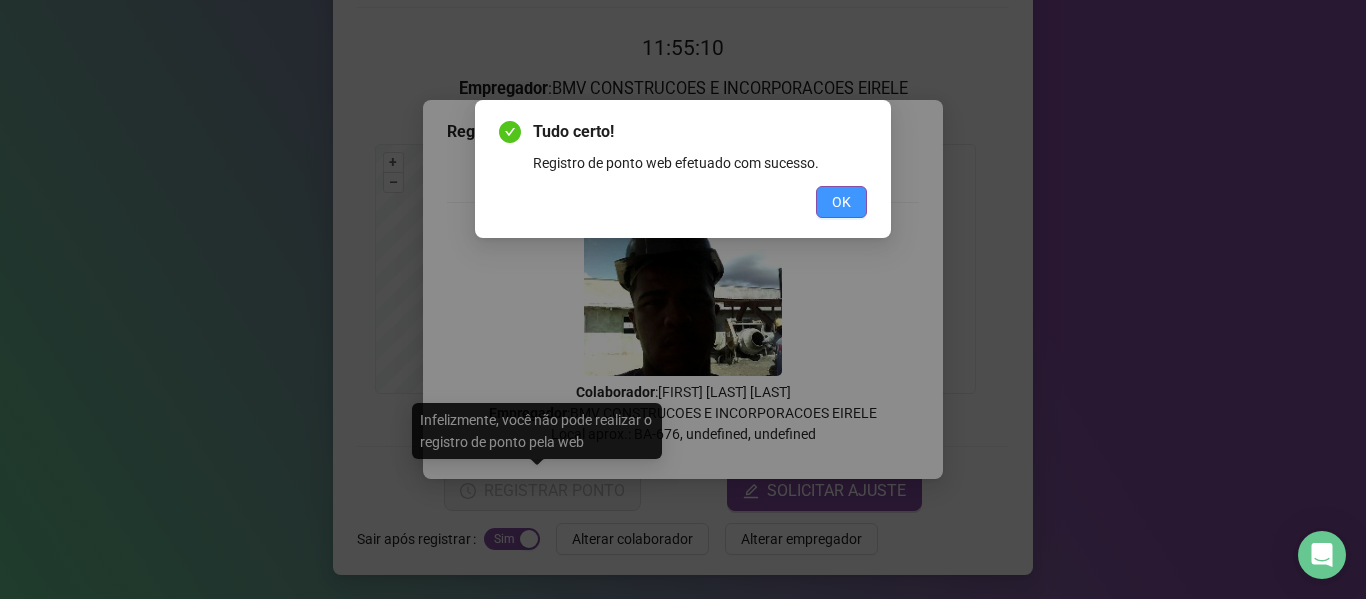 click on "OK" at bounding box center [841, 202] 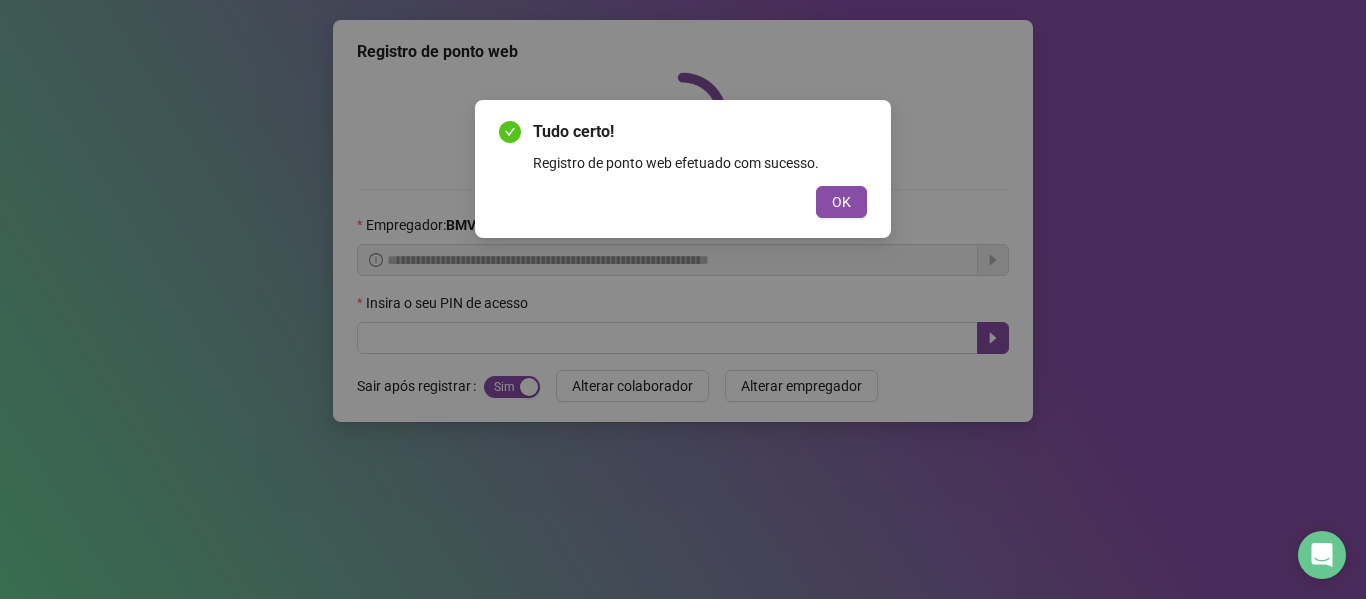 scroll, scrollTop: 0, scrollLeft: 0, axis: both 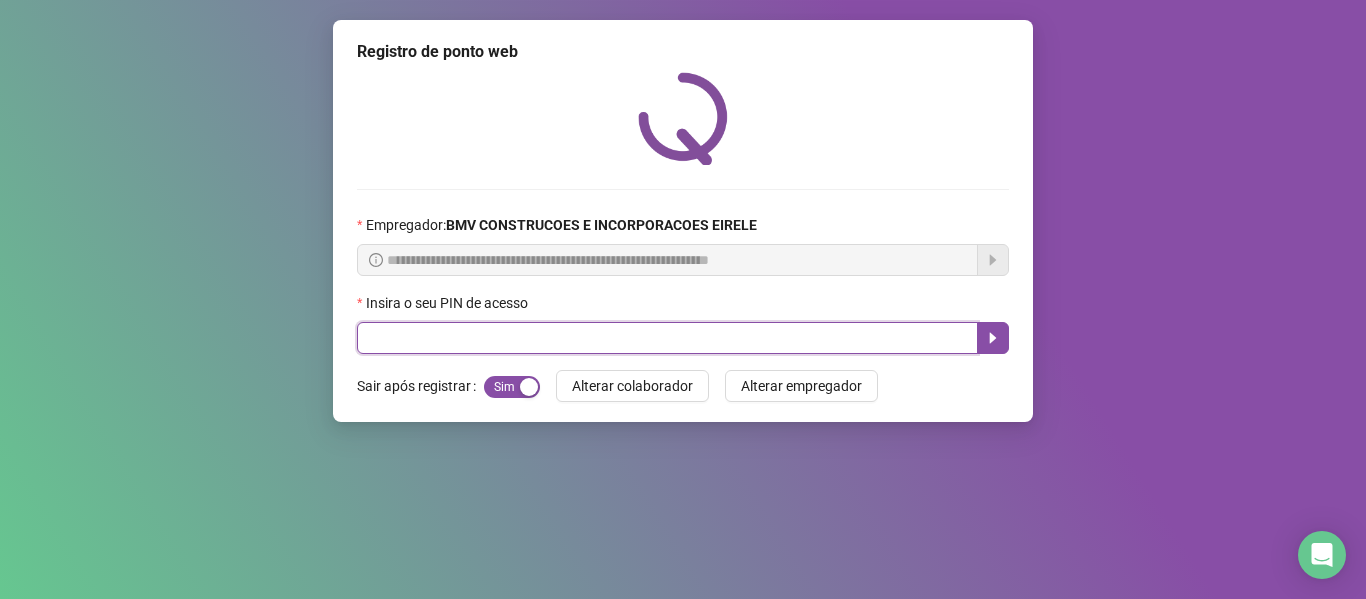 click at bounding box center [667, 338] 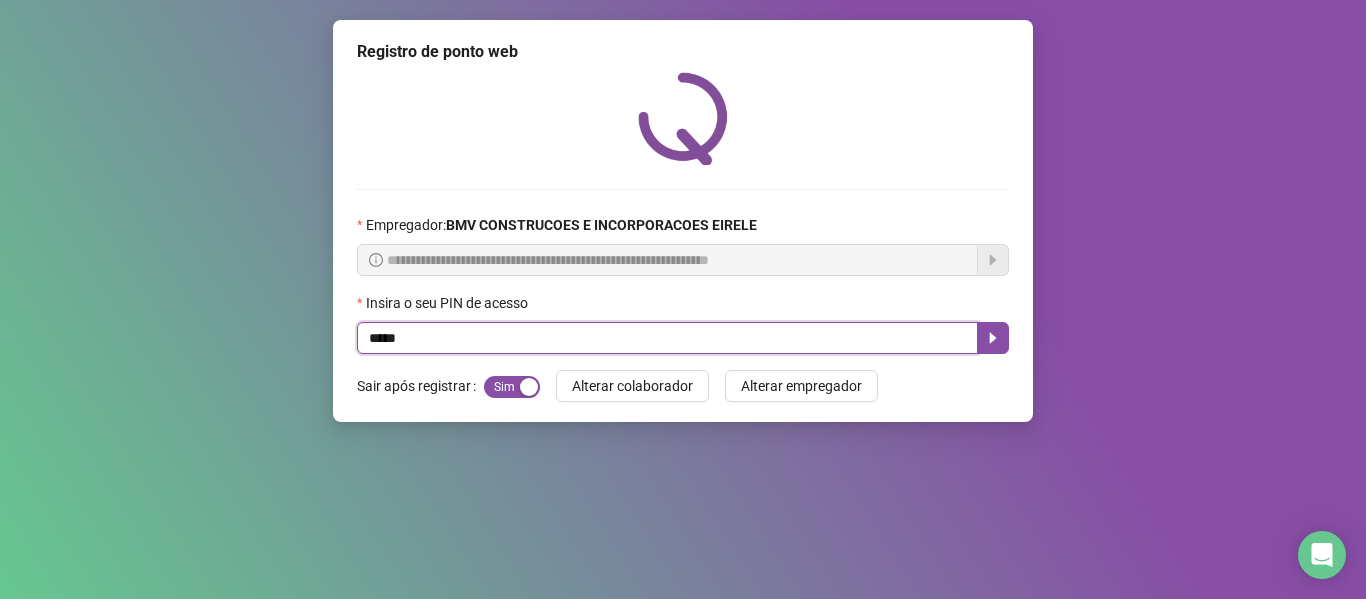 type on "*****" 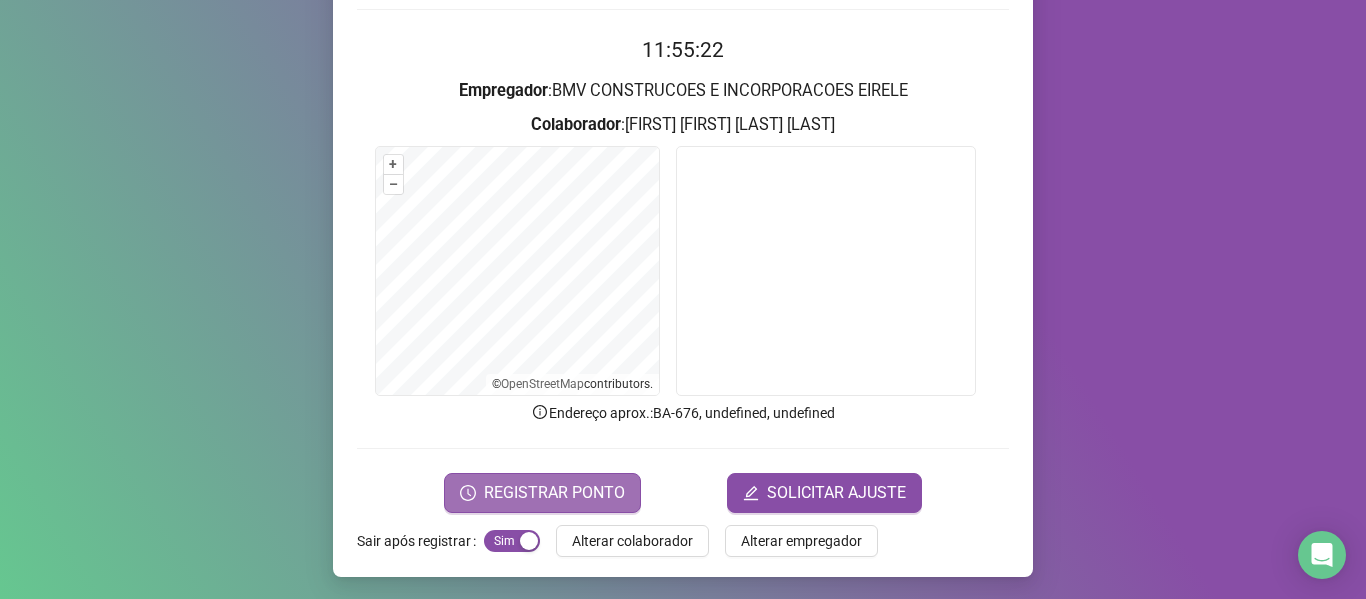 scroll, scrollTop: 182, scrollLeft: 0, axis: vertical 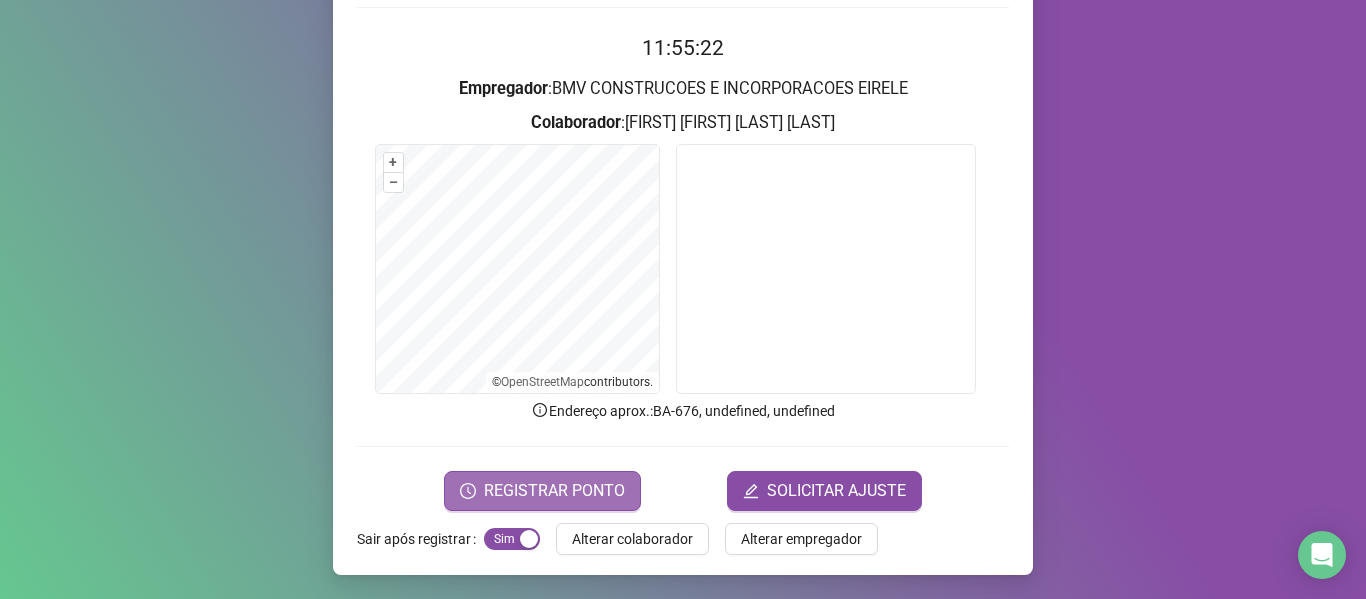 click on "REGISTRAR PONTO" at bounding box center (554, 491) 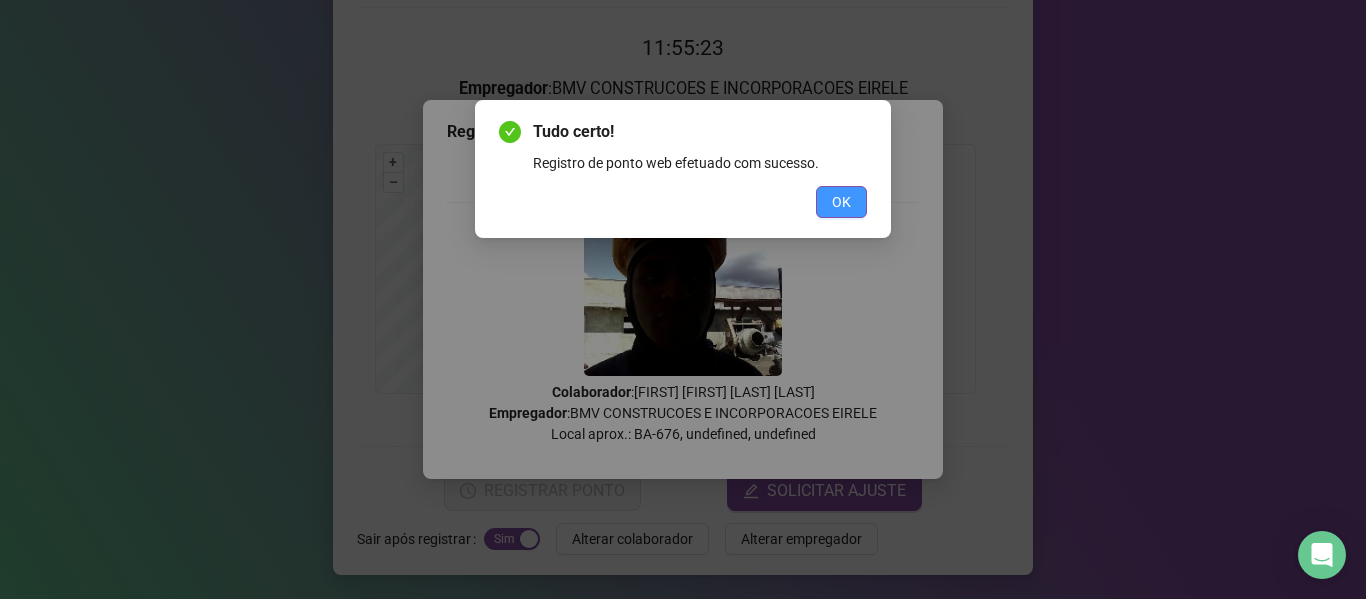 click on "OK" at bounding box center (841, 202) 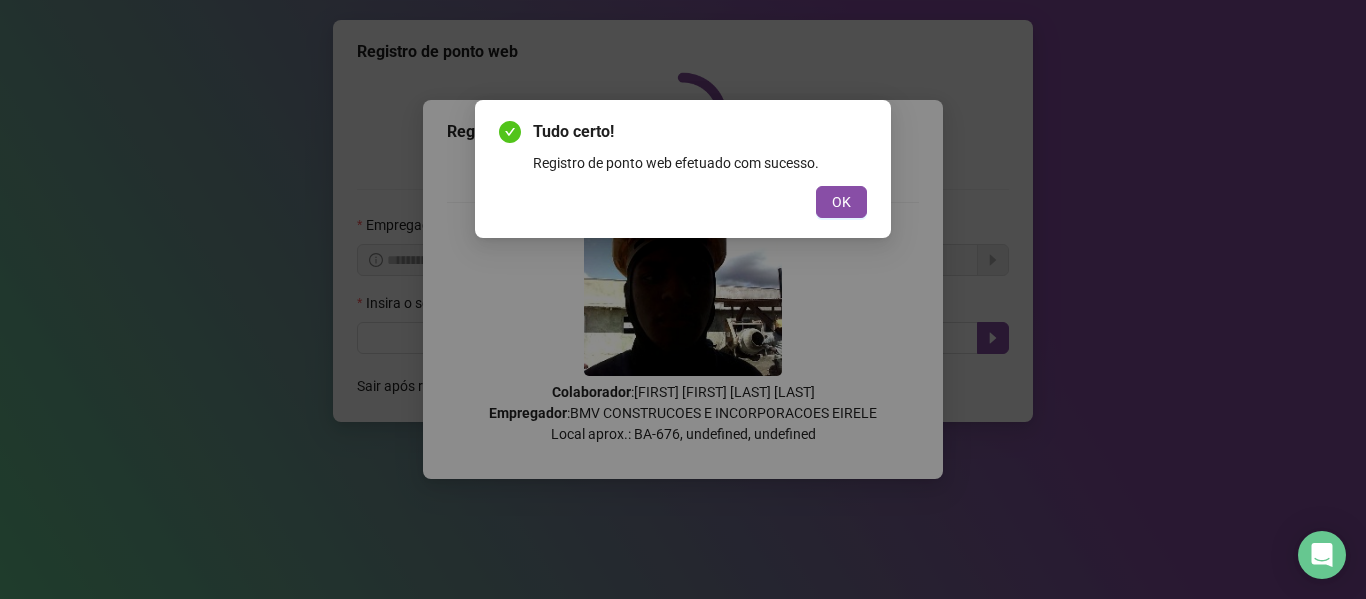 scroll, scrollTop: 0, scrollLeft: 0, axis: both 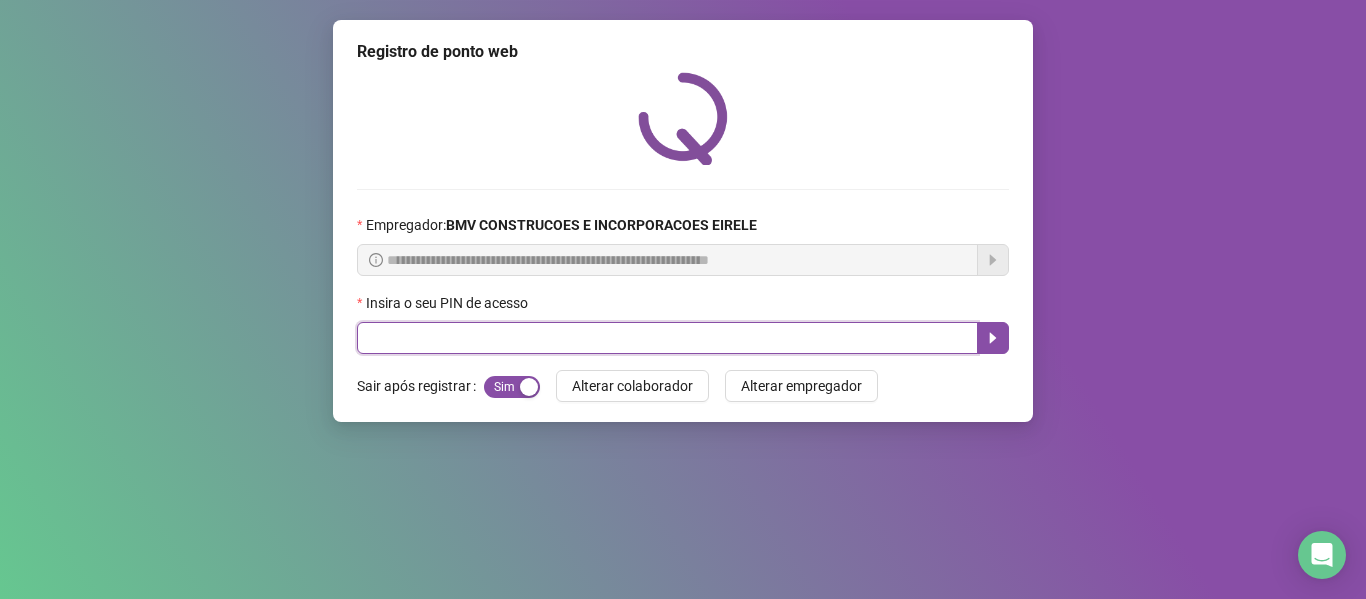 click at bounding box center (667, 338) 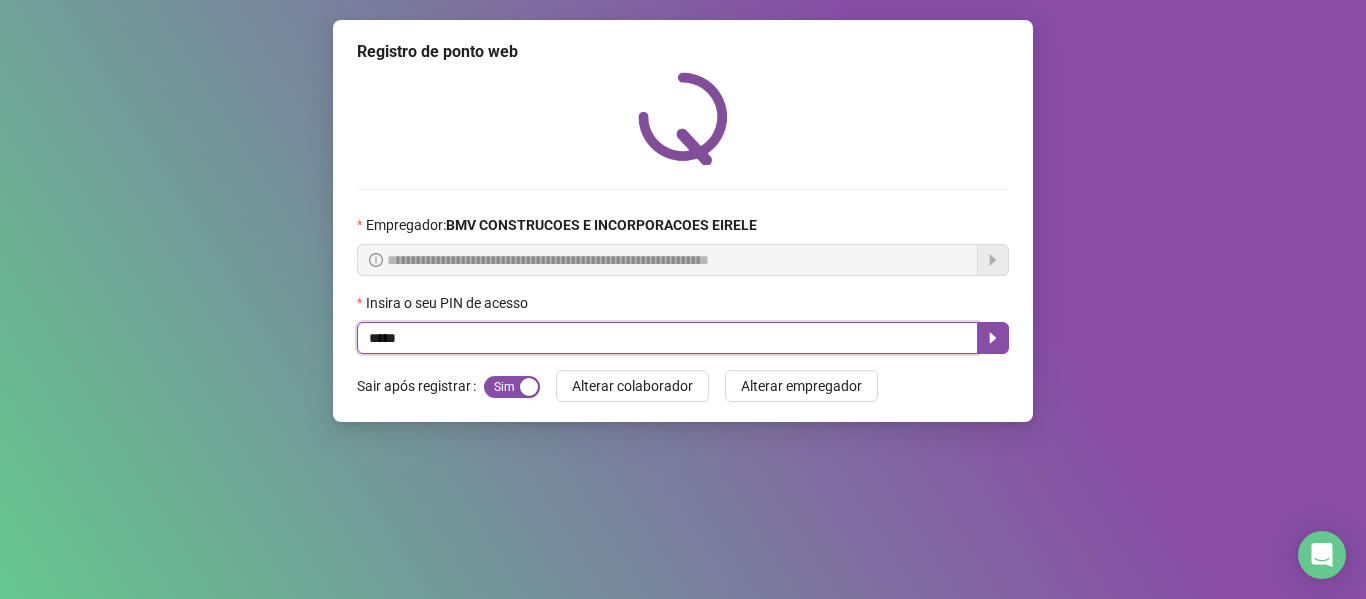 type on "*****" 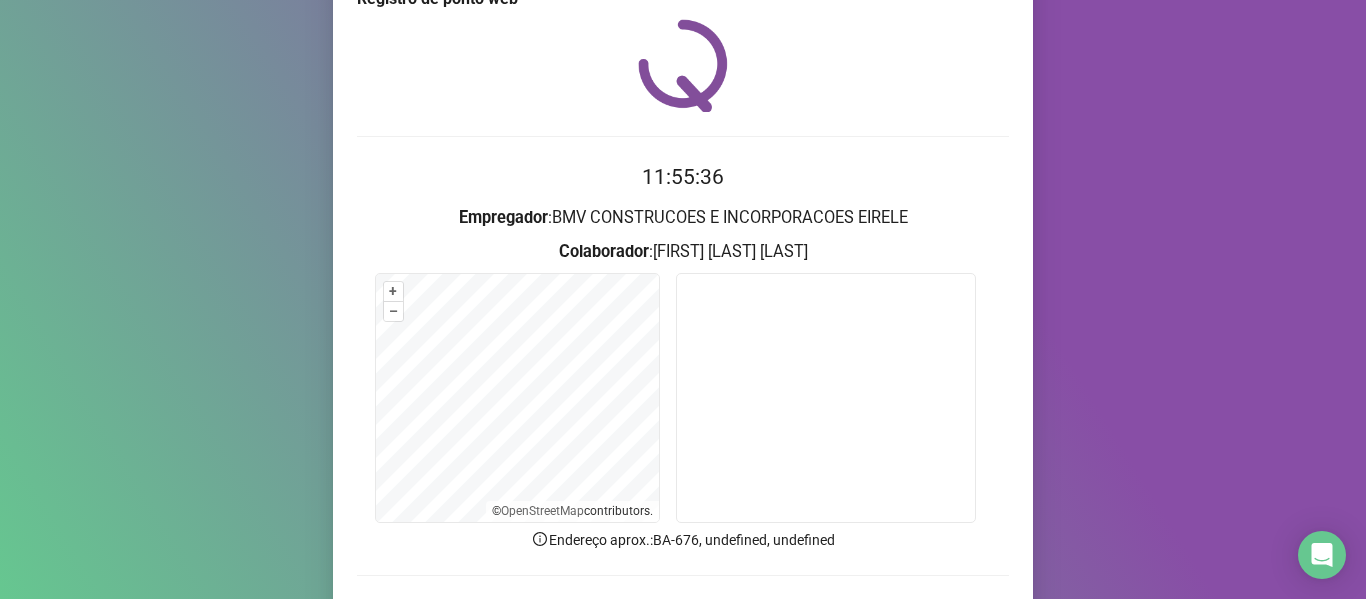 scroll, scrollTop: 182, scrollLeft: 0, axis: vertical 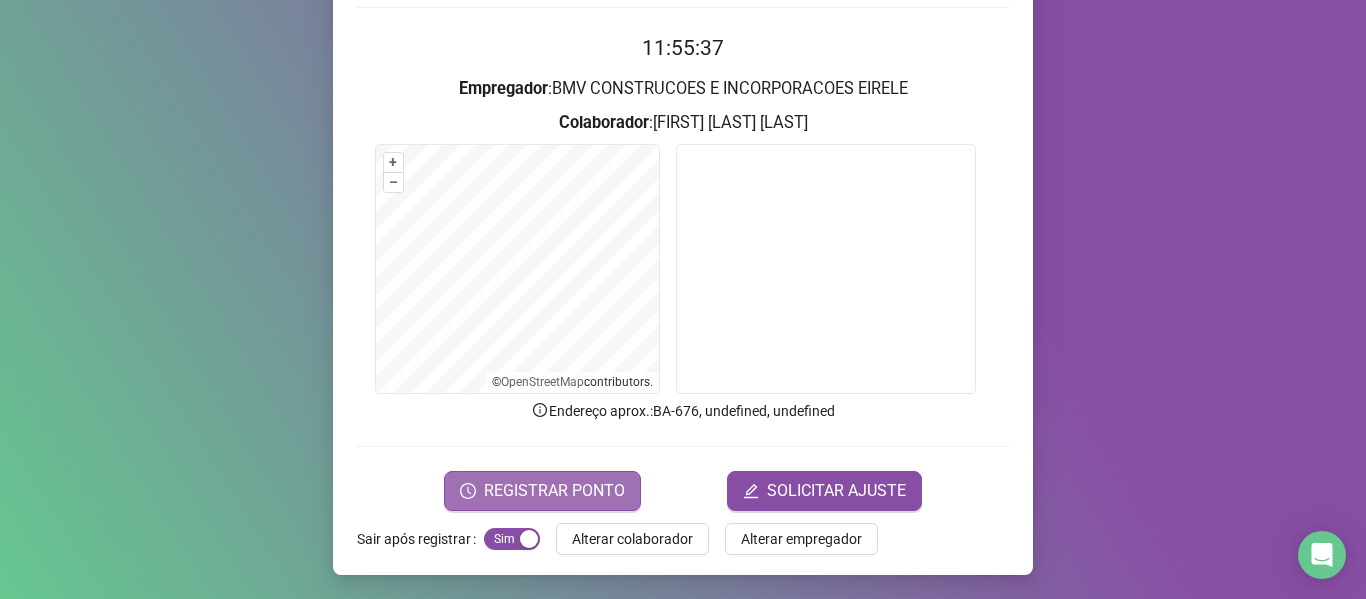 click on "REGISTRAR PONTO" at bounding box center [554, 491] 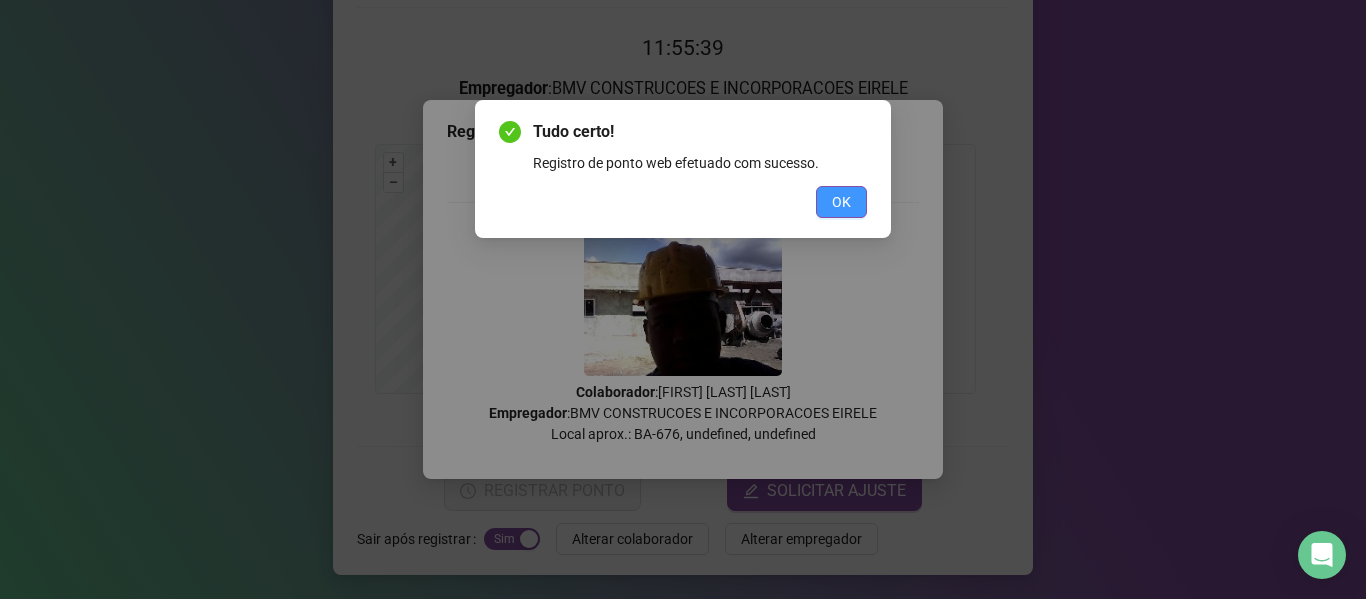 click on "OK" at bounding box center (841, 202) 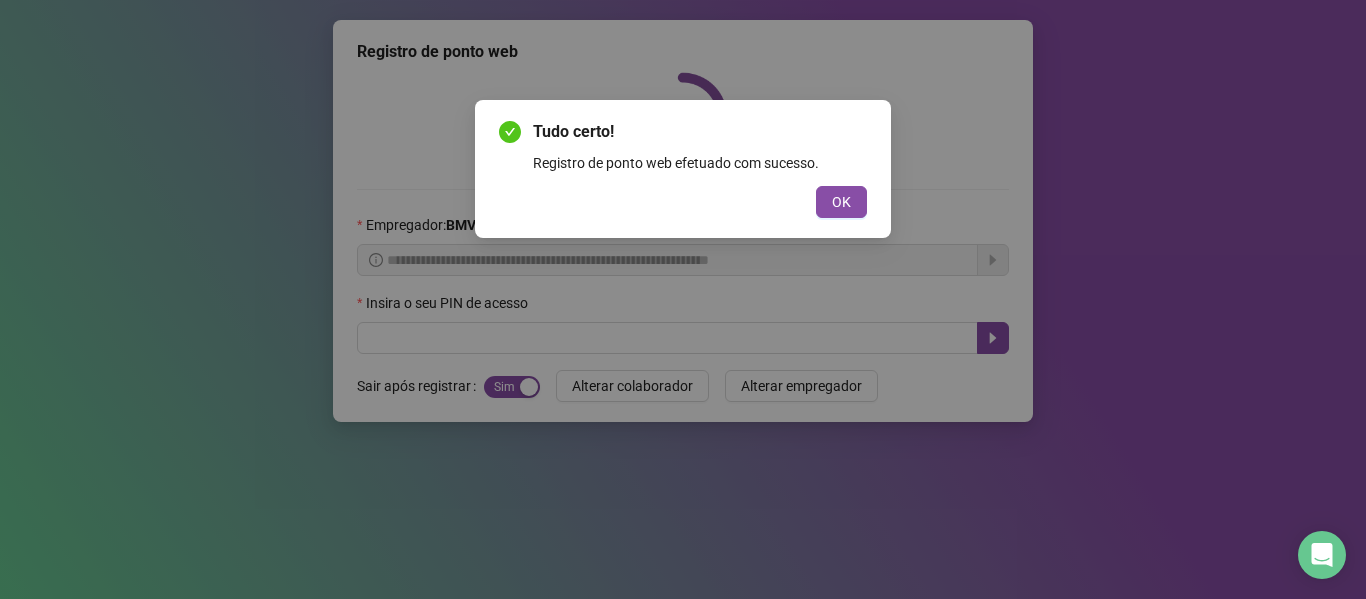 scroll, scrollTop: 0, scrollLeft: 0, axis: both 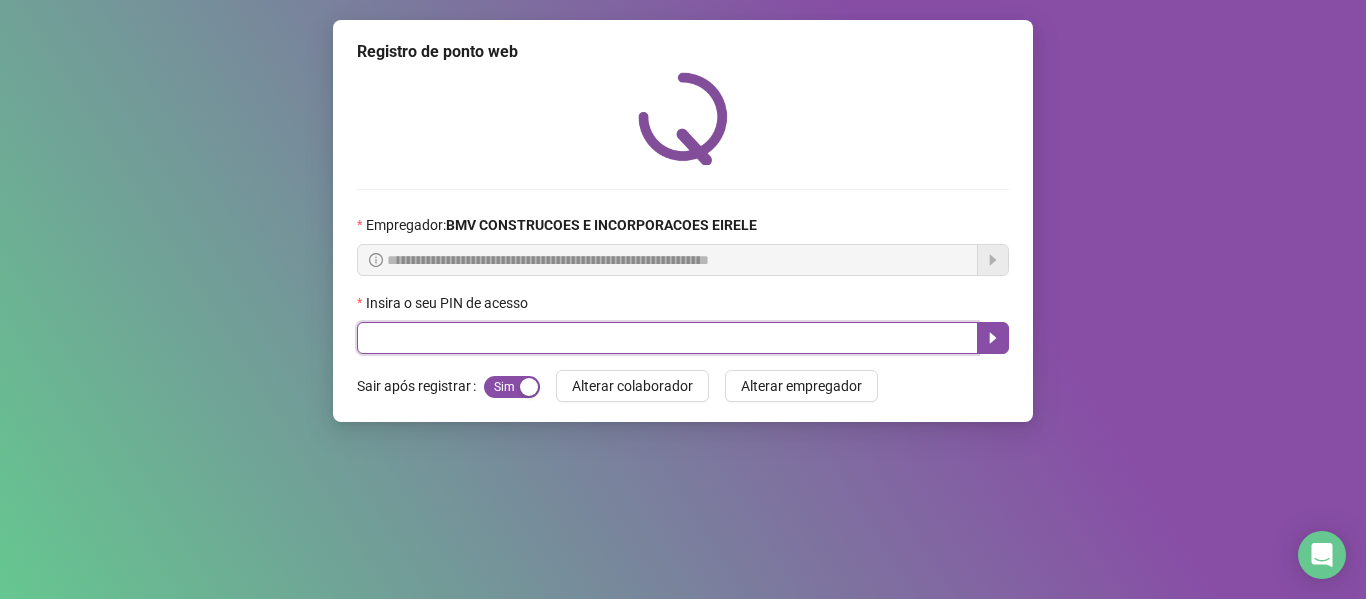 click at bounding box center (667, 338) 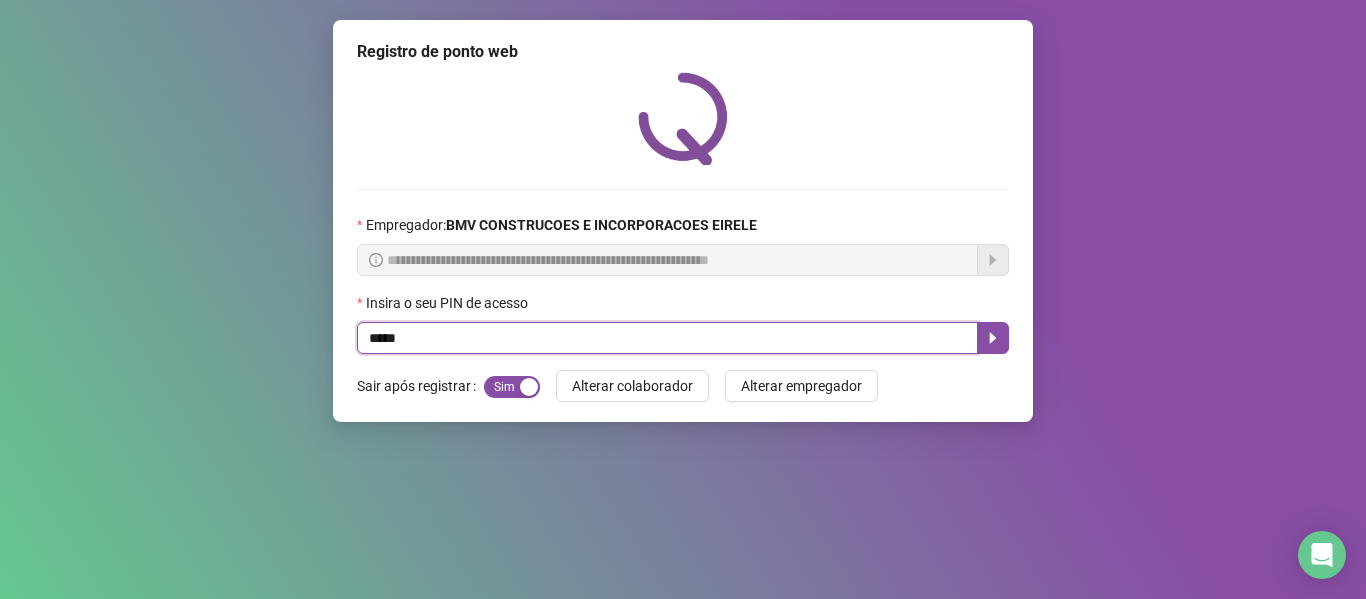 type on "*****" 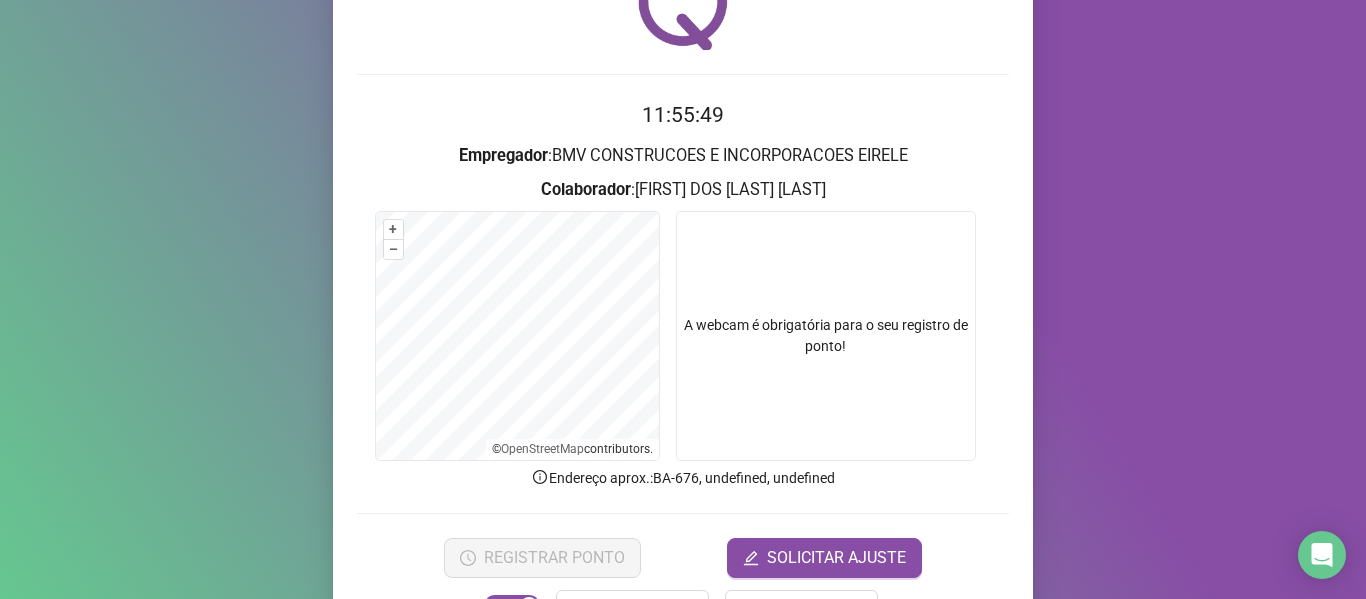 scroll, scrollTop: 182, scrollLeft: 0, axis: vertical 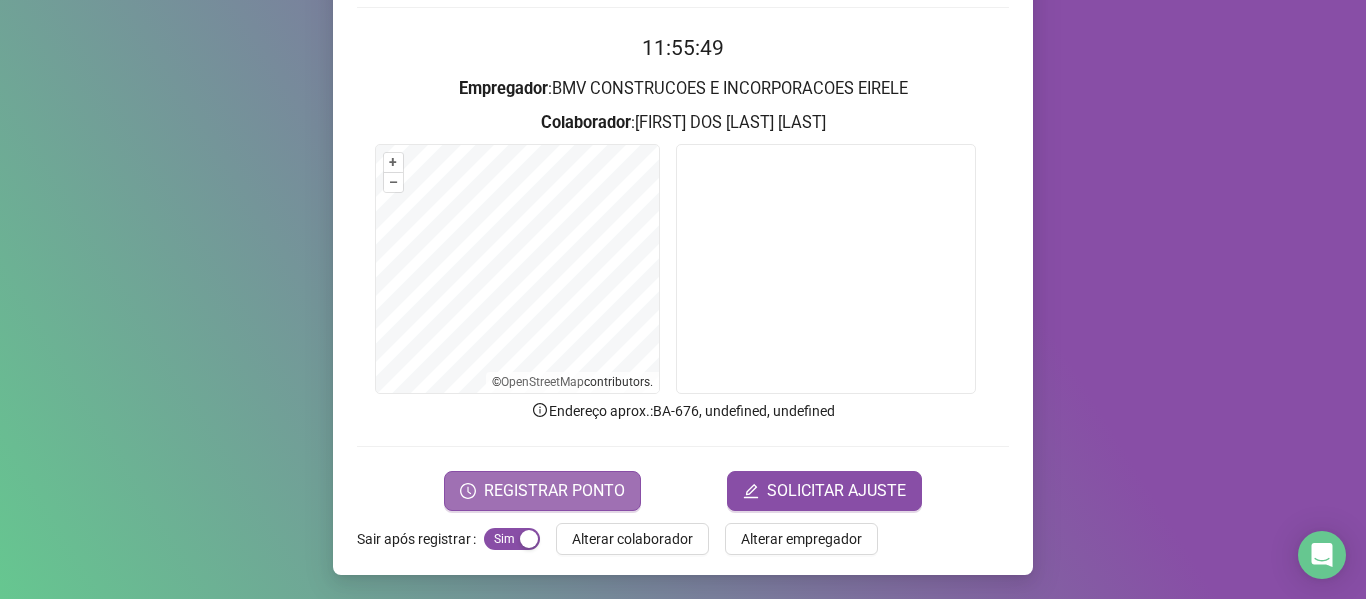 click on "REGISTRAR PONTO" at bounding box center [554, 491] 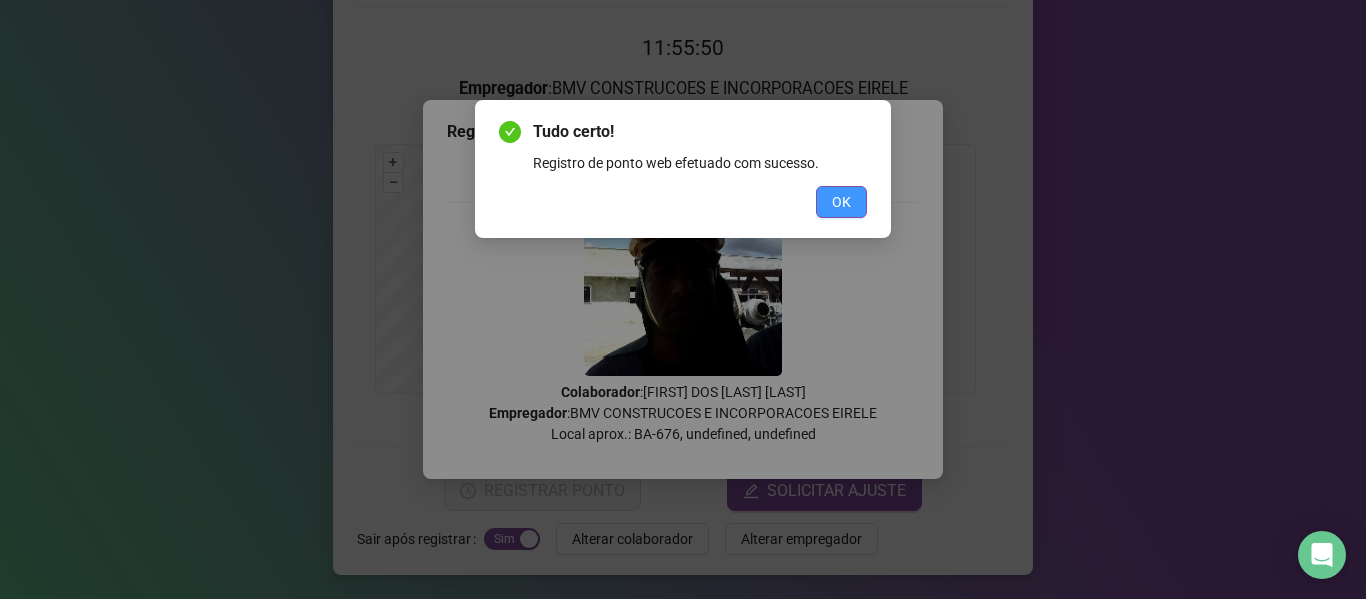 click on "OK" at bounding box center [841, 202] 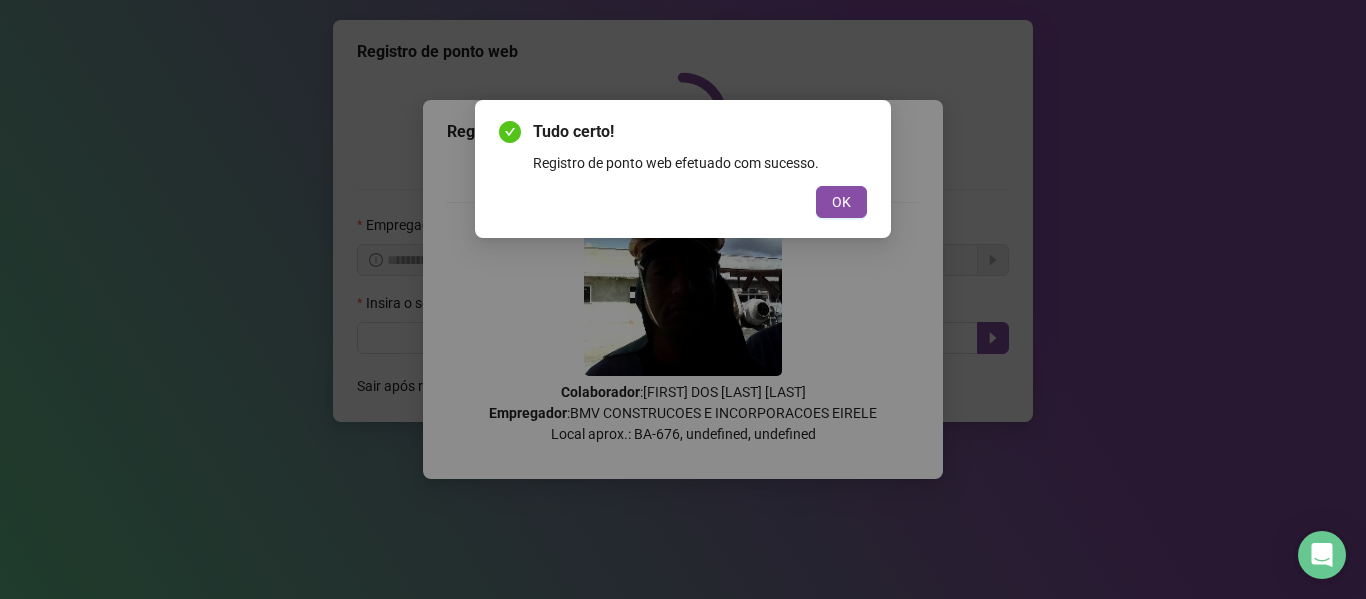 scroll, scrollTop: 0, scrollLeft: 0, axis: both 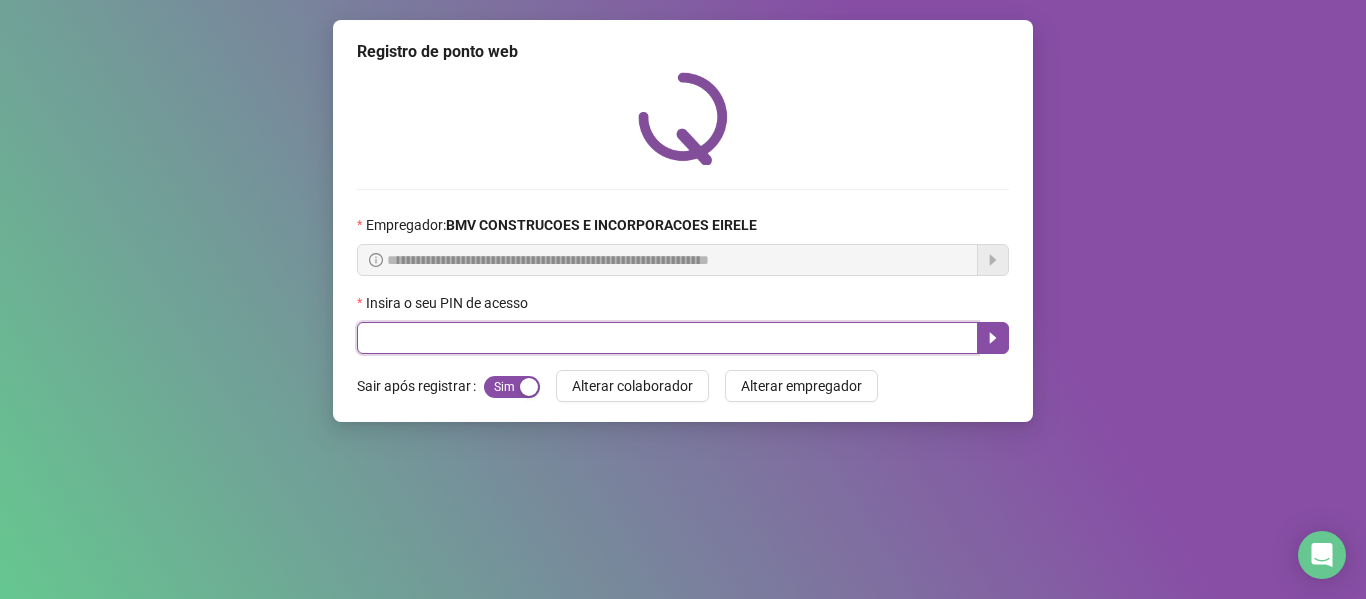click at bounding box center [667, 338] 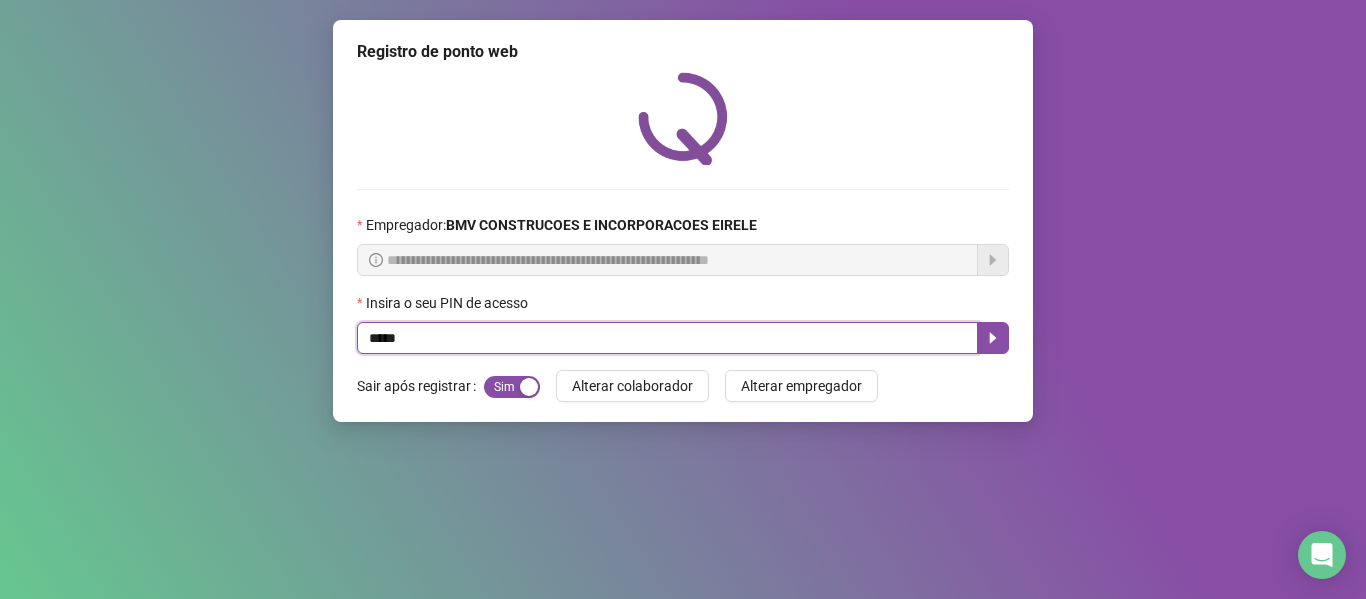 type on "*****" 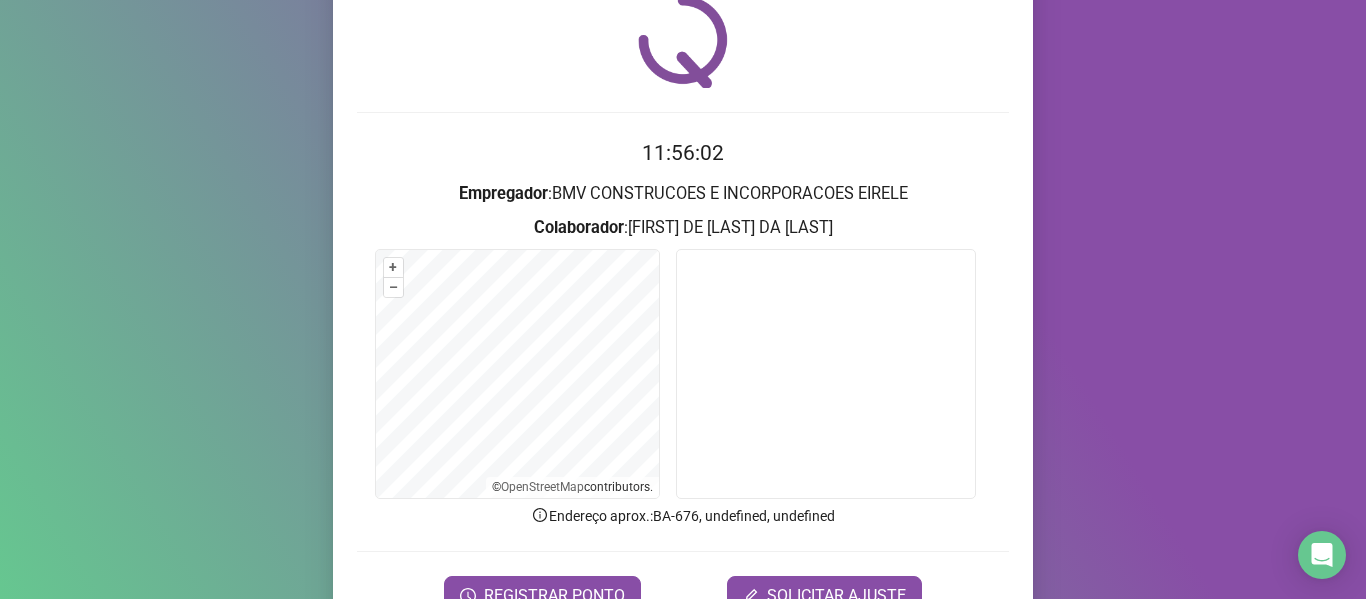 scroll, scrollTop: 182, scrollLeft: 0, axis: vertical 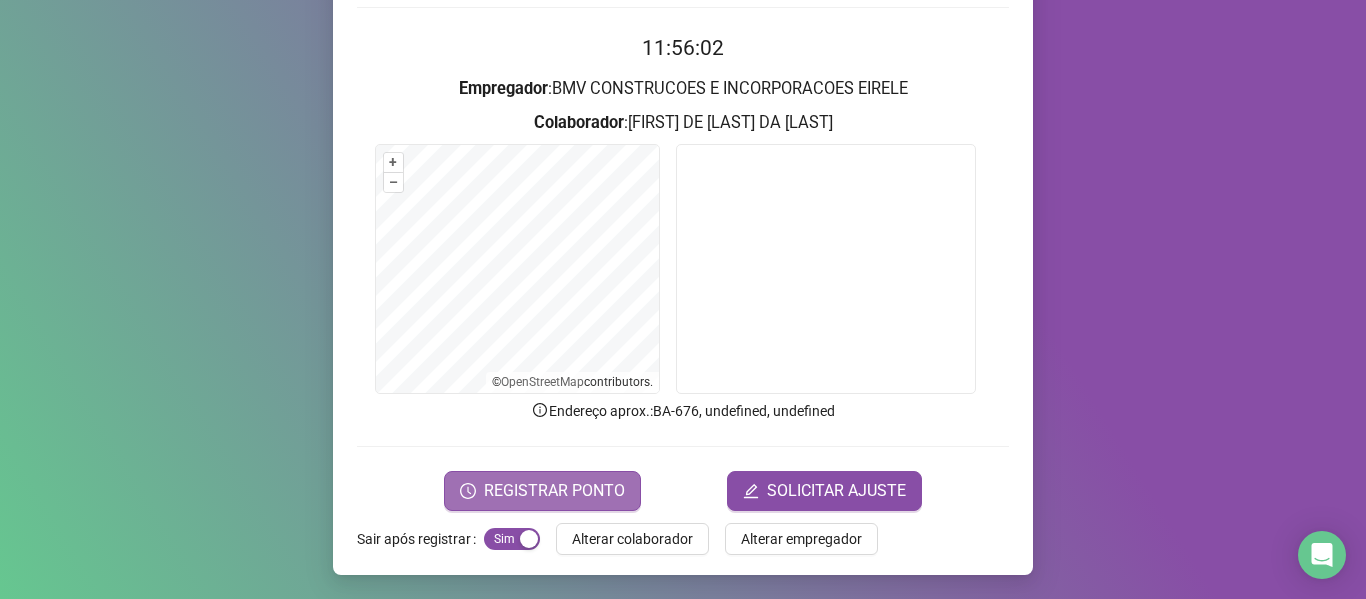 click on "REGISTRAR PONTO" at bounding box center (554, 491) 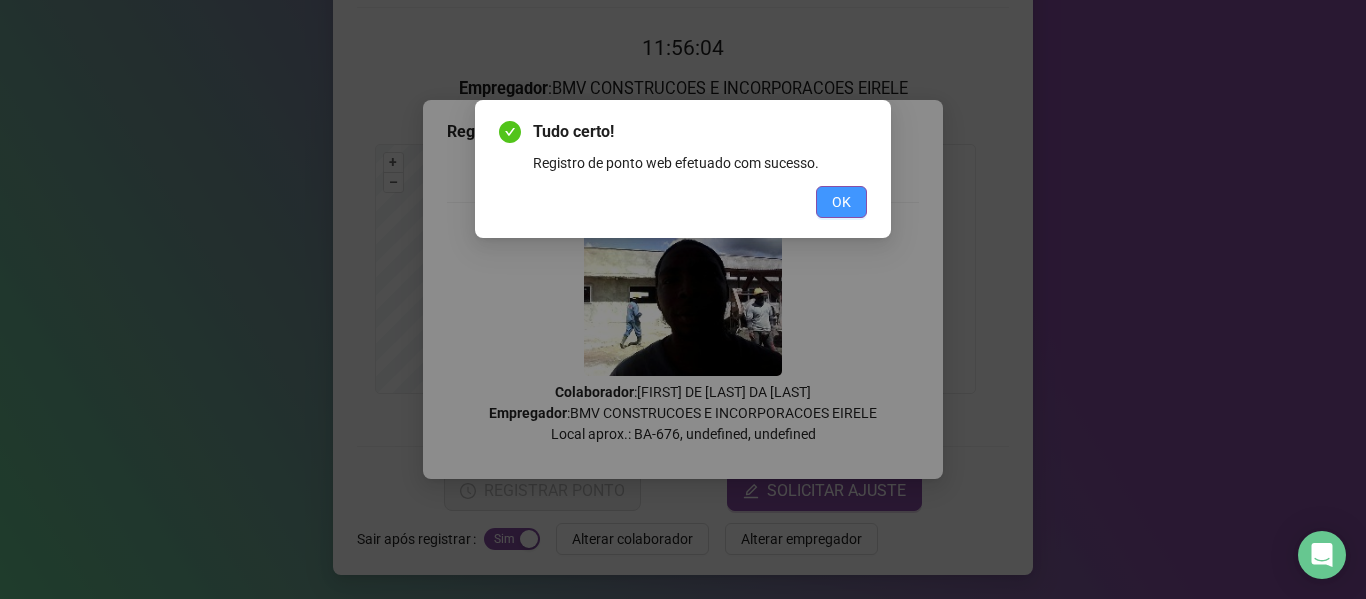 drag, startPoint x: 851, startPoint y: 186, endPoint x: 851, endPoint y: 202, distance: 16 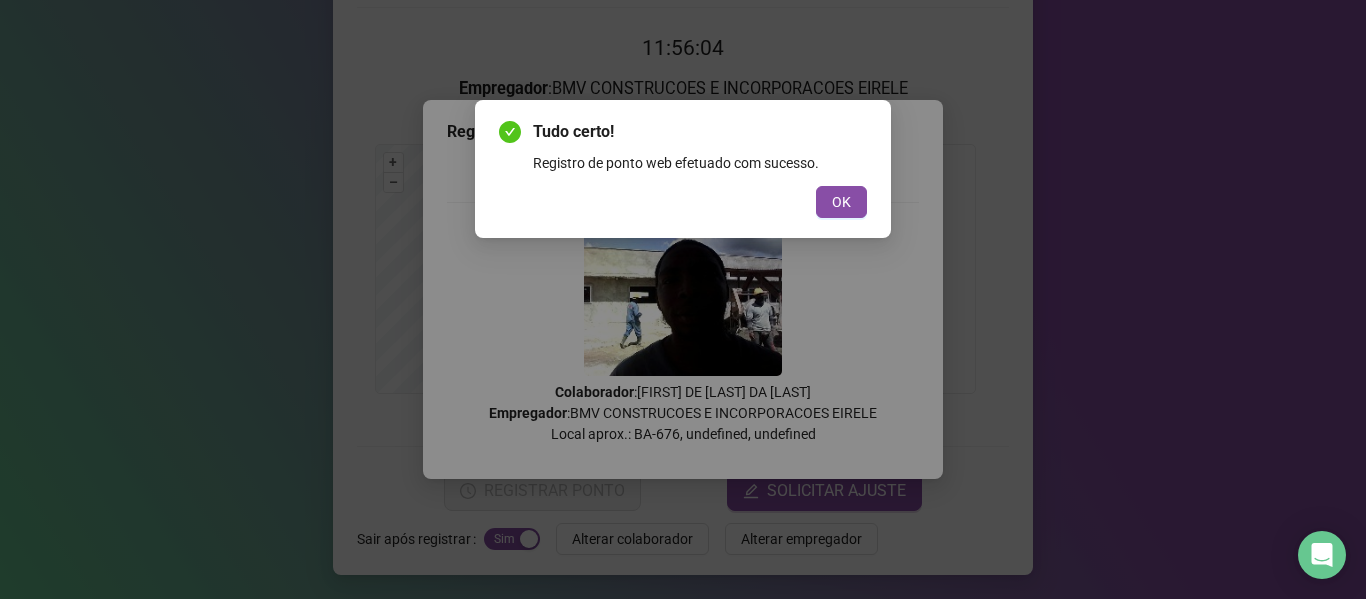 click on "OK" at bounding box center (841, 202) 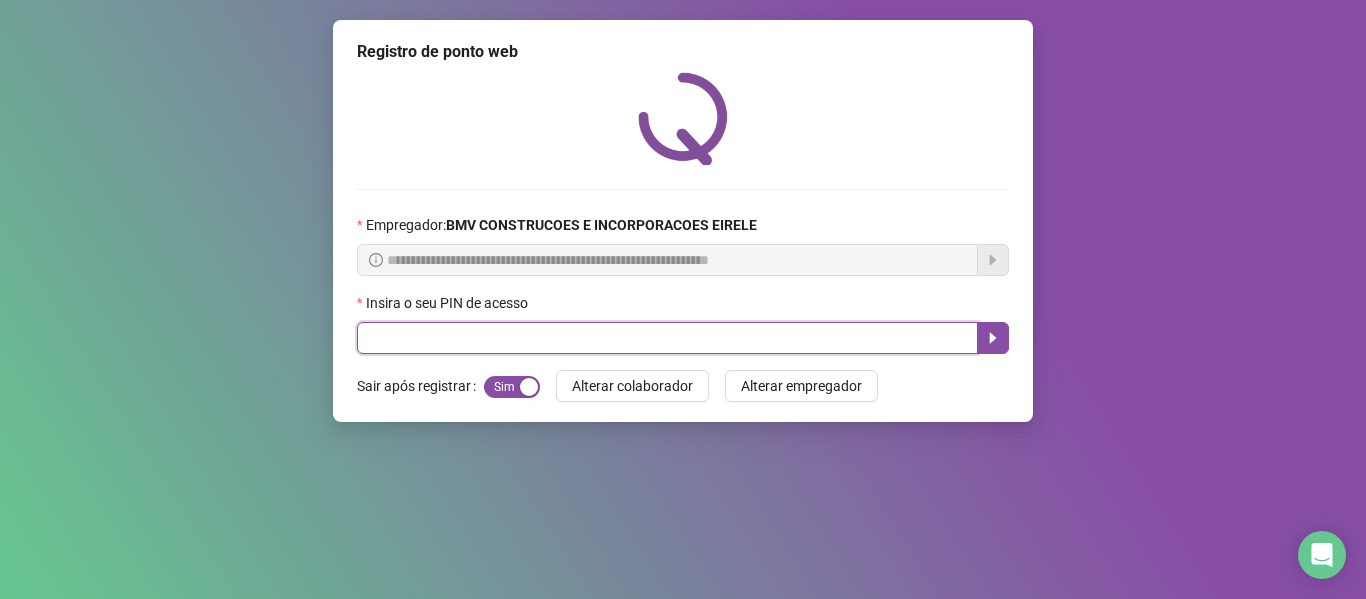 click at bounding box center (667, 338) 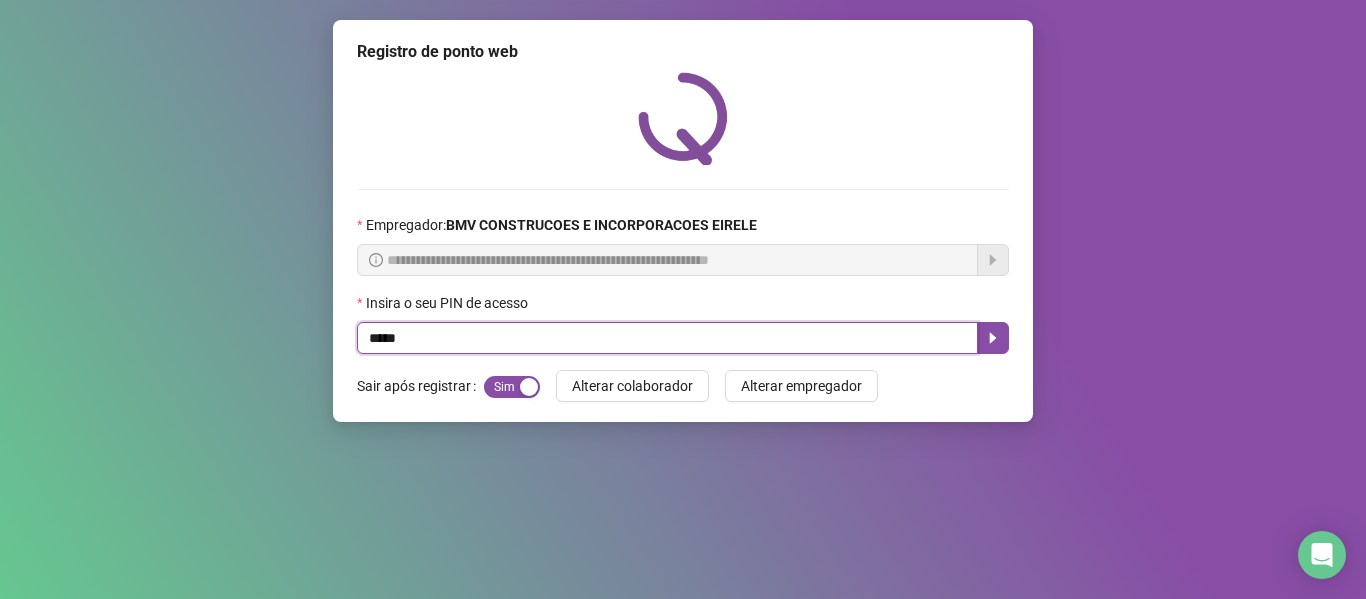 type on "*****" 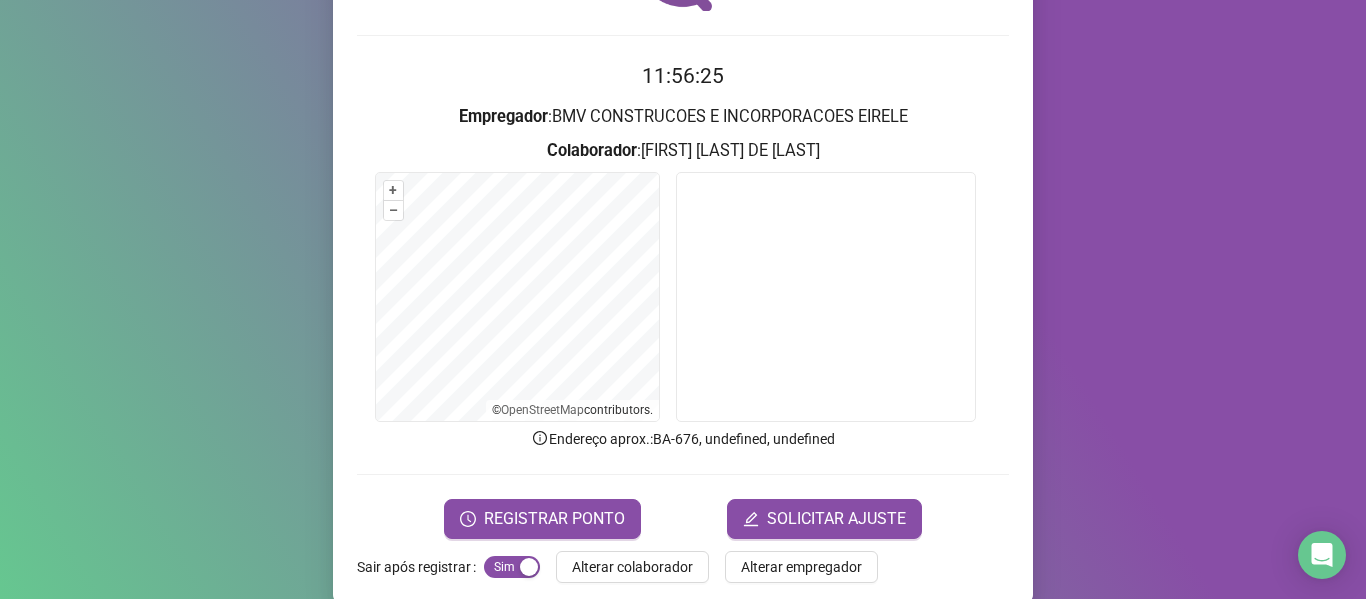 scroll, scrollTop: 182, scrollLeft: 0, axis: vertical 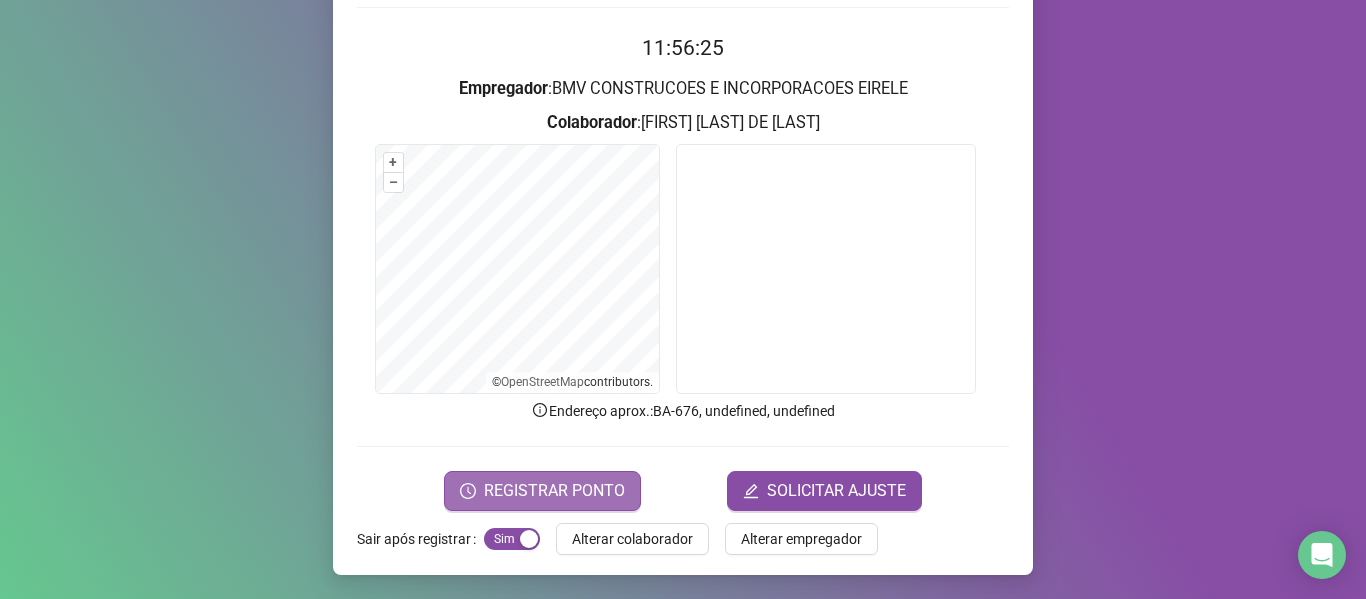 click on "REGISTRAR PONTO" at bounding box center (554, 491) 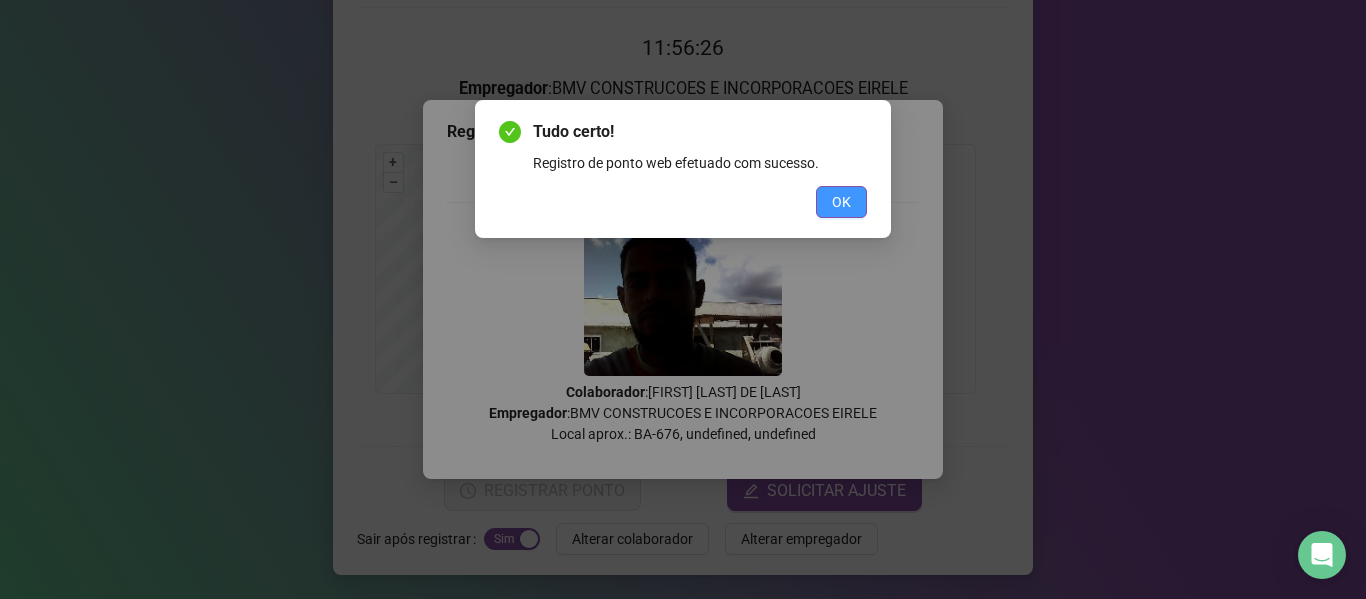 click on "OK" at bounding box center [841, 202] 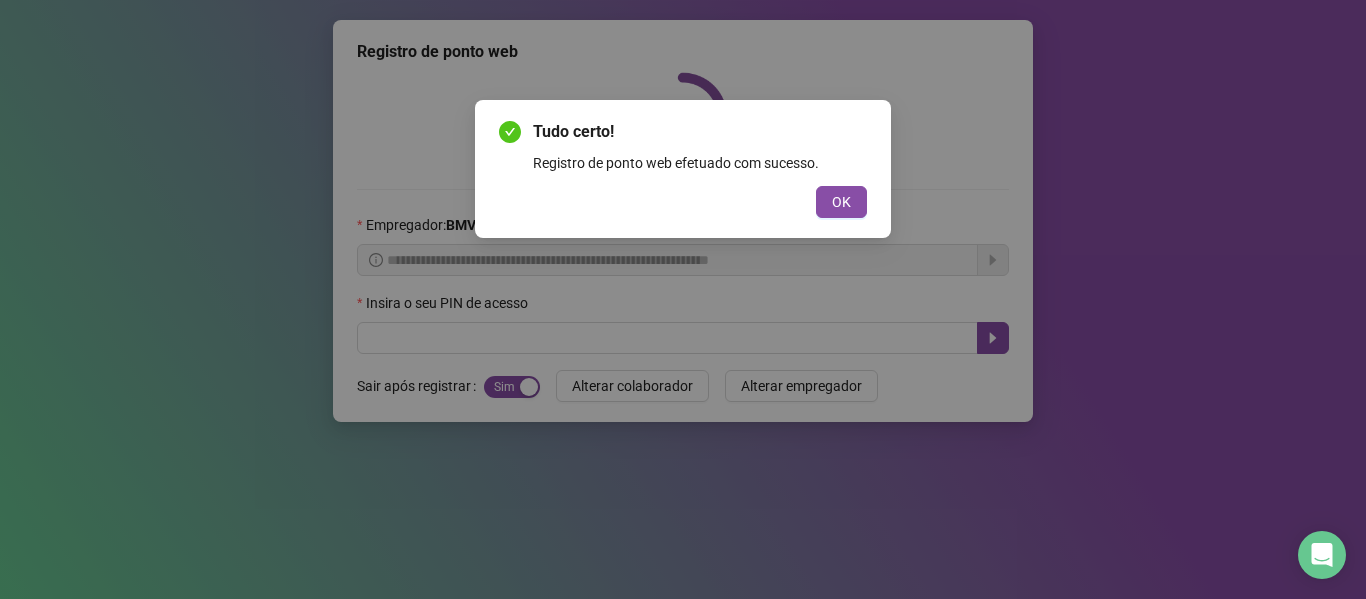 scroll, scrollTop: 0, scrollLeft: 0, axis: both 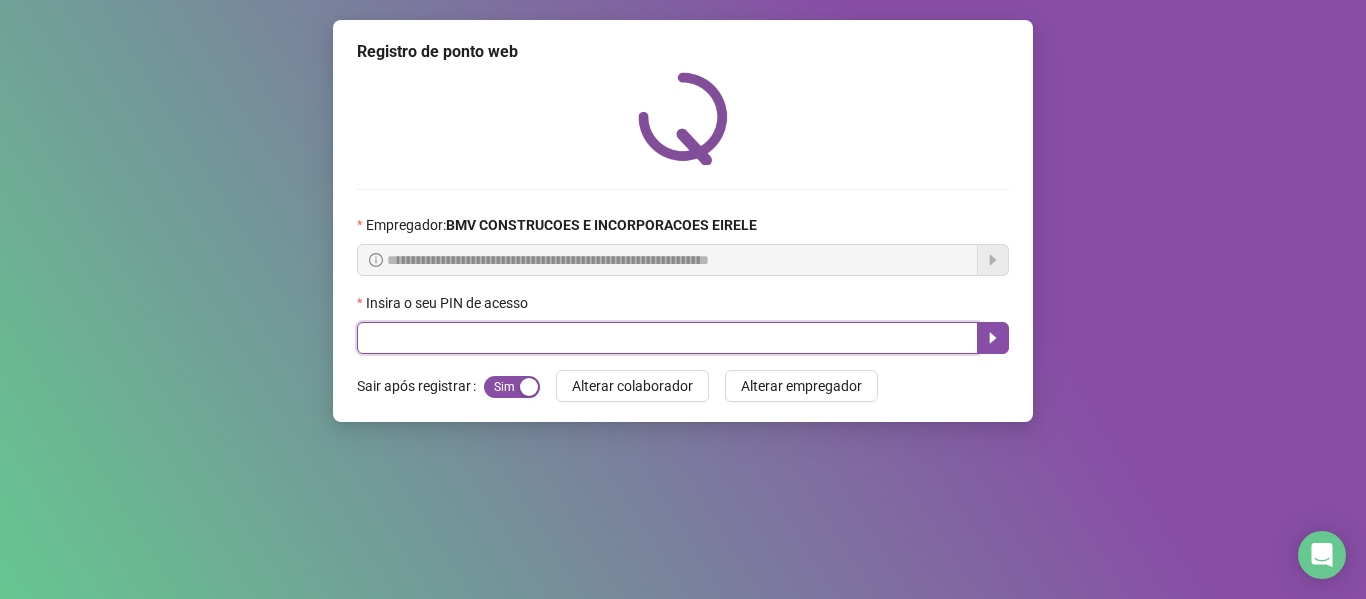 click at bounding box center (667, 338) 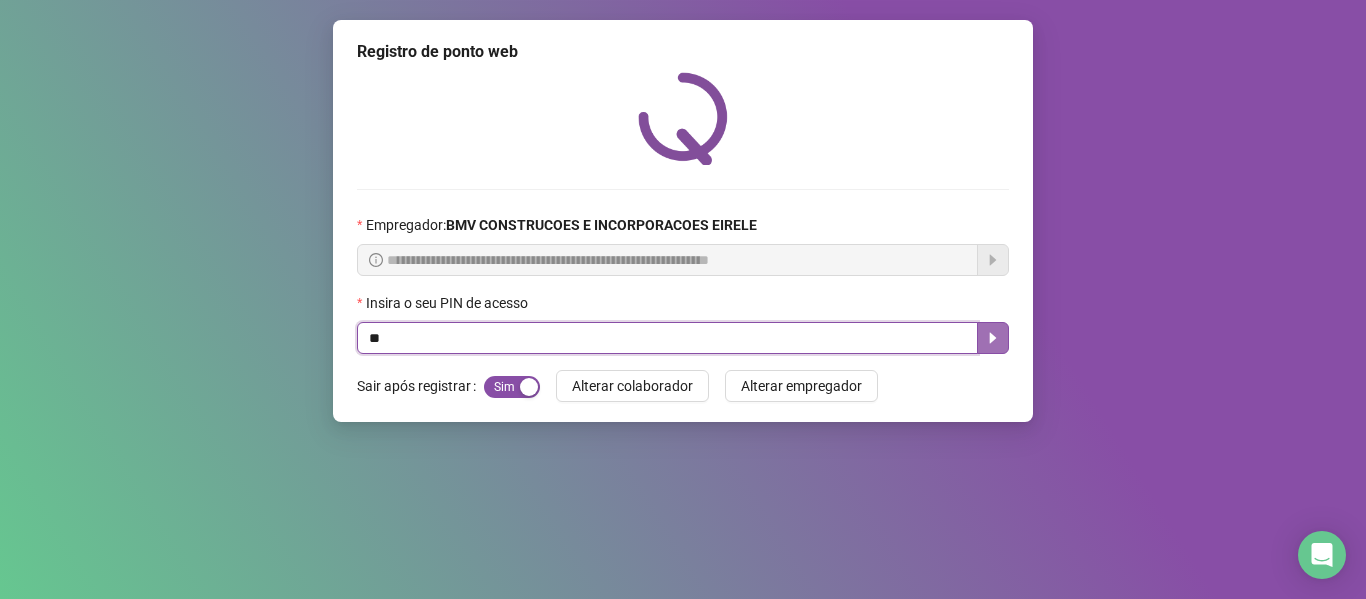 type on "*" 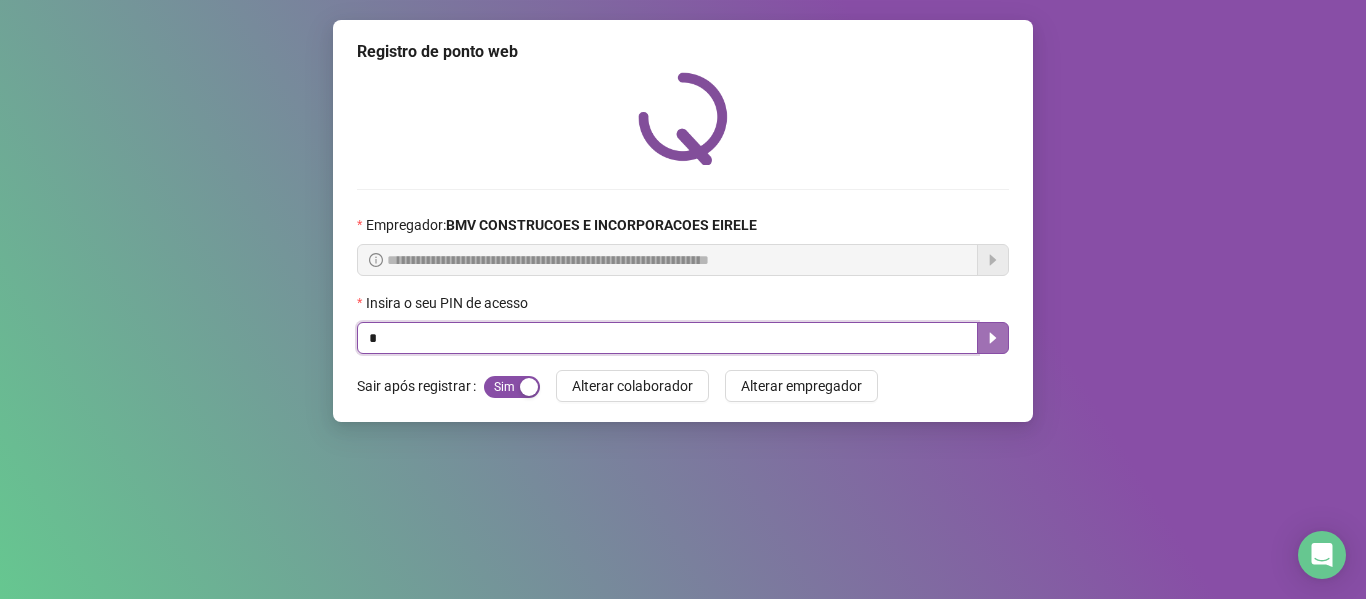 click 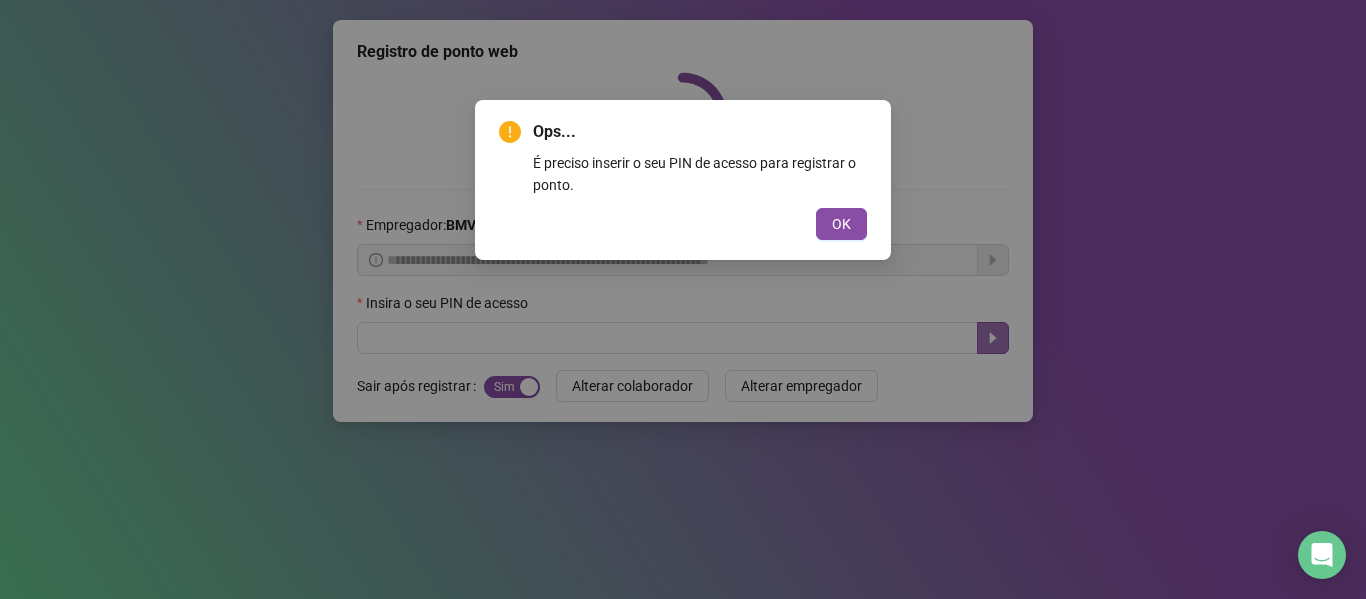 type 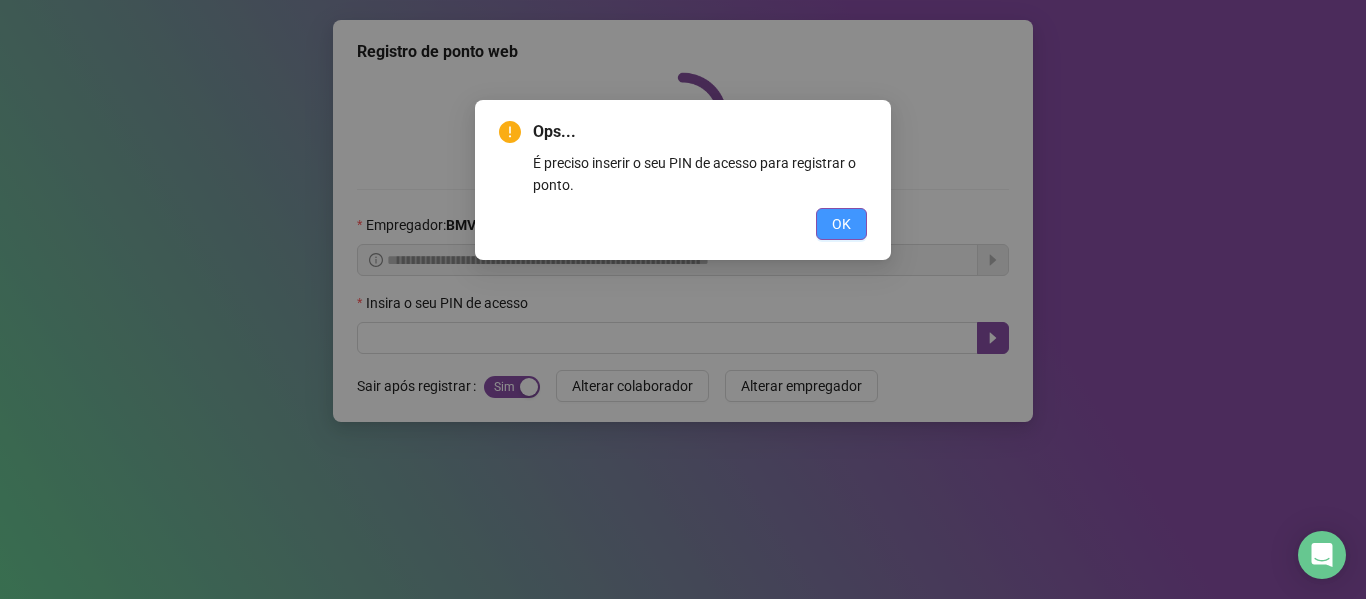click on "OK" at bounding box center [841, 224] 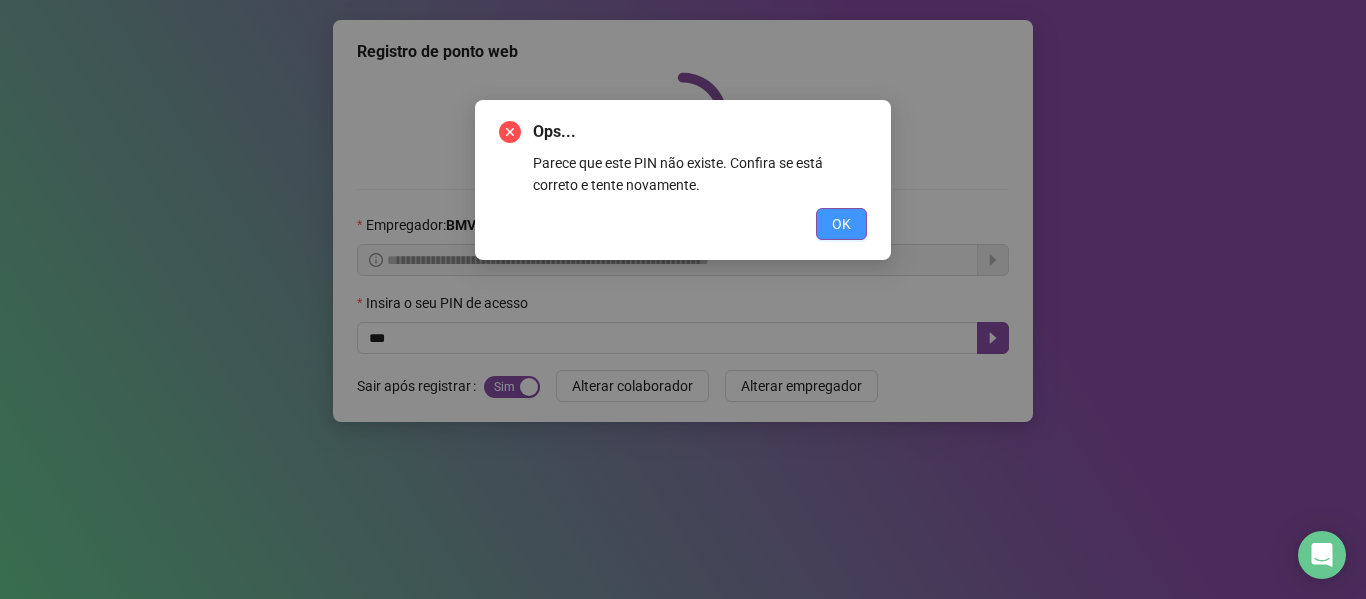 click on "OK" at bounding box center [841, 224] 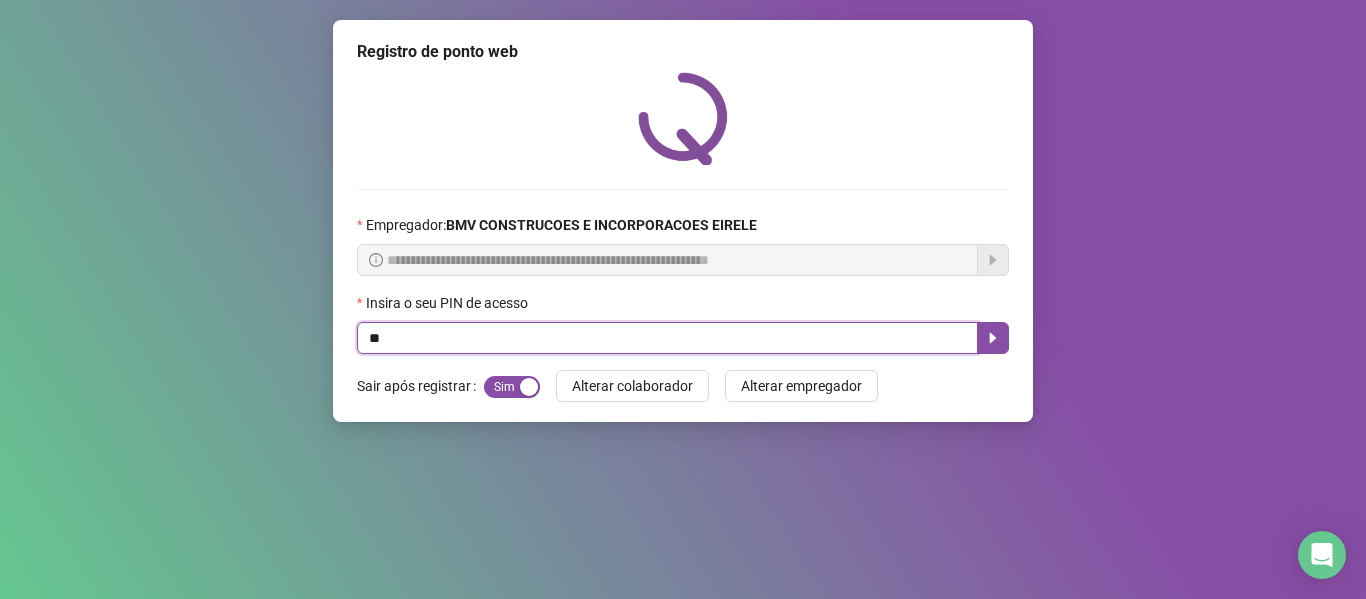 click on "**" at bounding box center (667, 338) 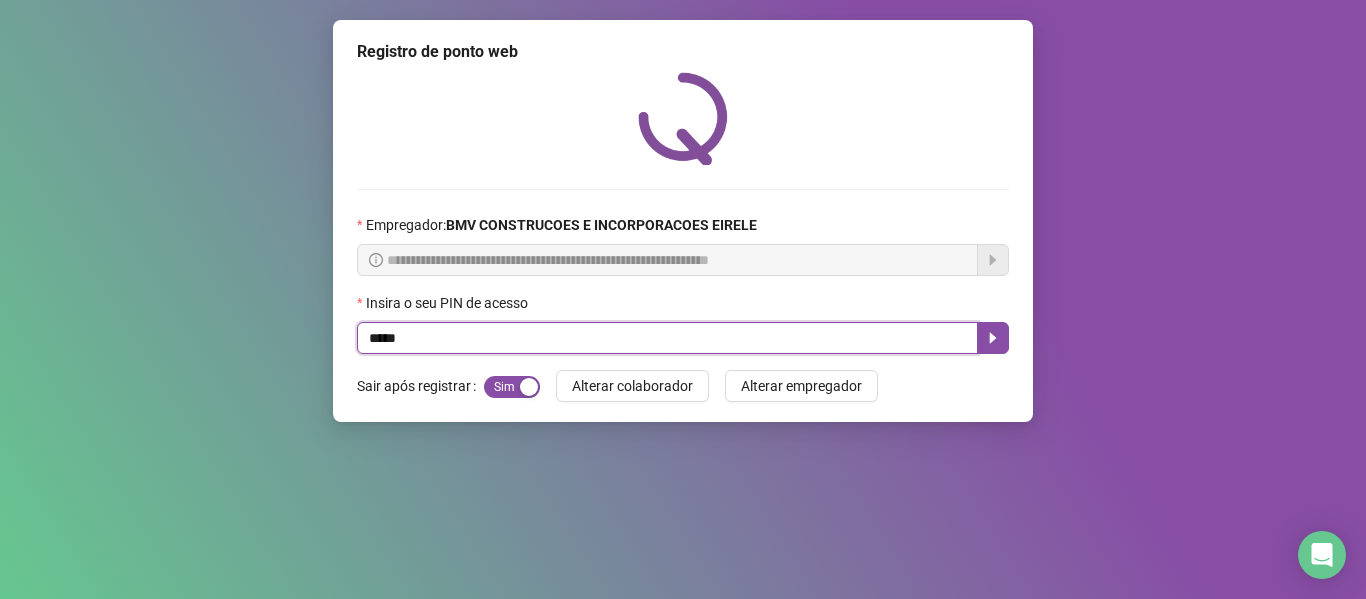 type on "*****" 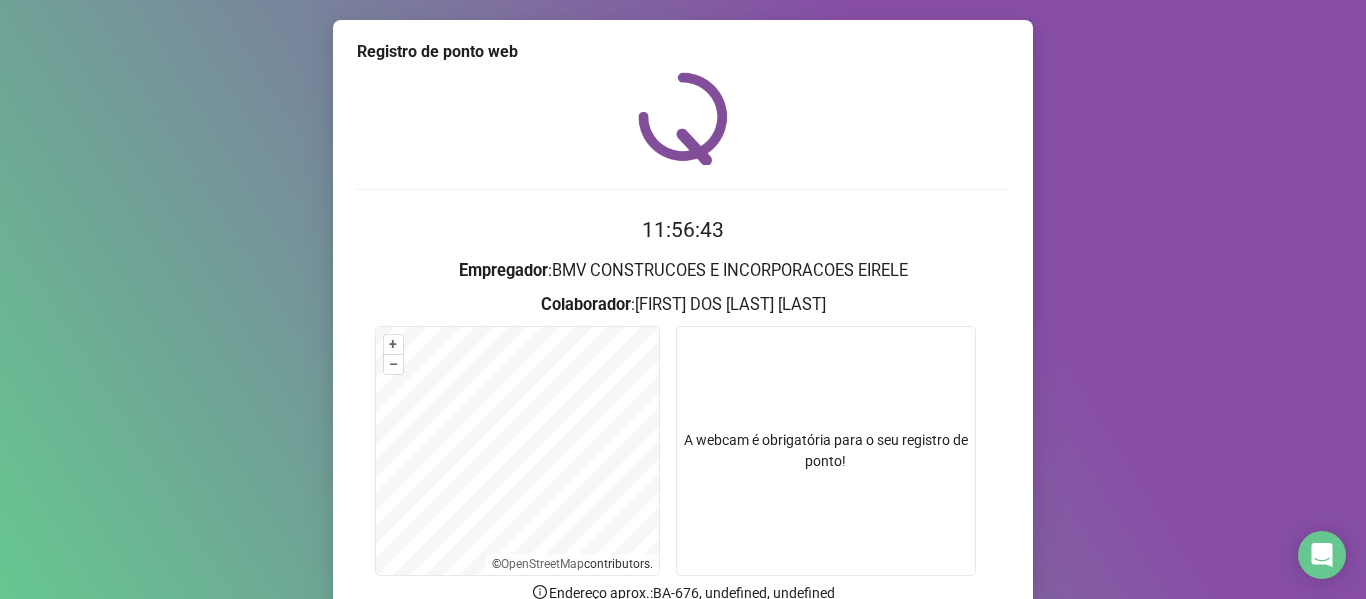 scroll, scrollTop: 182, scrollLeft: 0, axis: vertical 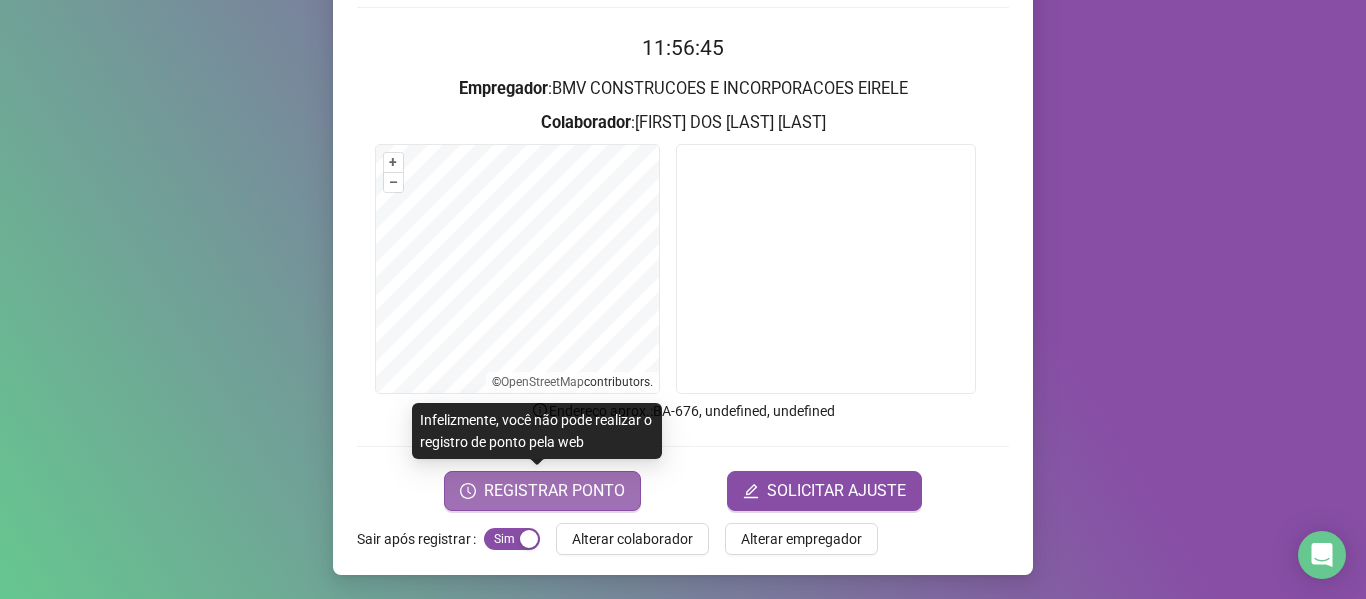 click on "REGISTRAR PONTO" at bounding box center (554, 491) 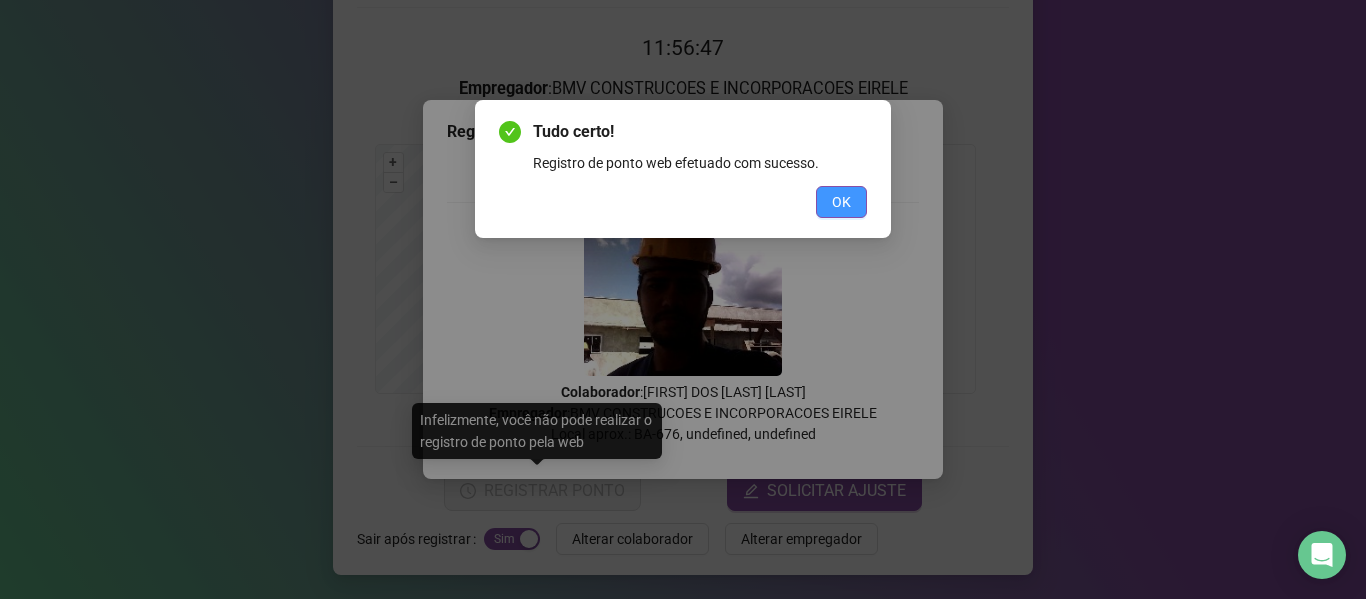 click on "OK" at bounding box center [841, 202] 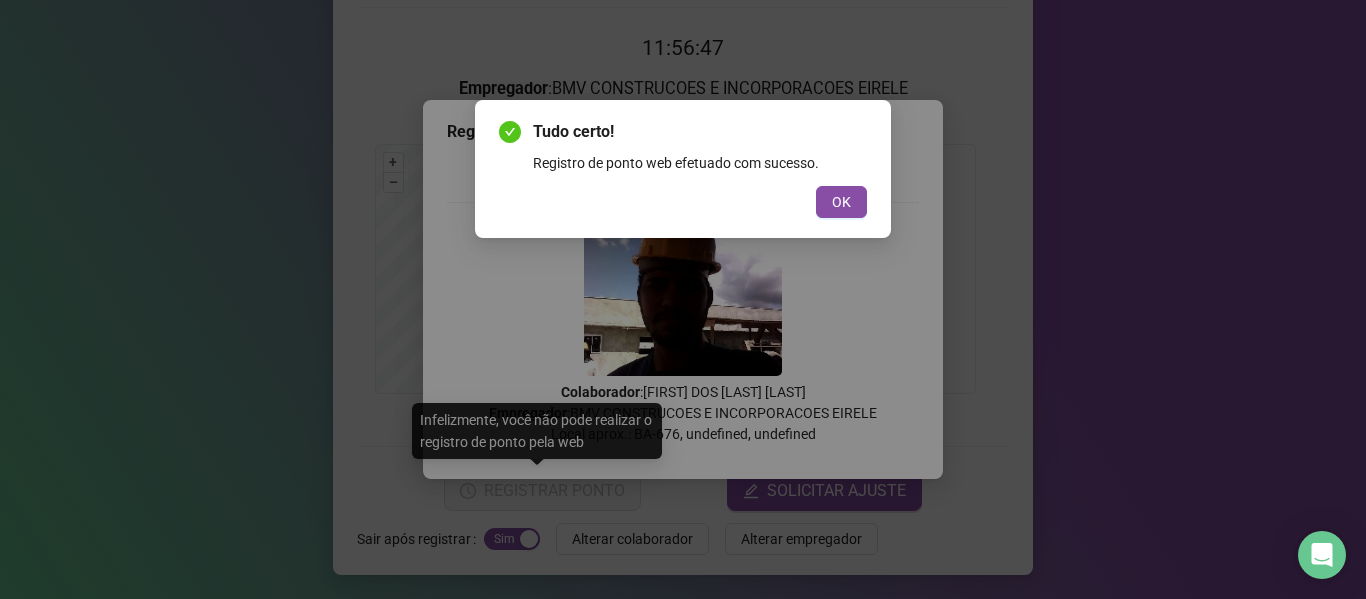scroll, scrollTop: 0, scrollLeft: 0, axis: both 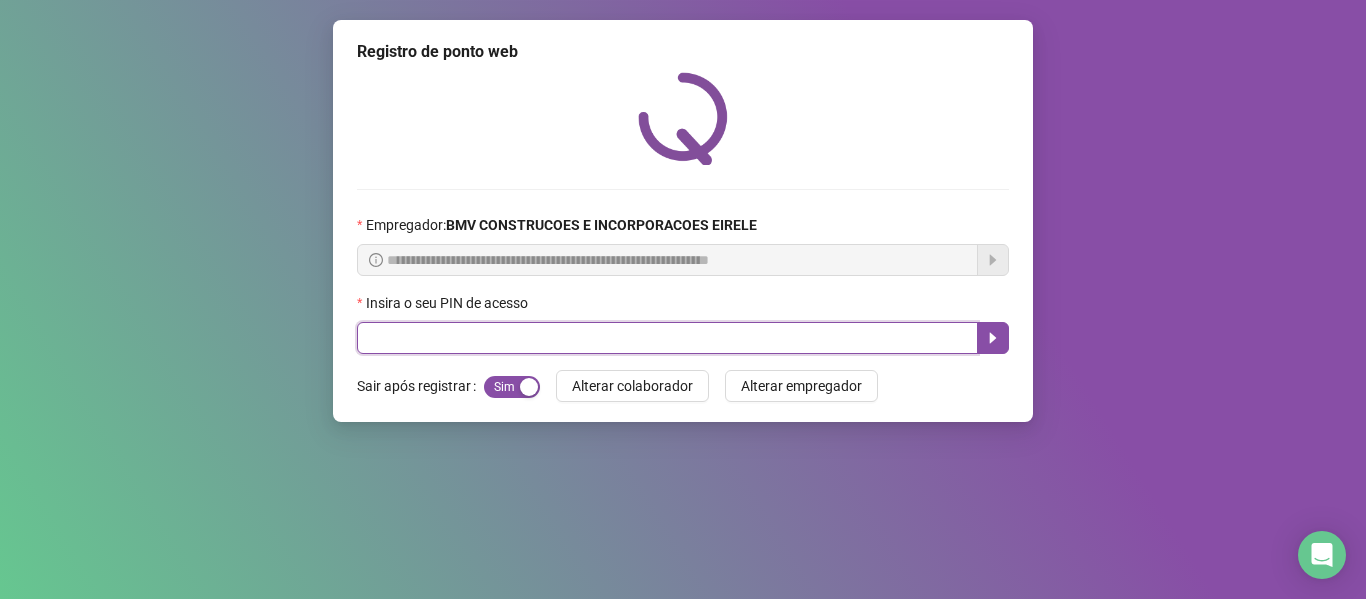 click at bounding box center [667, 338] 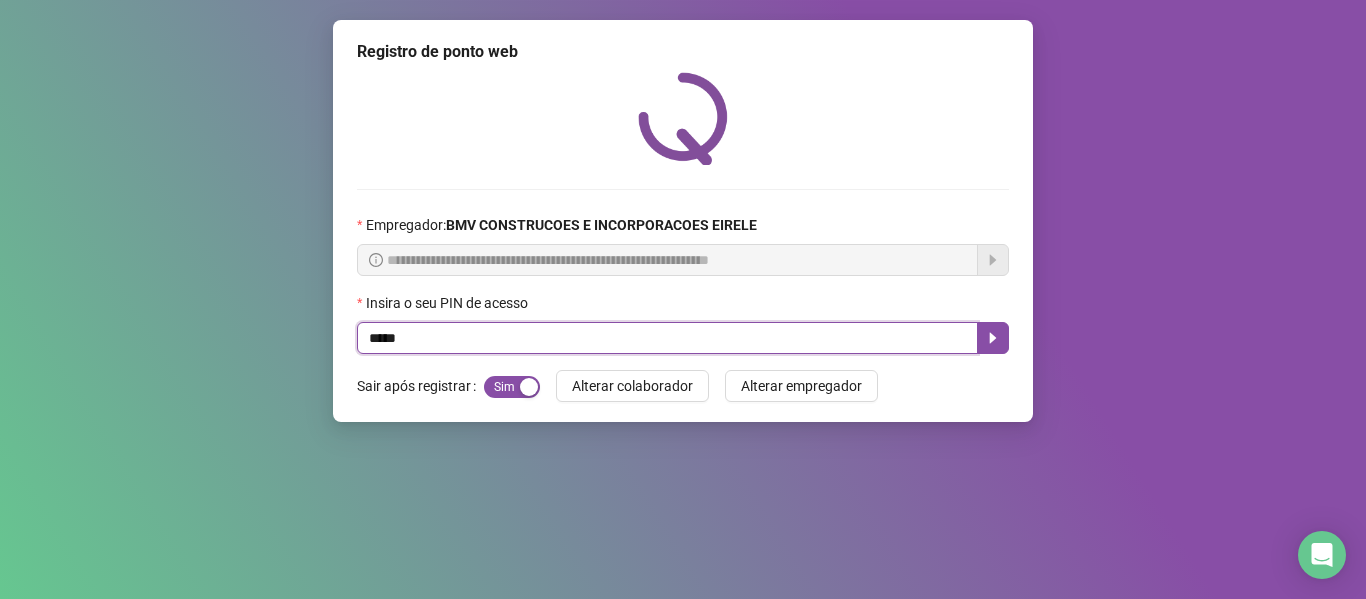 type on "*****" 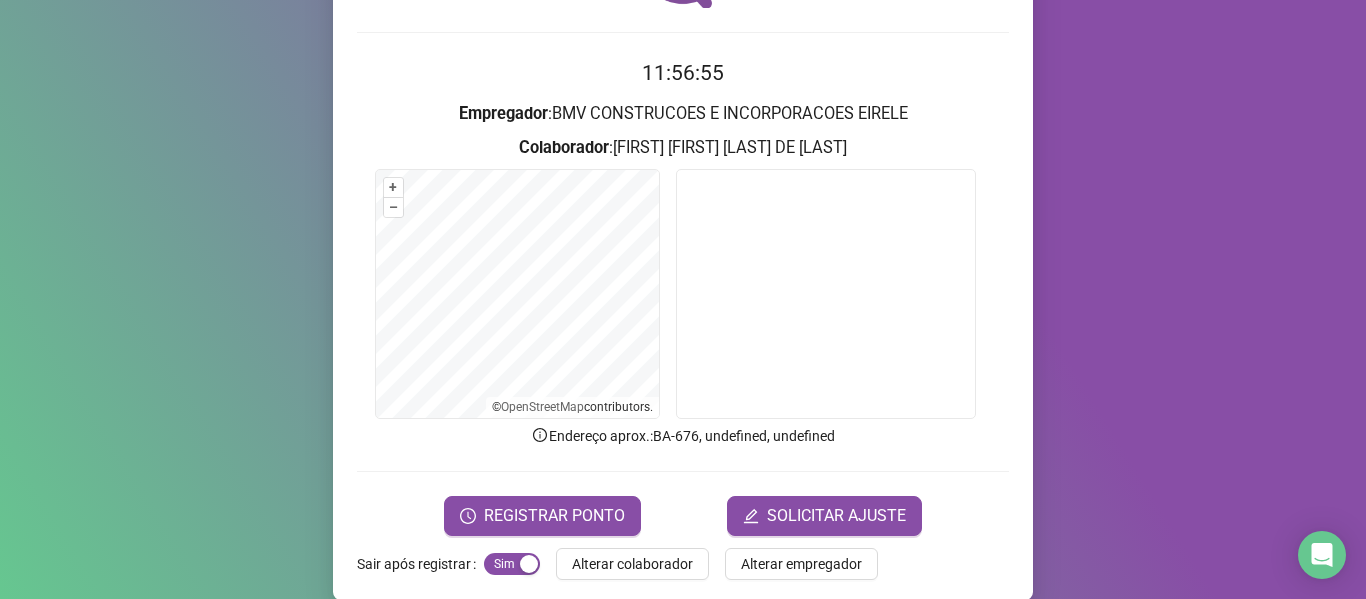 scroll, scrollTop: 182, scrollLeft: 0, axis: vertical 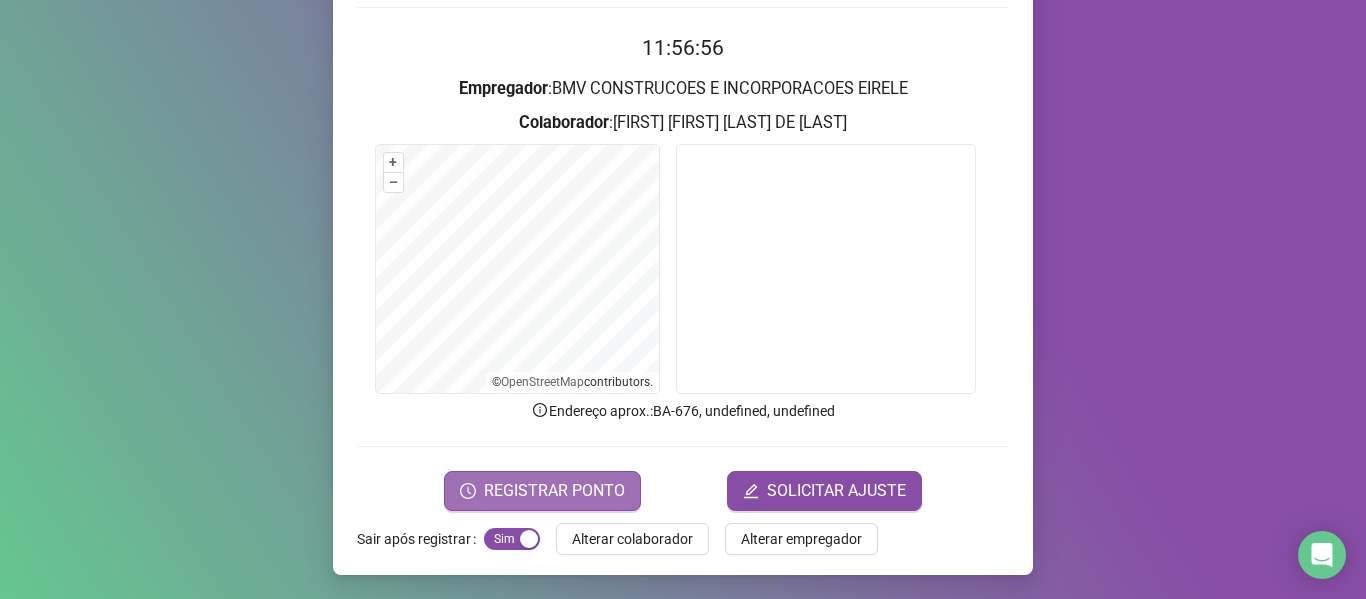 click on "REGISTRAR PONTO" at bounding box center (554, 491) 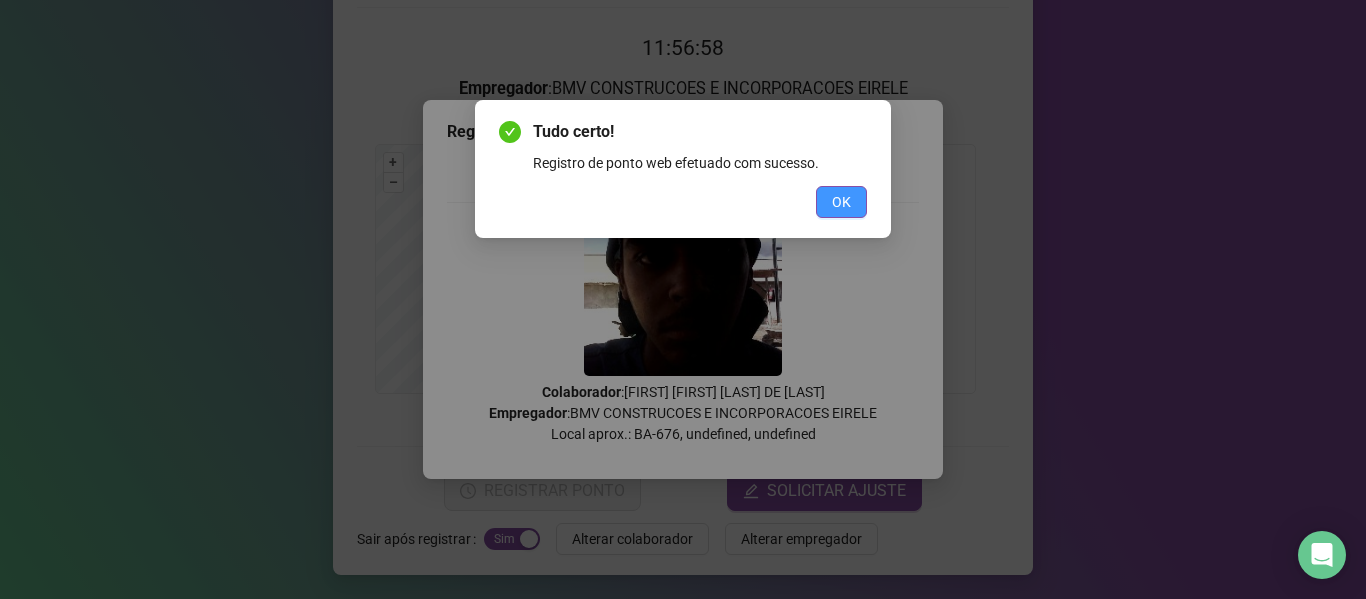 click on "OK" at bounding box center [841, 202] 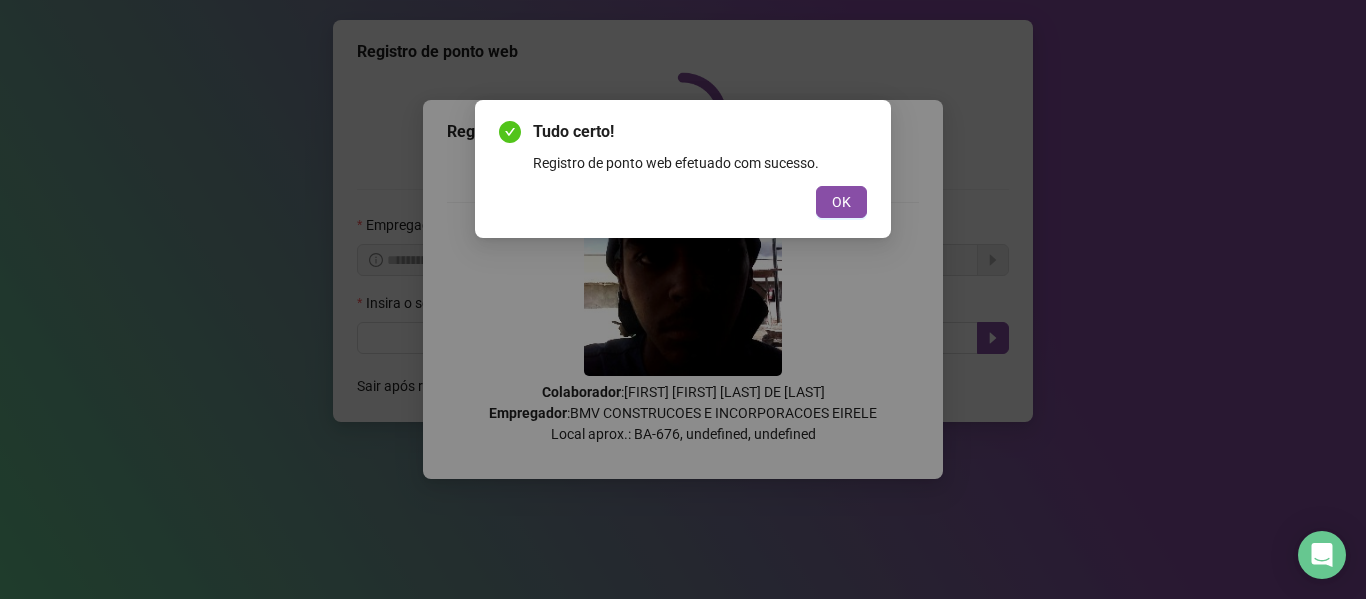 scroll, scrollTop: 0, scrollLeft: 0, axis: both 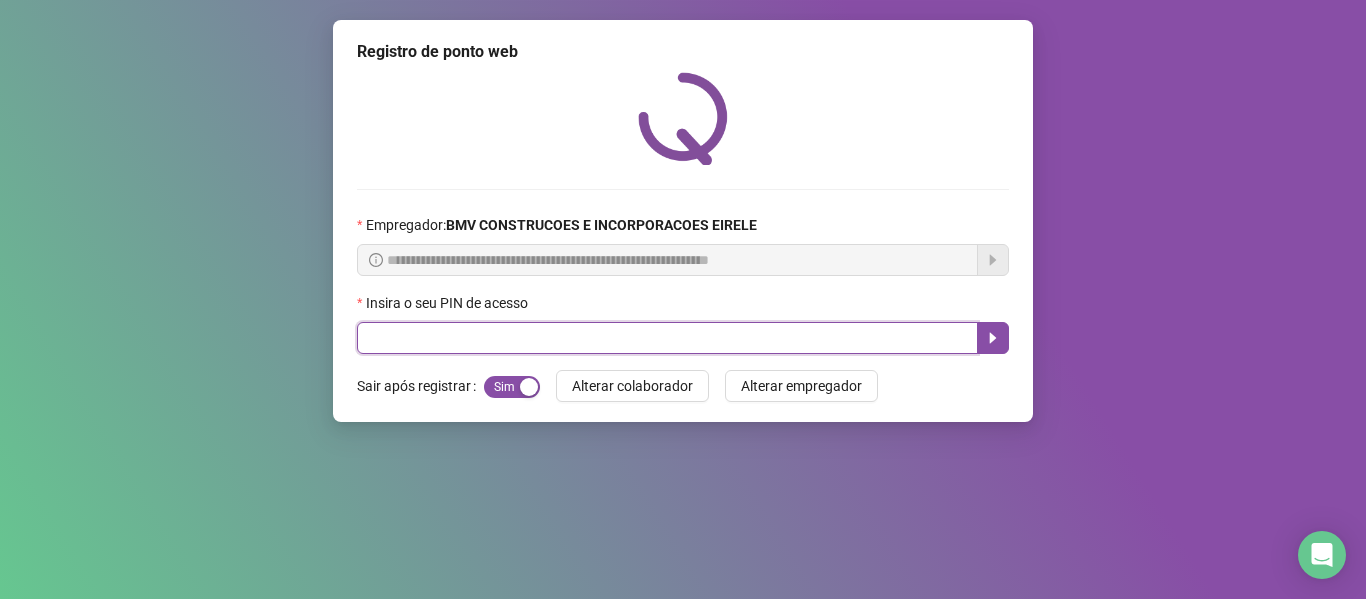 click at bounding box center [667, 338] 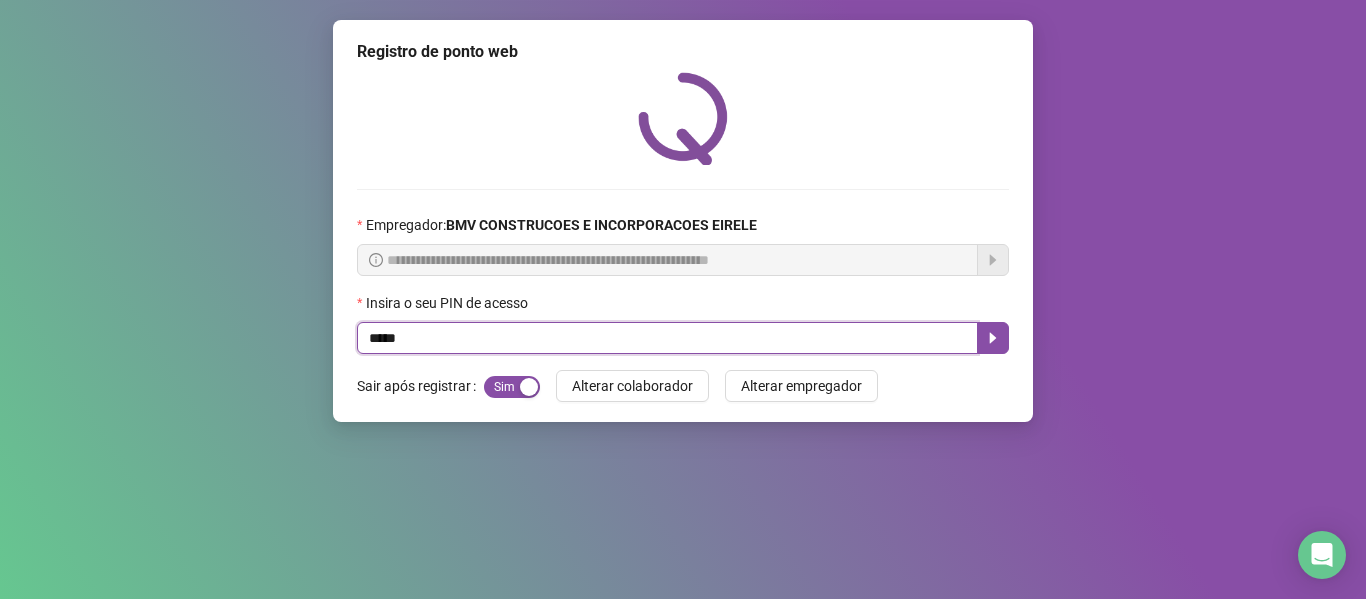 type on "*****" 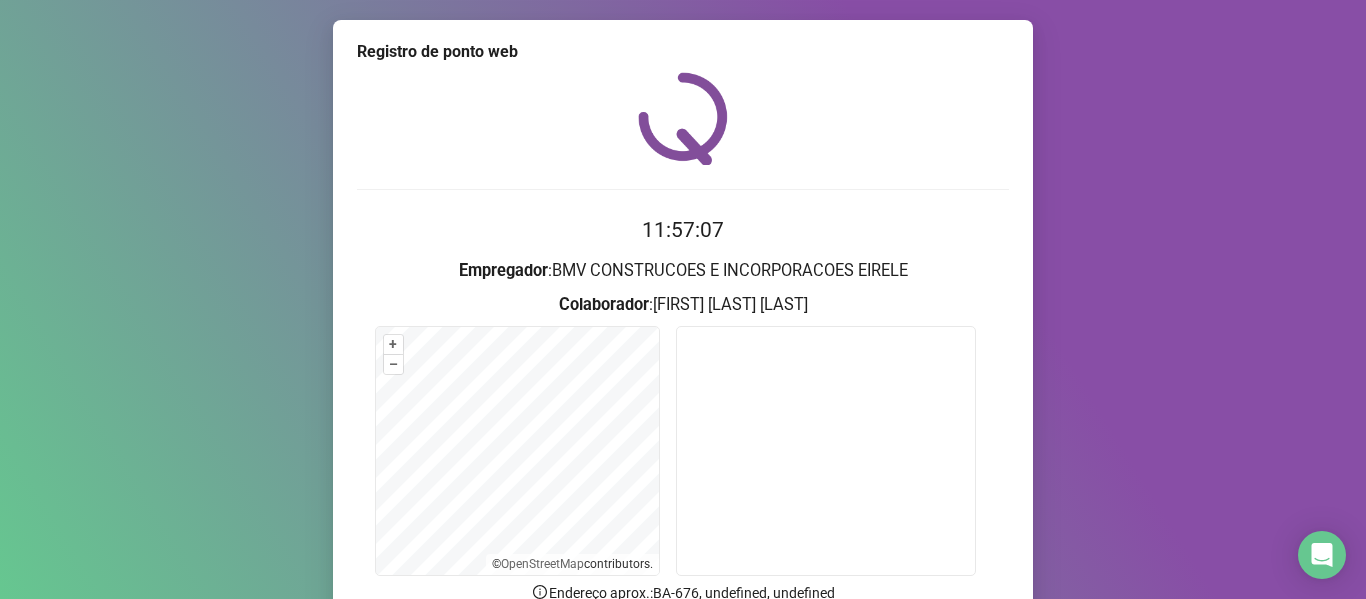 scroll, scrollTop: 182, scrollLeft: 0, axis: vertical 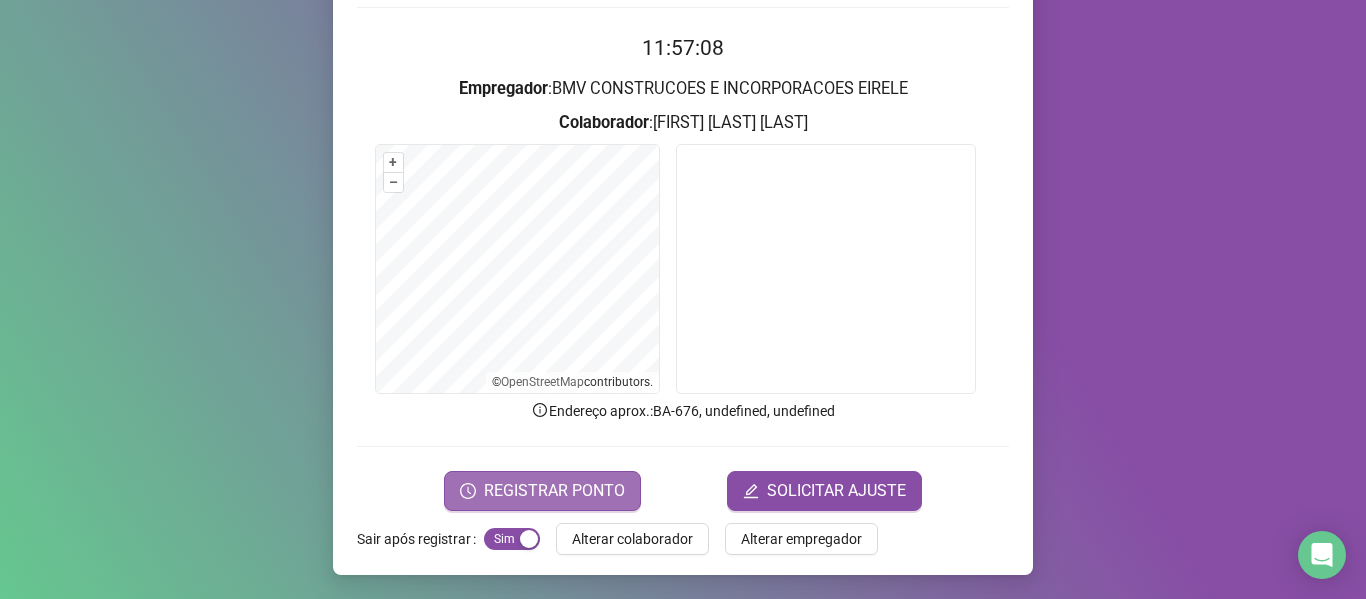 click on "REGISTRAR PONTO" at bounding box center [554, 491] 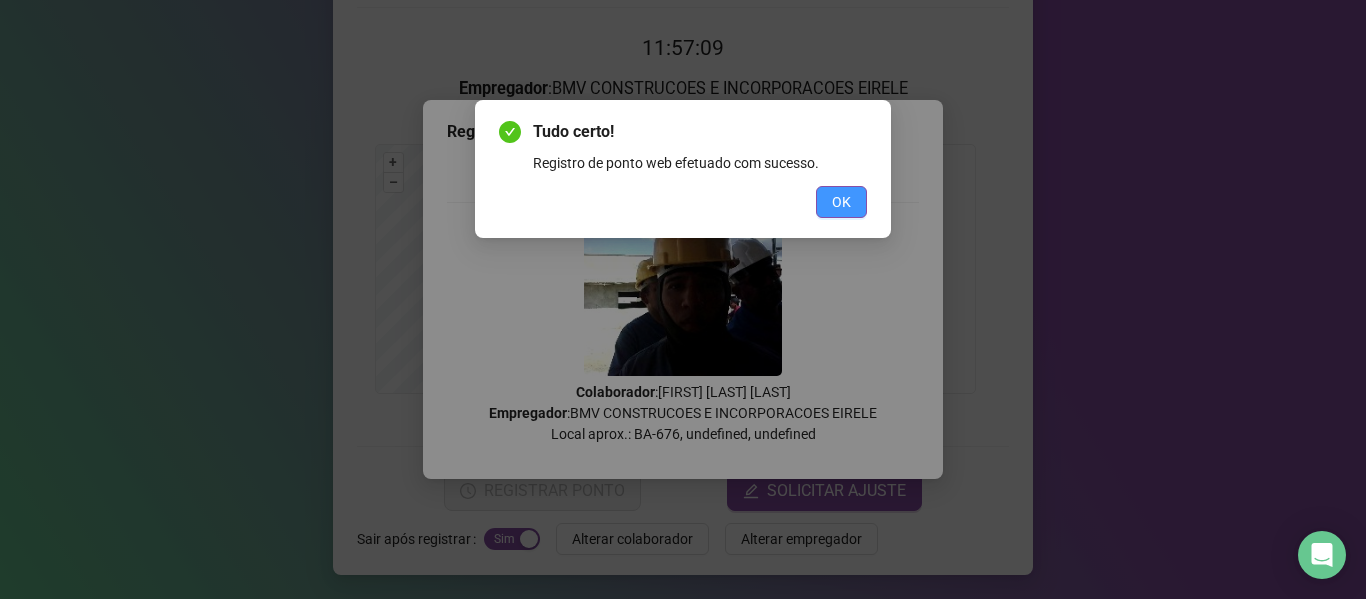 click on "OK" at bounding box center (841, 202) 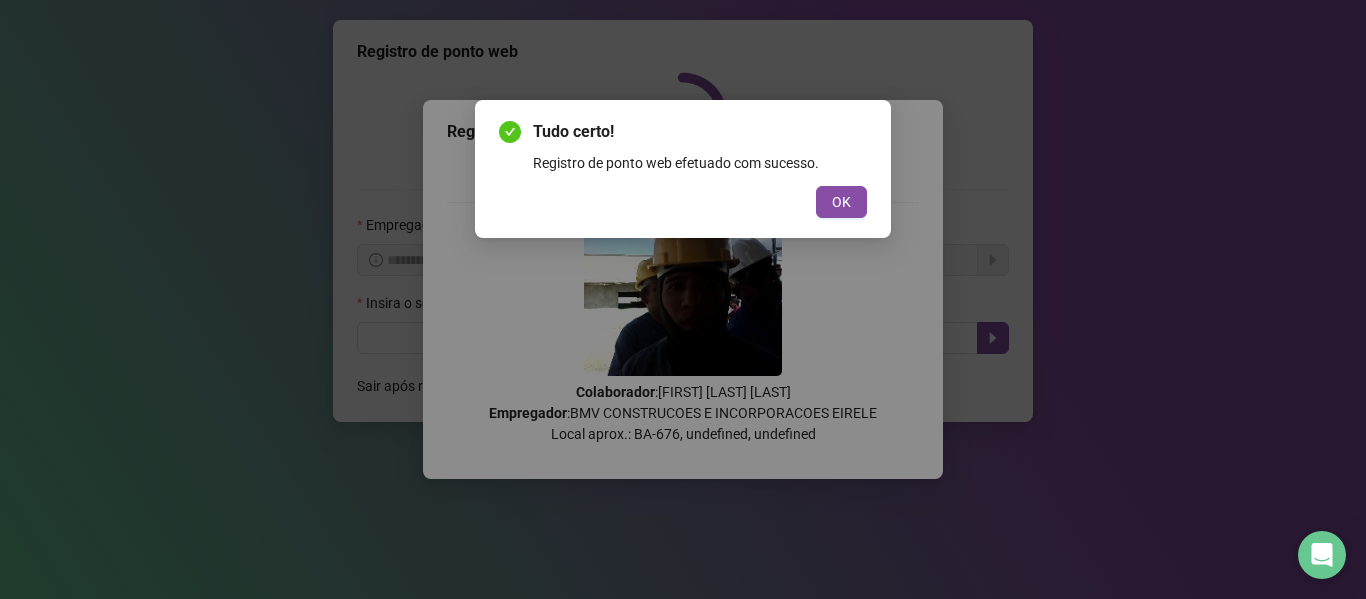 scroll, scrollTop: 0, scrollLeft: 0, axis: both 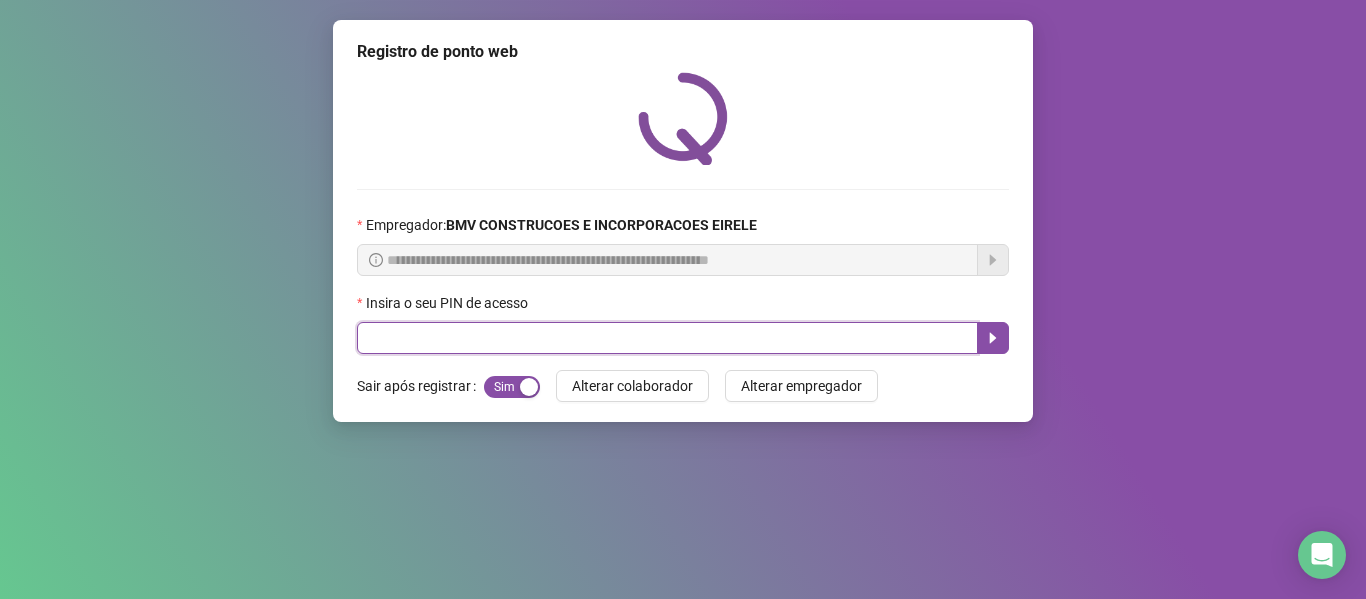 click at bounding box center [667, 338] 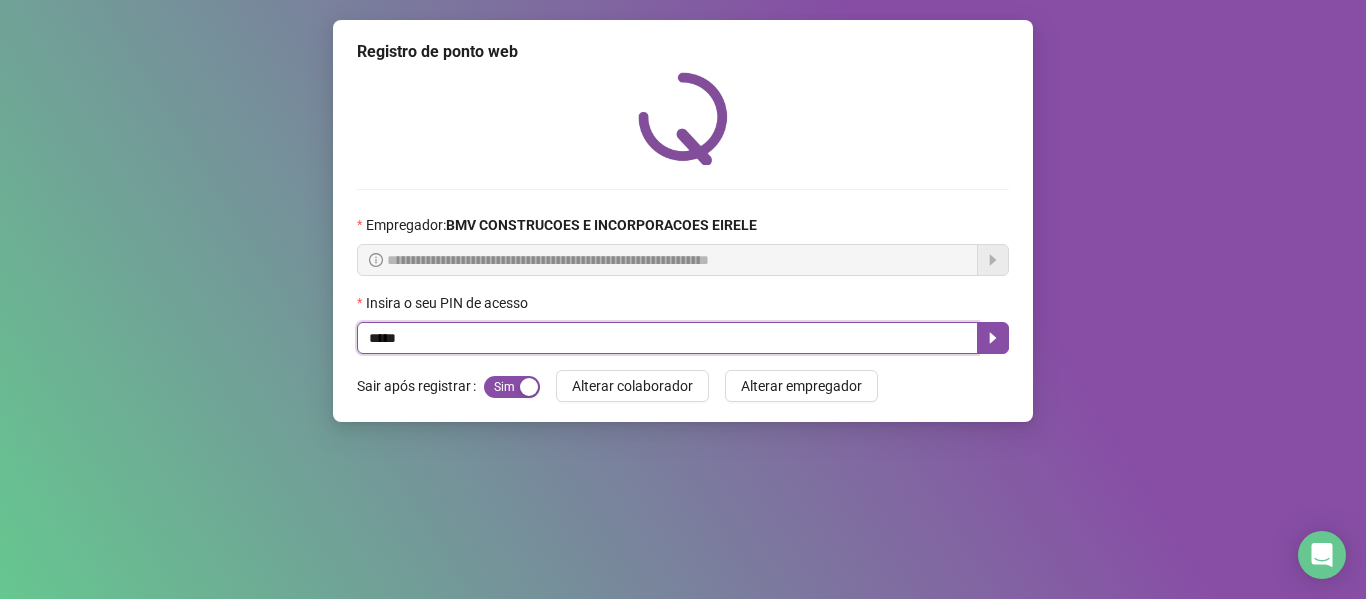 type on "*****" 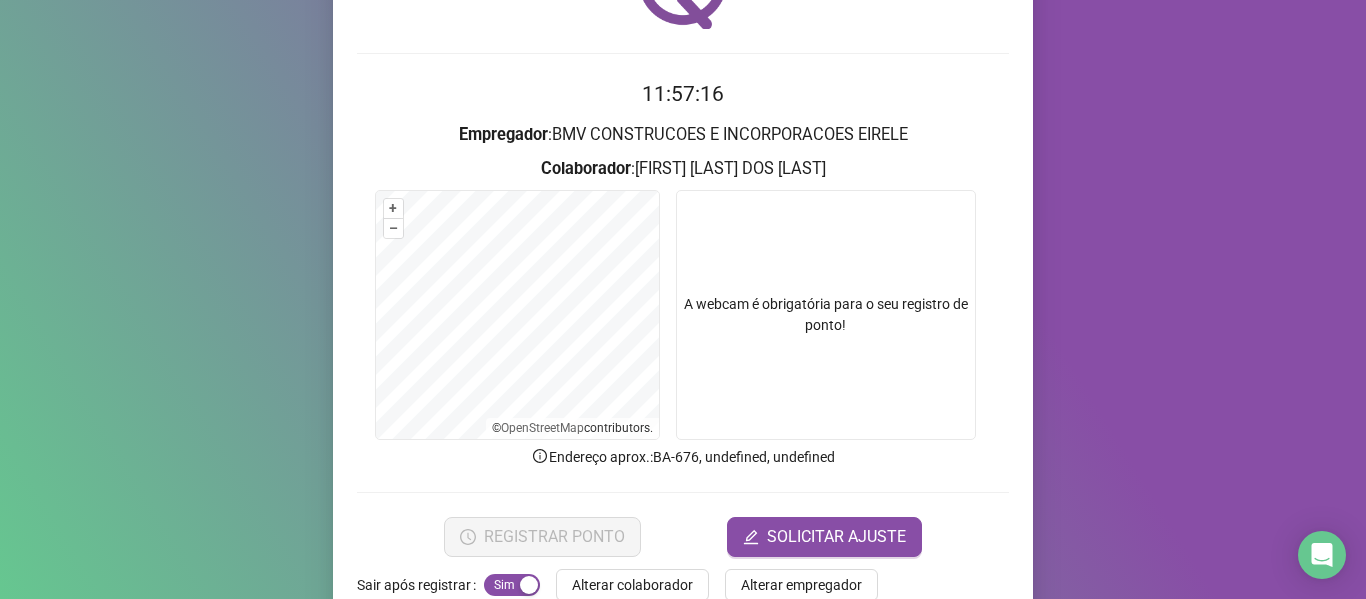 scroll, scrollTop: 182, scrollLeft: 0, axis: vertical 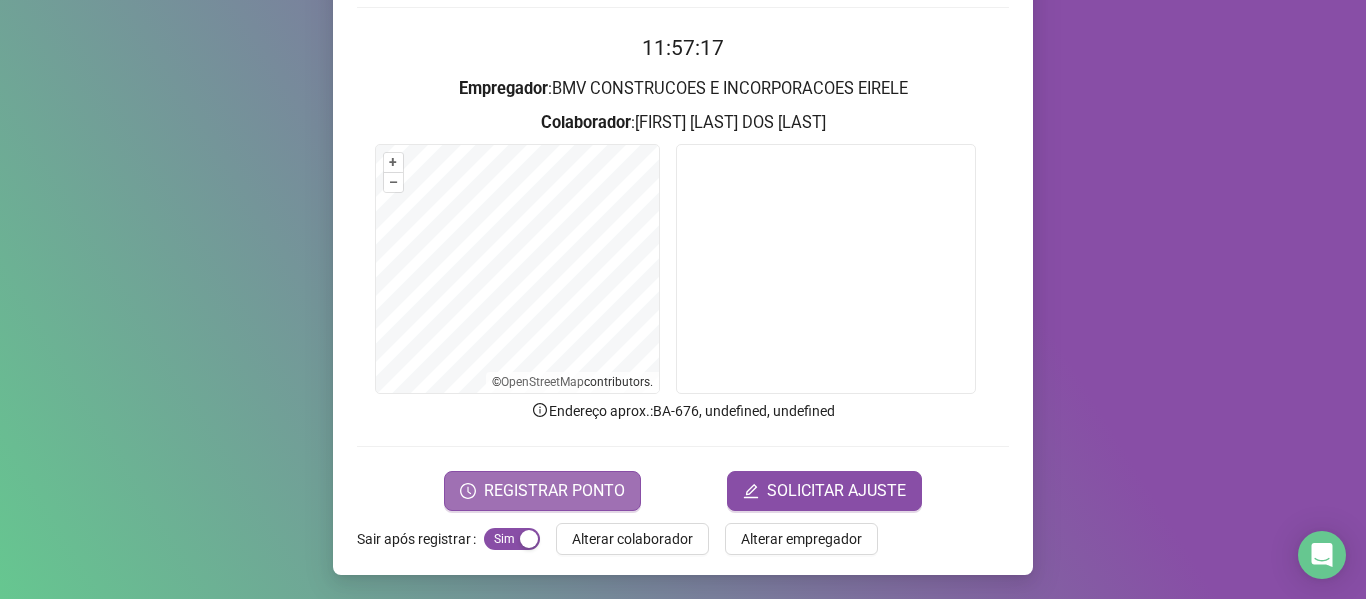 click on "REGISTRAR PONTO" at bounding box center (554, 491) 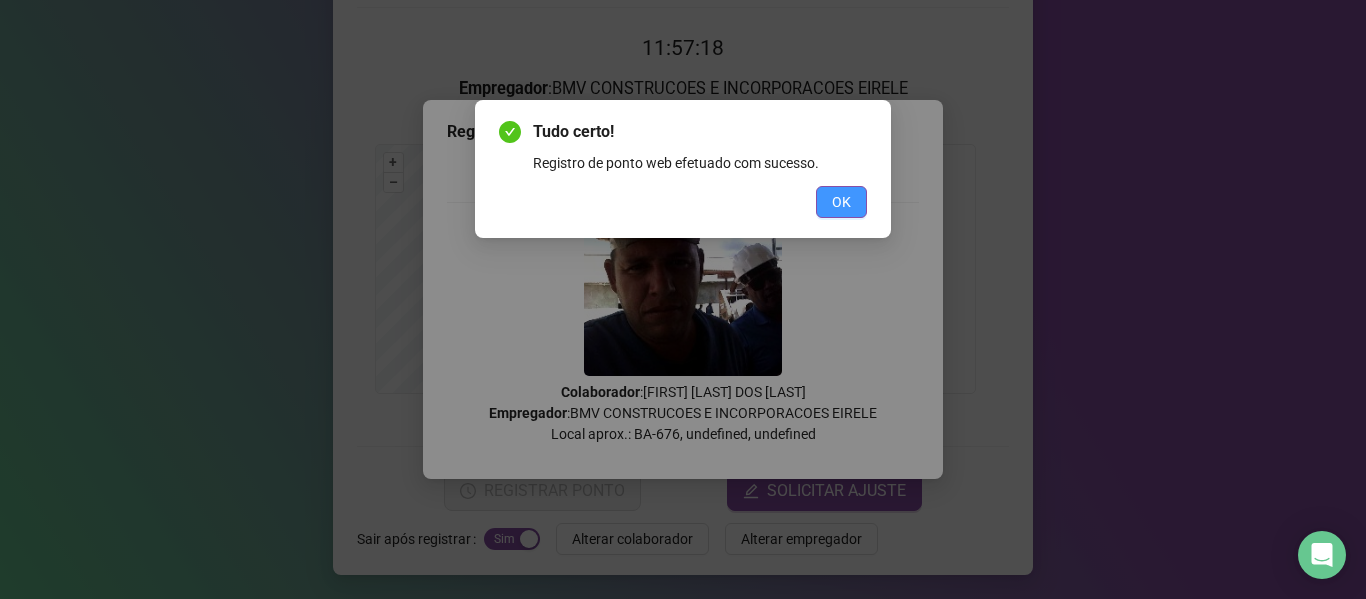 click on "OK" at bounding box center [841, 202] 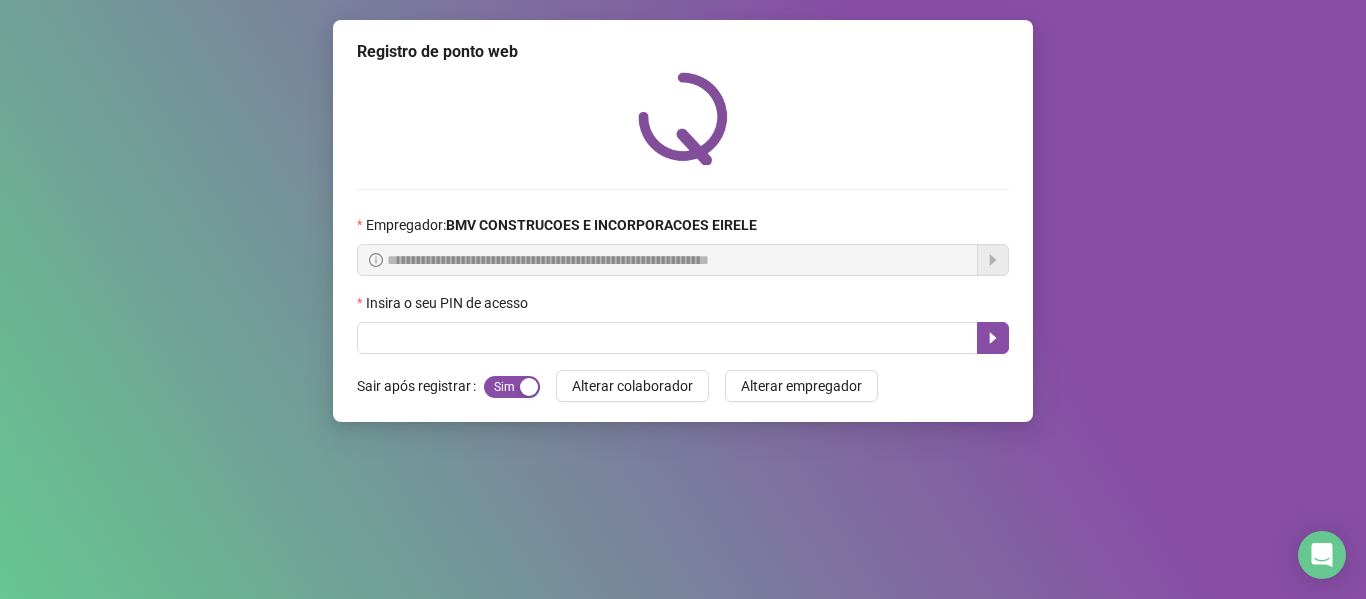 scroll, scrollTop: 0, scrollLeft: 0, axis: both 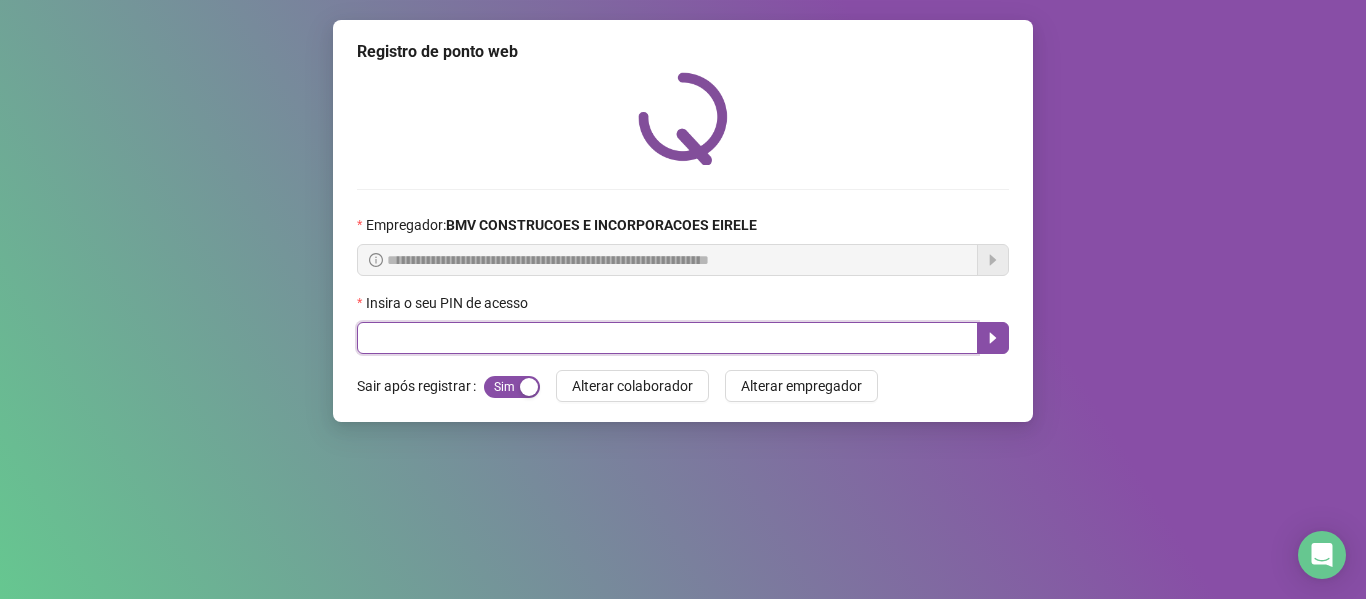 click at bounding box center (667, 338) 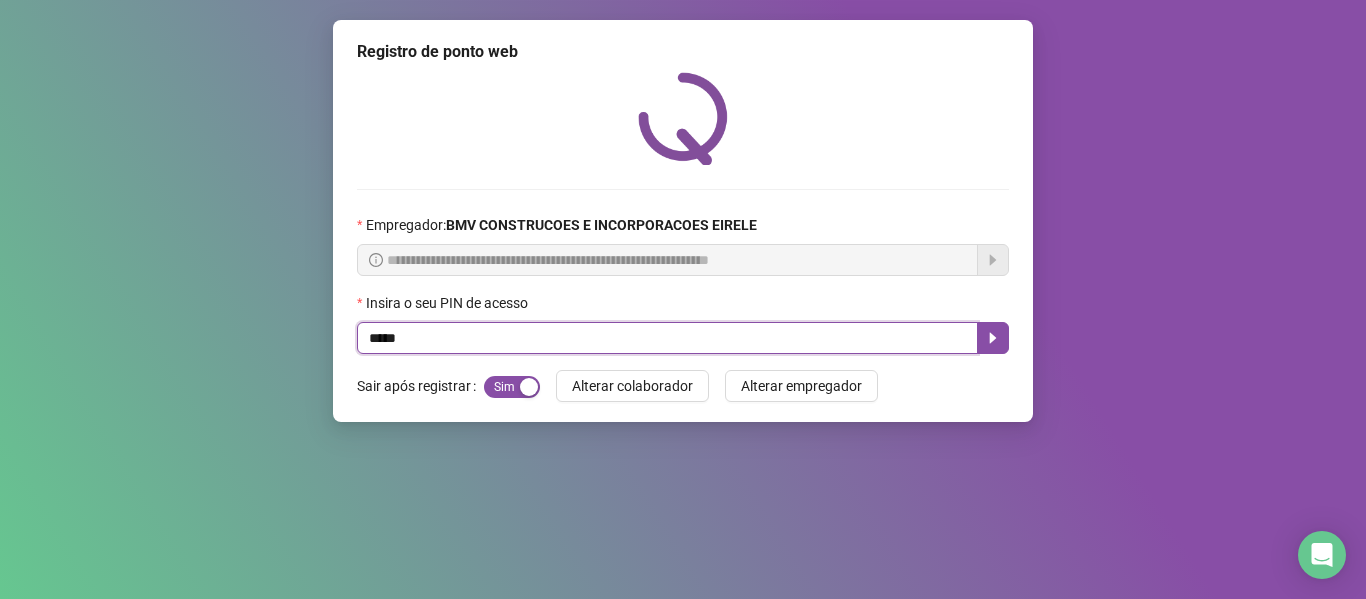 type on "*****" 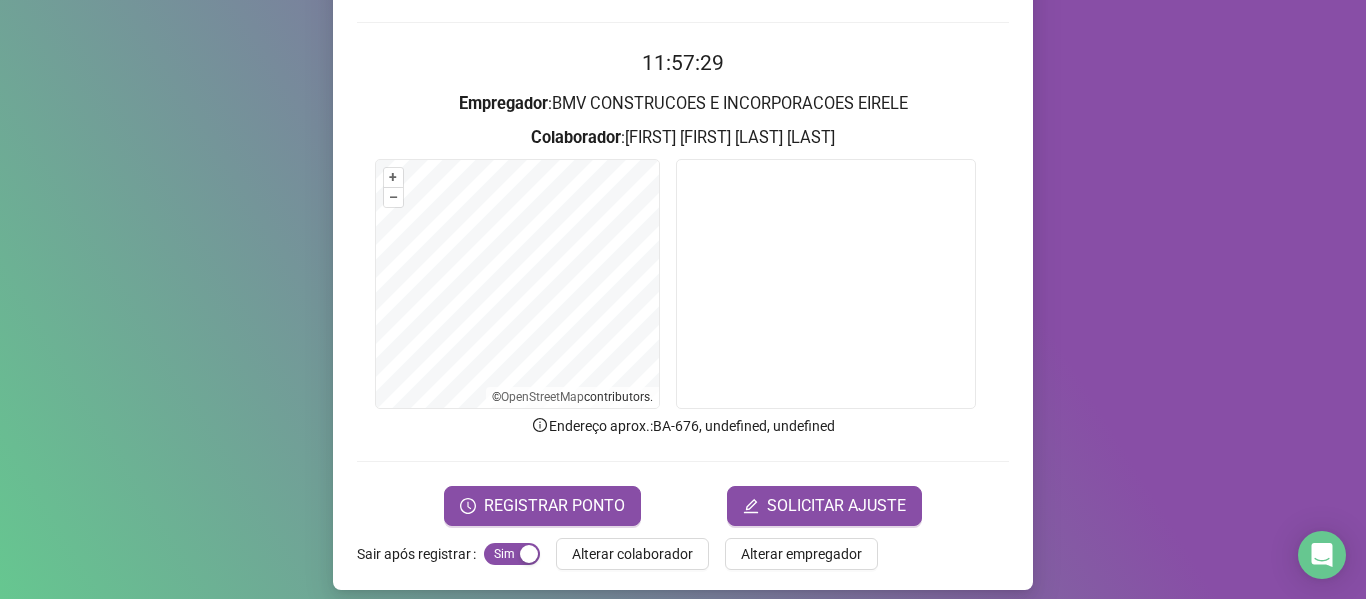 scroll, scrollTop: 182, scrollLeft: 0, axis: vertical 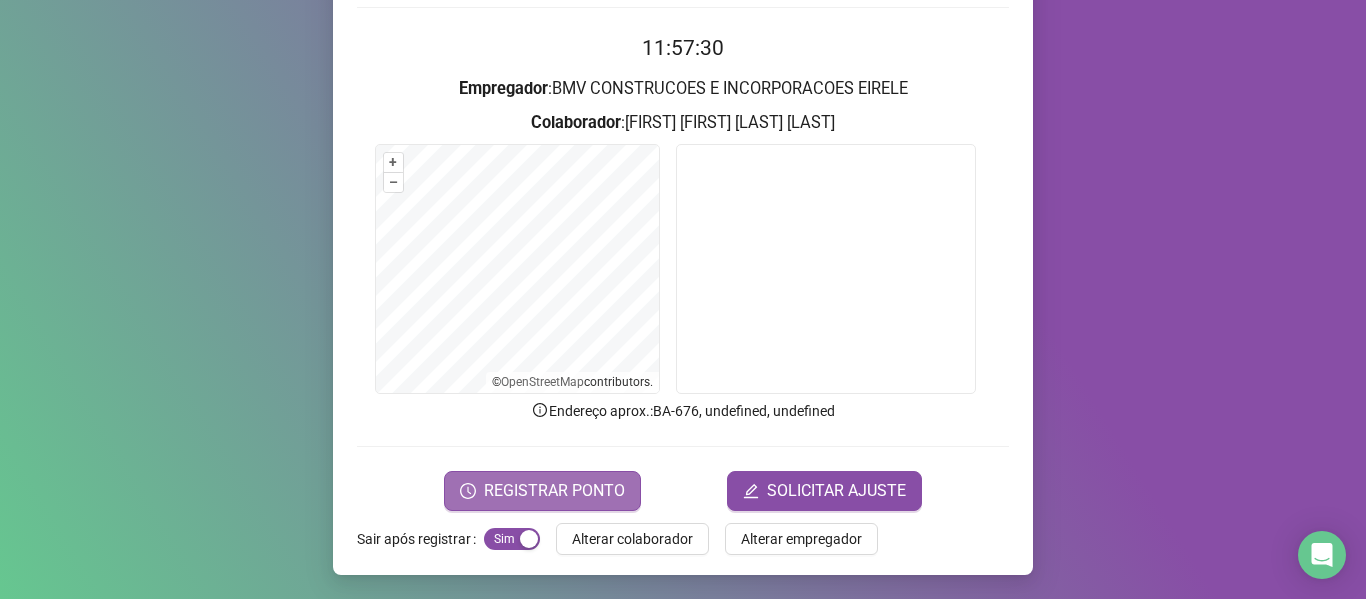 click on "REGISTRAR PONTO" at bounding box center (554, 491) 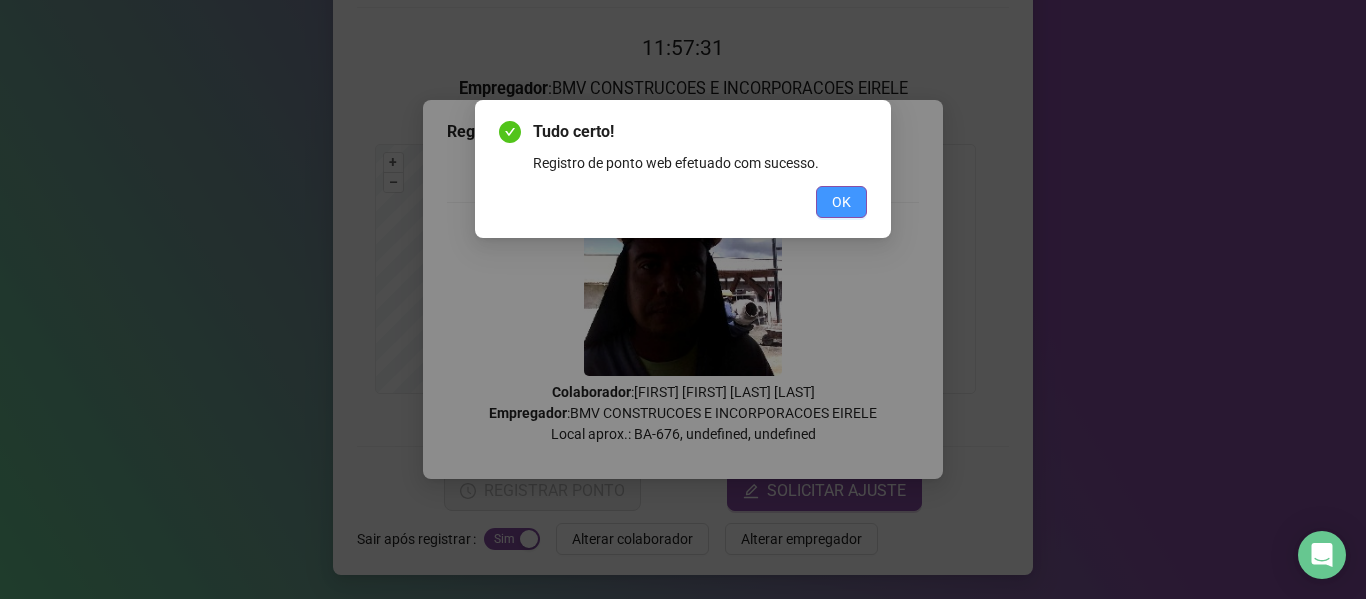 click on "OK" at bounding box center (841, 202) 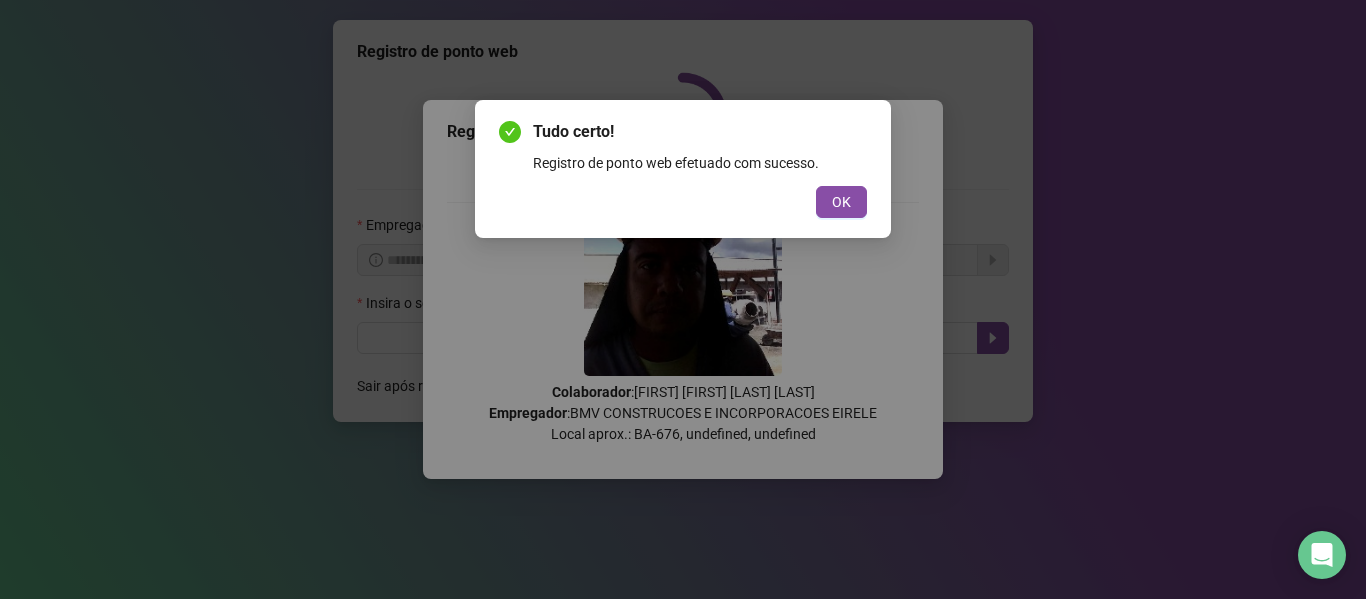 scroll, scrollTop: 0, scrollLeft: 0, axis: both 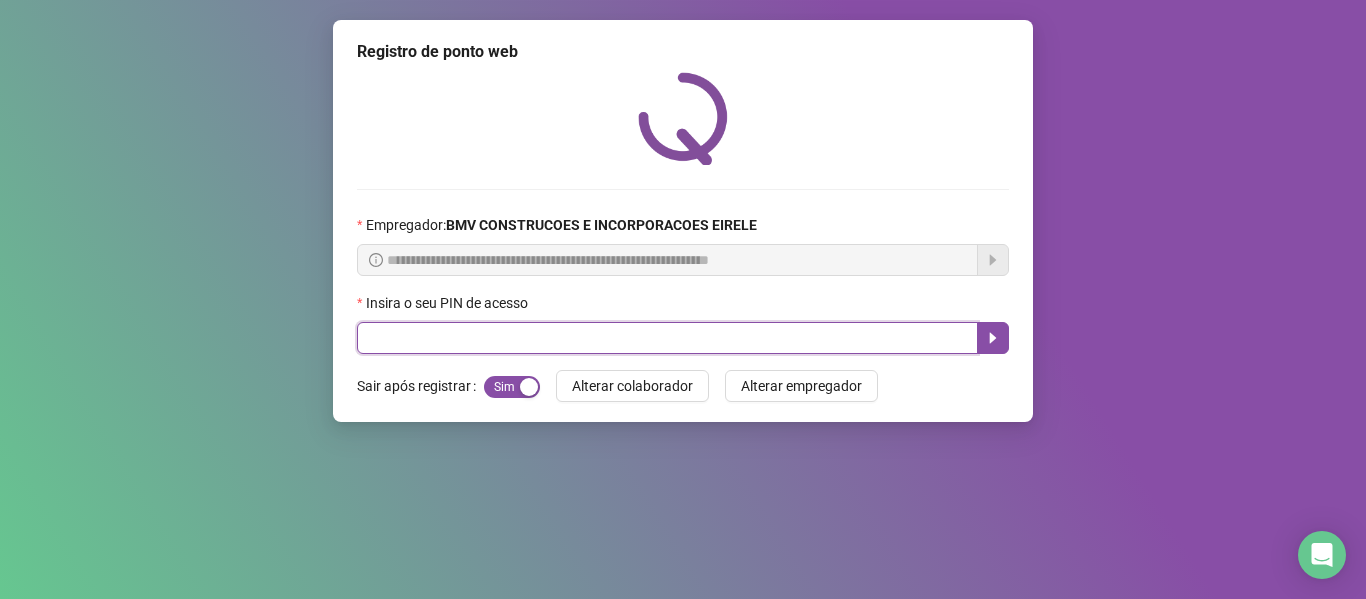 click at bounding box center (667, 338) 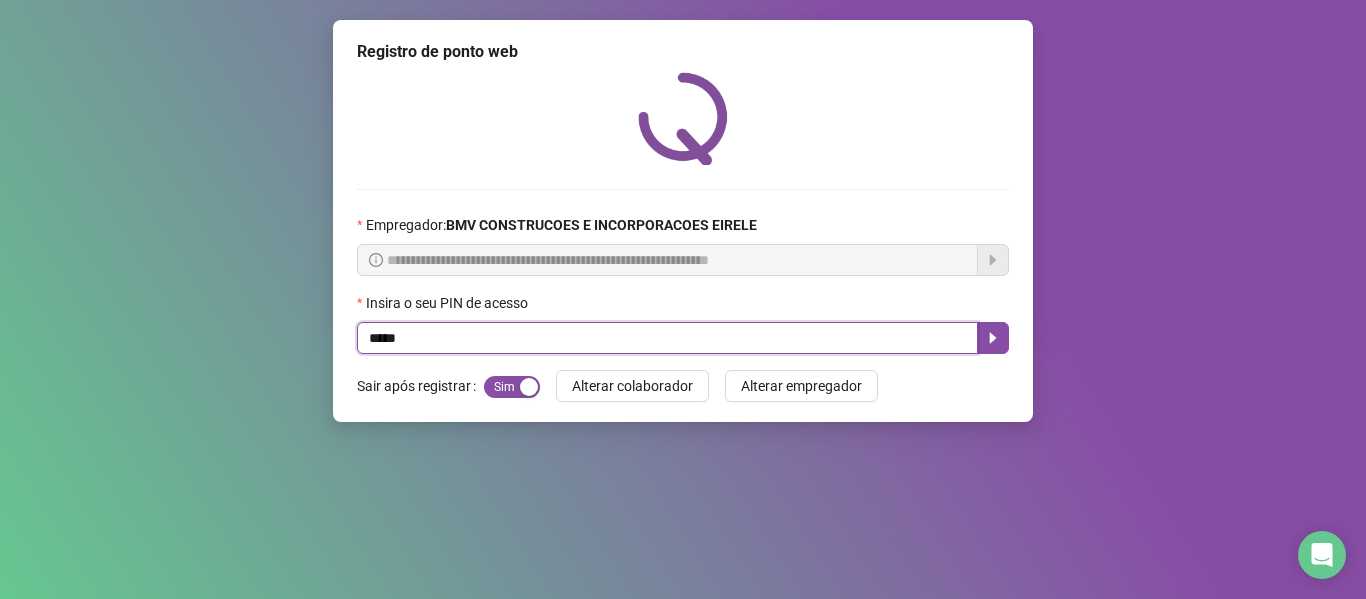 type on "*****" 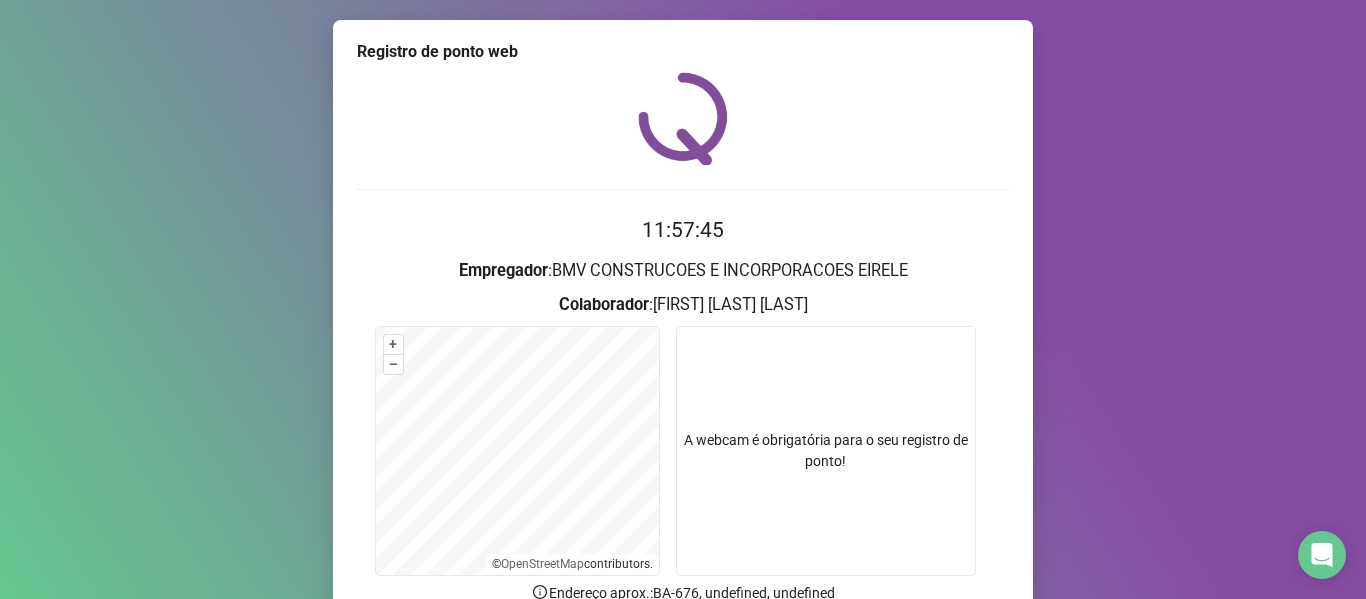 scroll, scrollTop: 182, scrollLeft: 0, axis: vertical 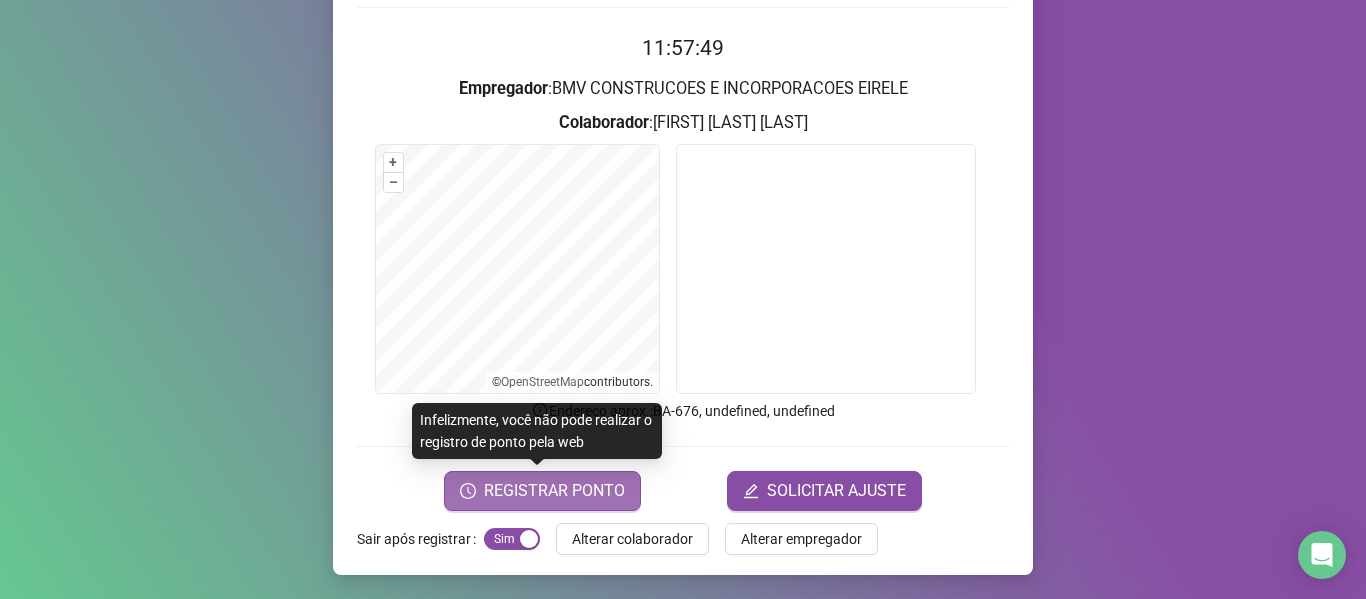 click on "REGISTRAR PONTO" at bounding box center (554, 491) 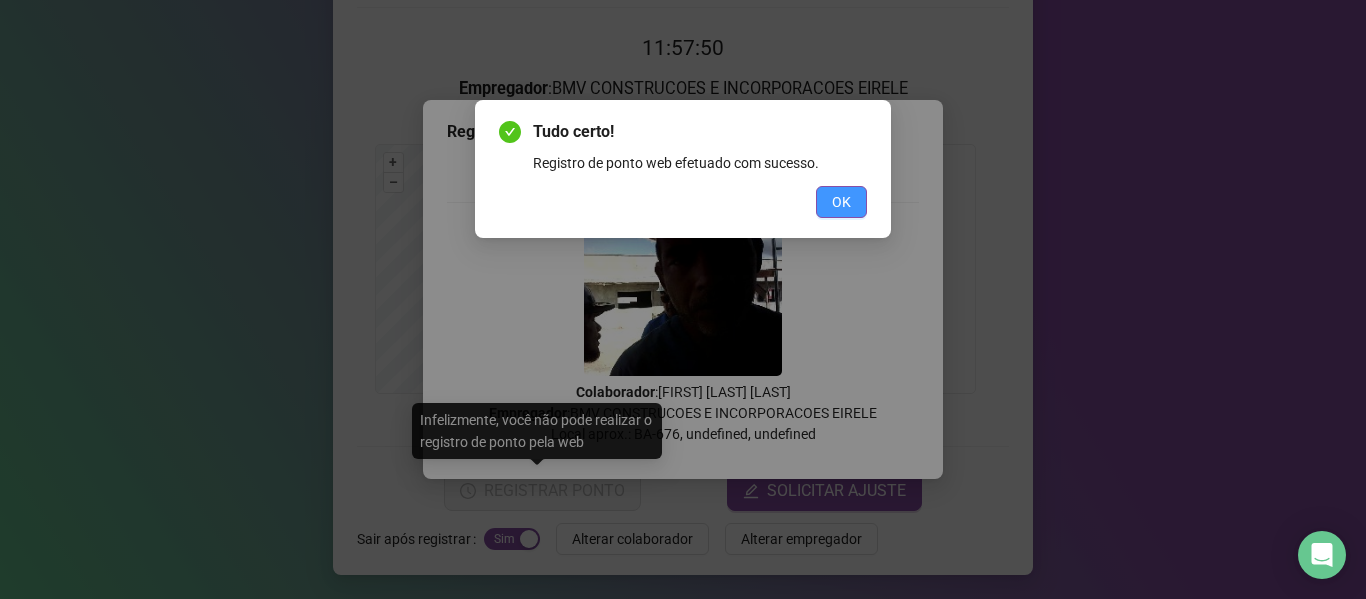 click on "OK" at bounding box center (841, 202) 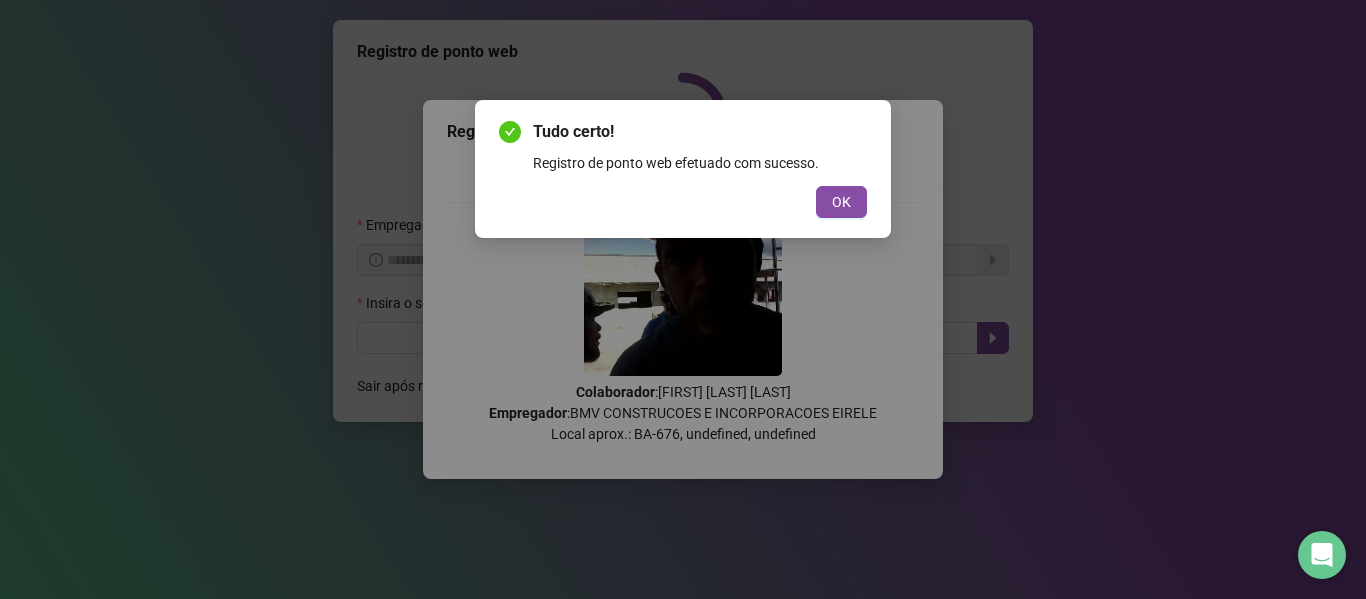scroll, scrollTop: 0, scrollLeft: 0, axis: both 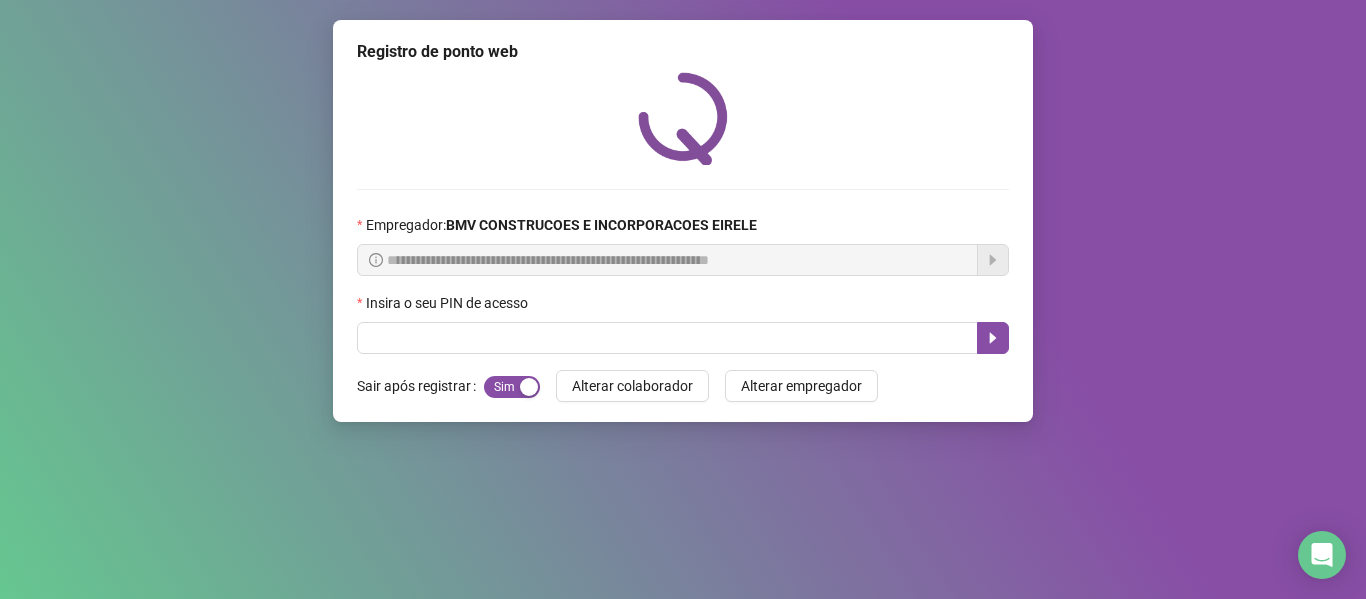 click on "**********" at bounding box center [683, 221] 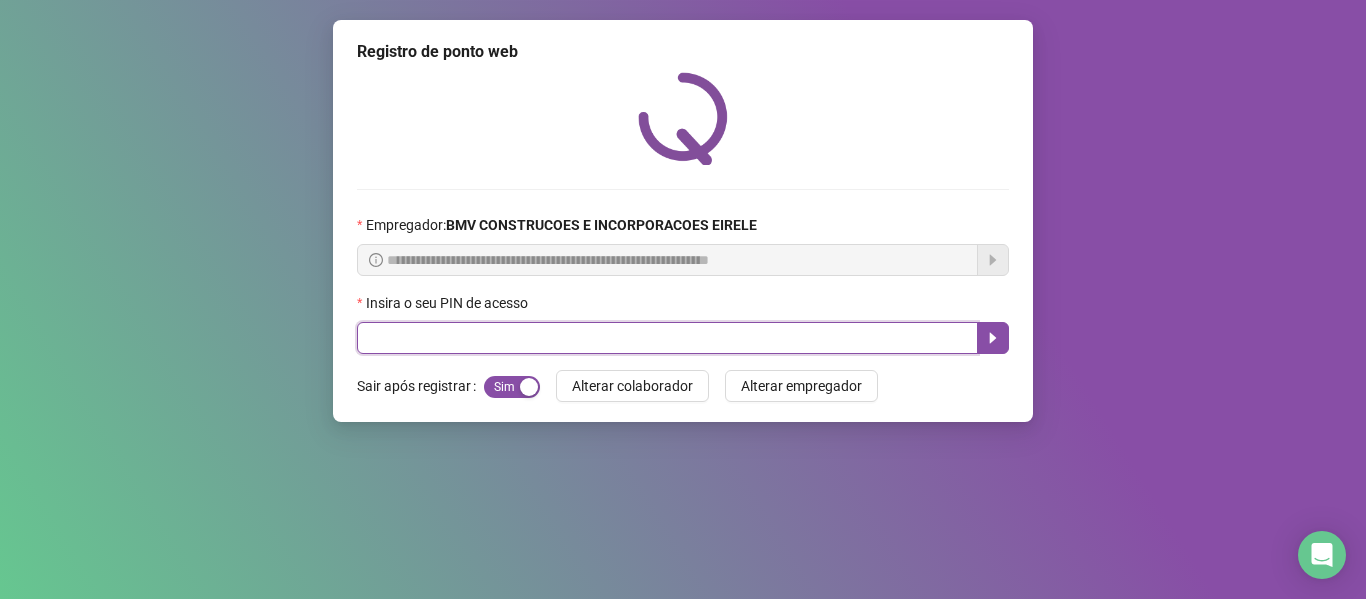 click at bounding box center (667, 338) 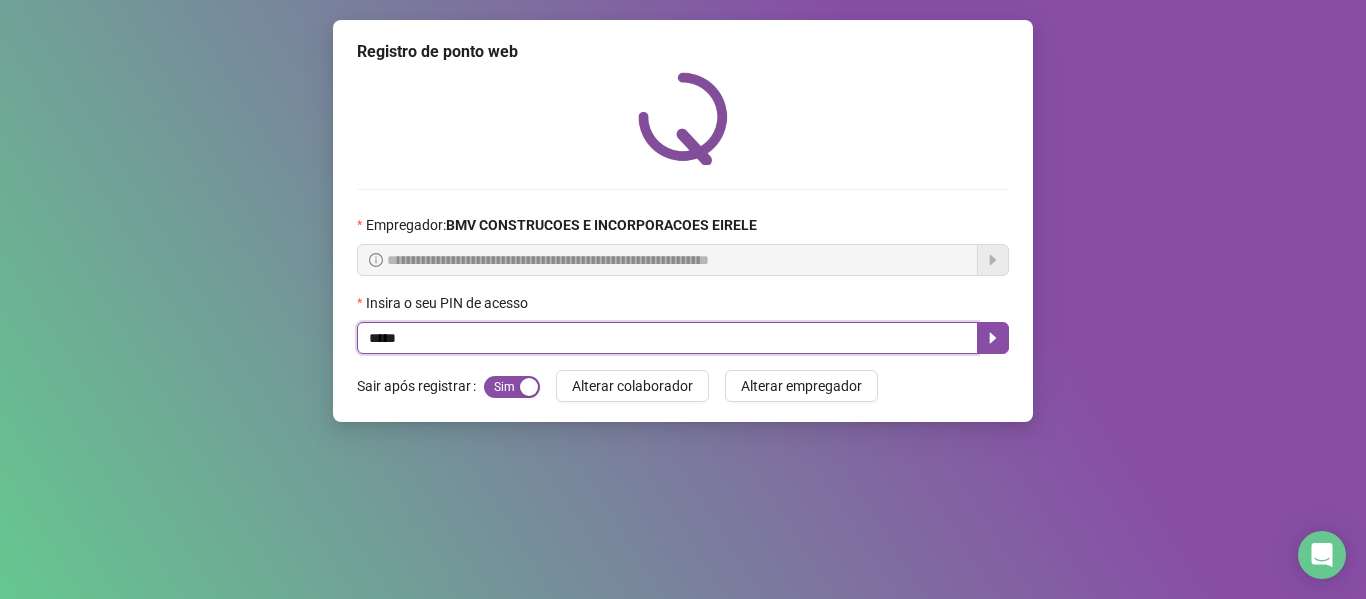 type on "*****" 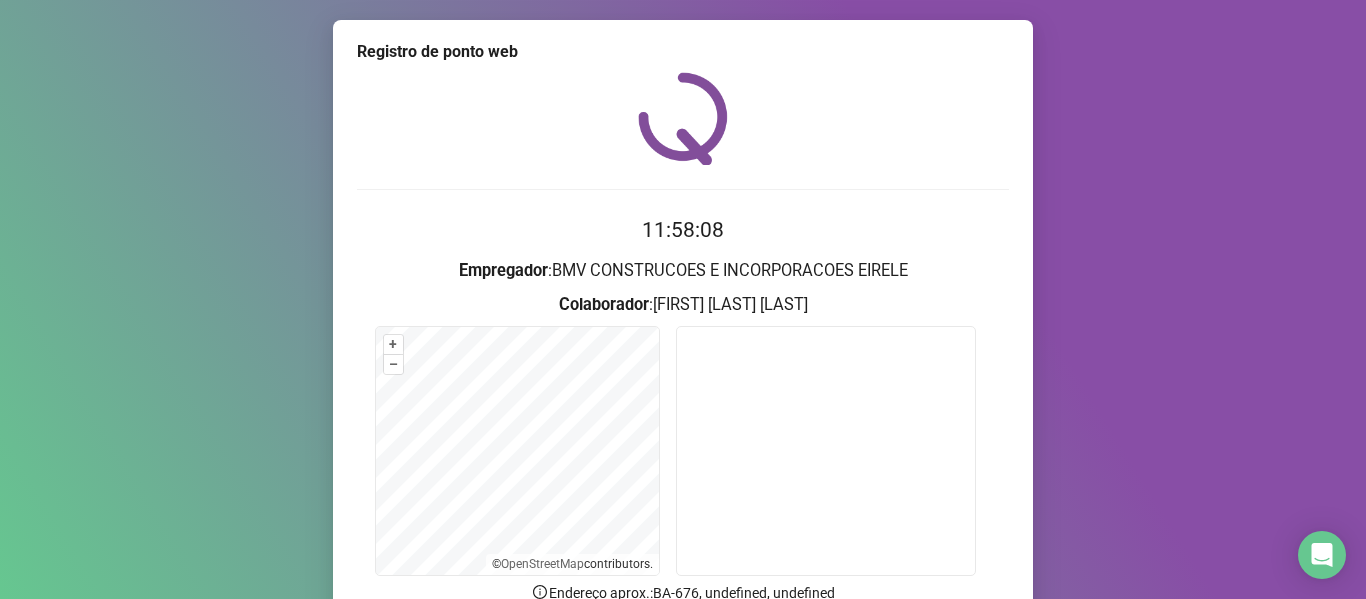 scroll, scrollTop: 182, scrollLeft: 0, axis: vertical 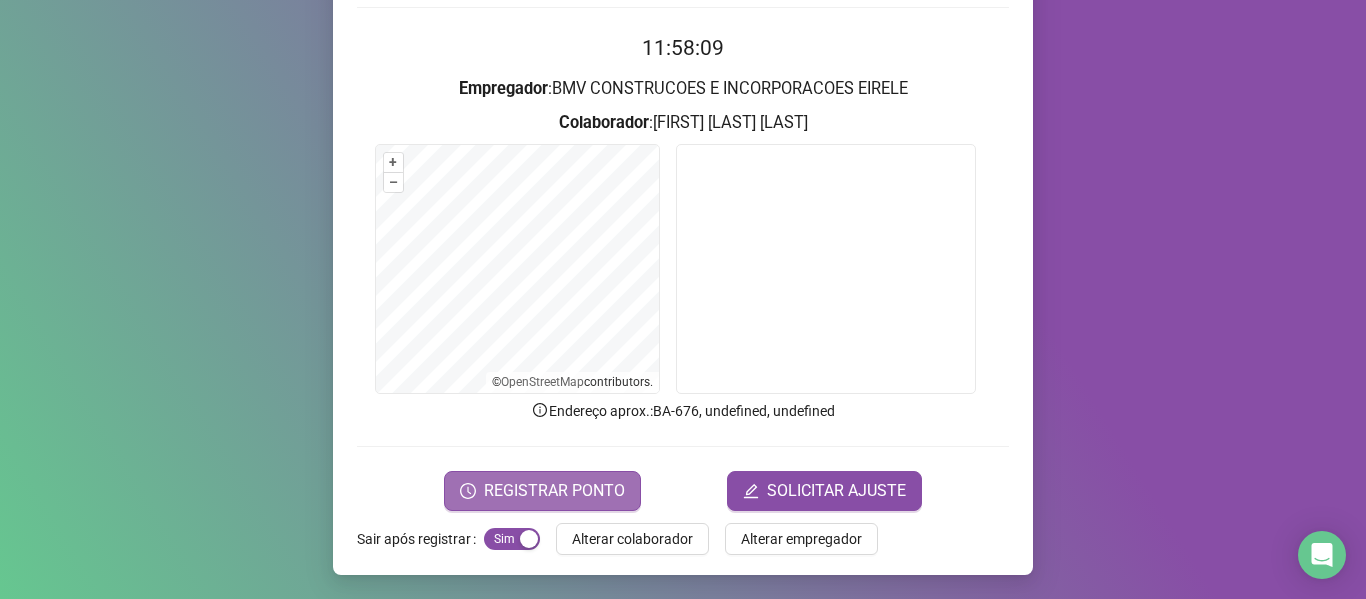 click on "REGISTRAR PONTO" at bounding box center [554, 491] 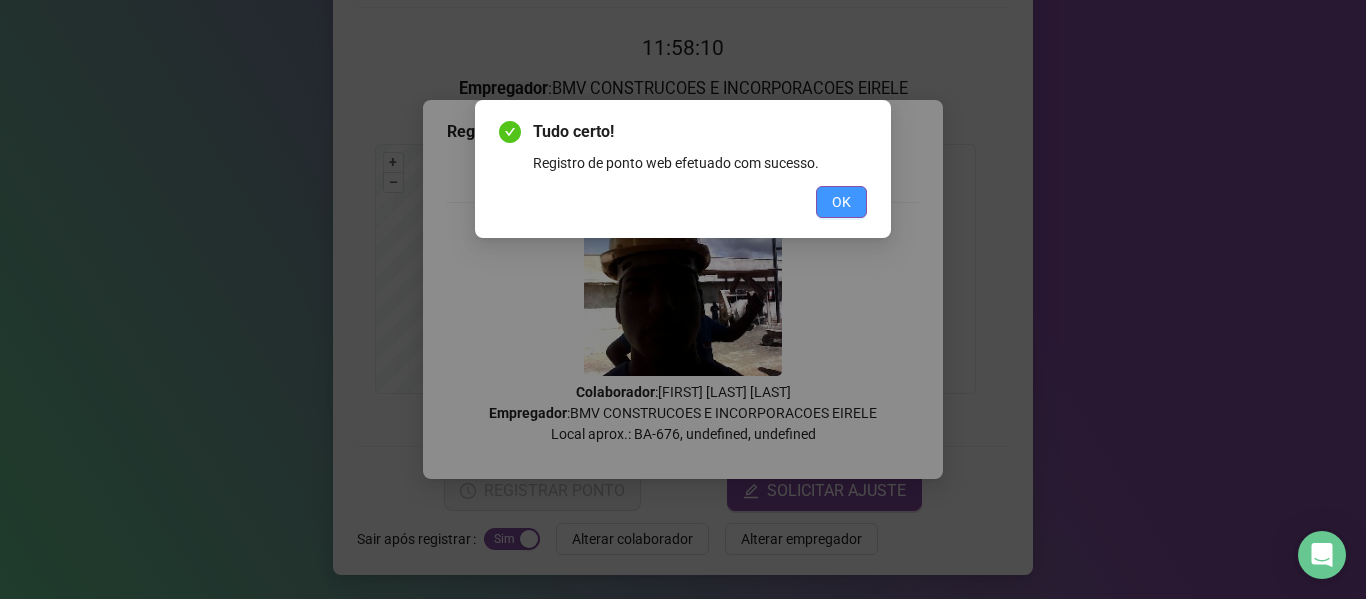 click on "OK" at bounding box center (841, 202) 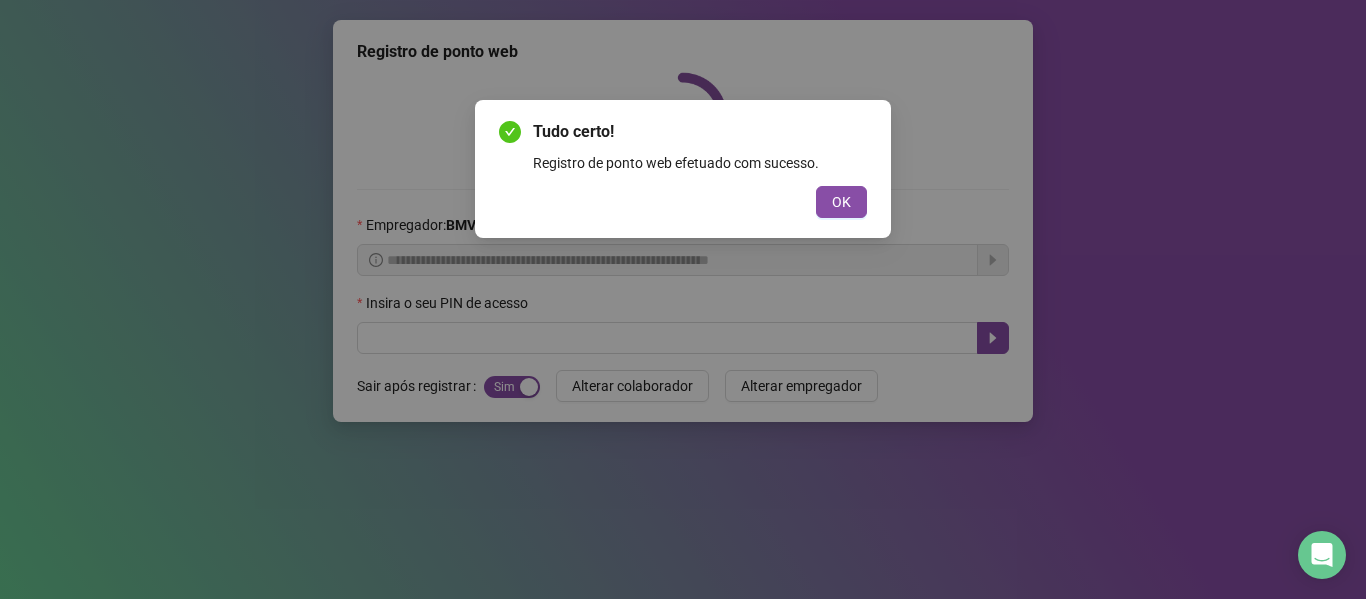 scroll, scrollTop: 0, scrollLeft: 0, axis: both 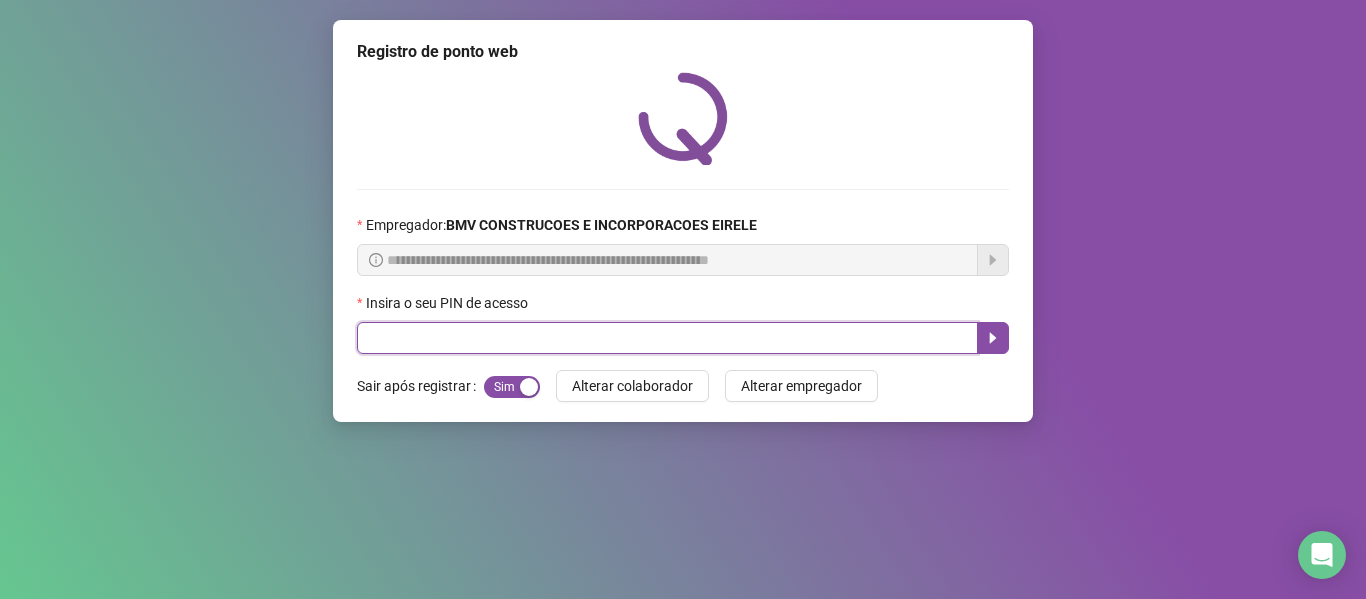 click at bounding box center [667, 338] 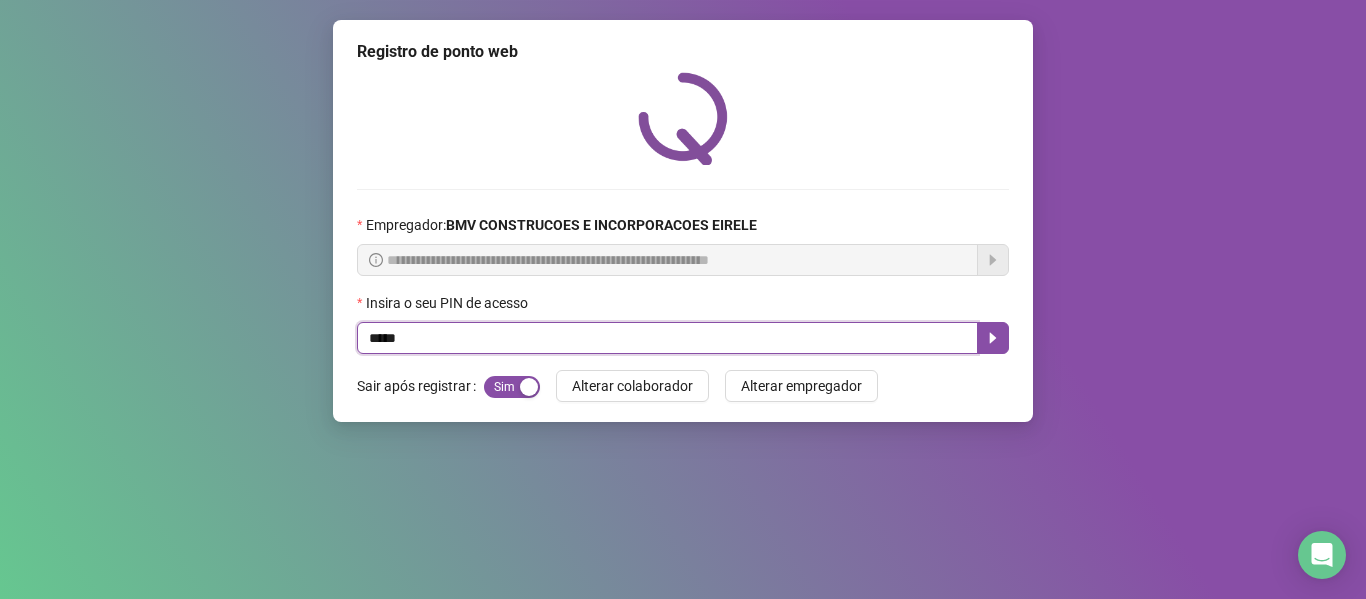 type on "*****" 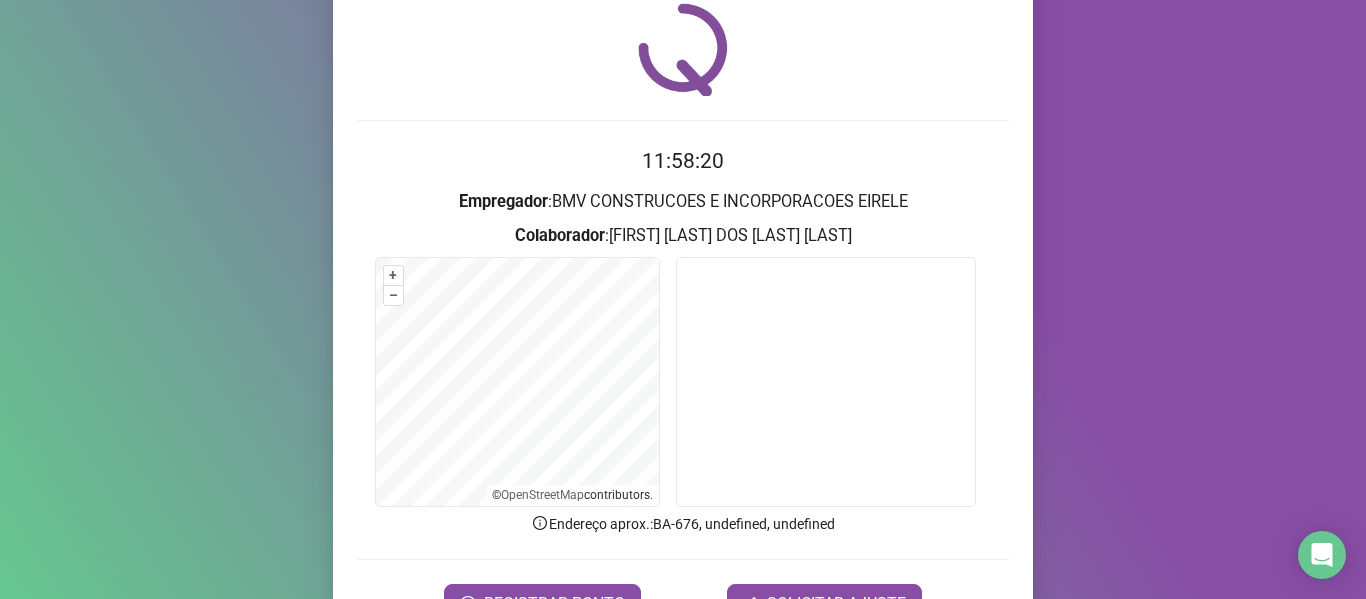 scroll, scrollTop: 182, scrollLeft: 0, axis: vertical 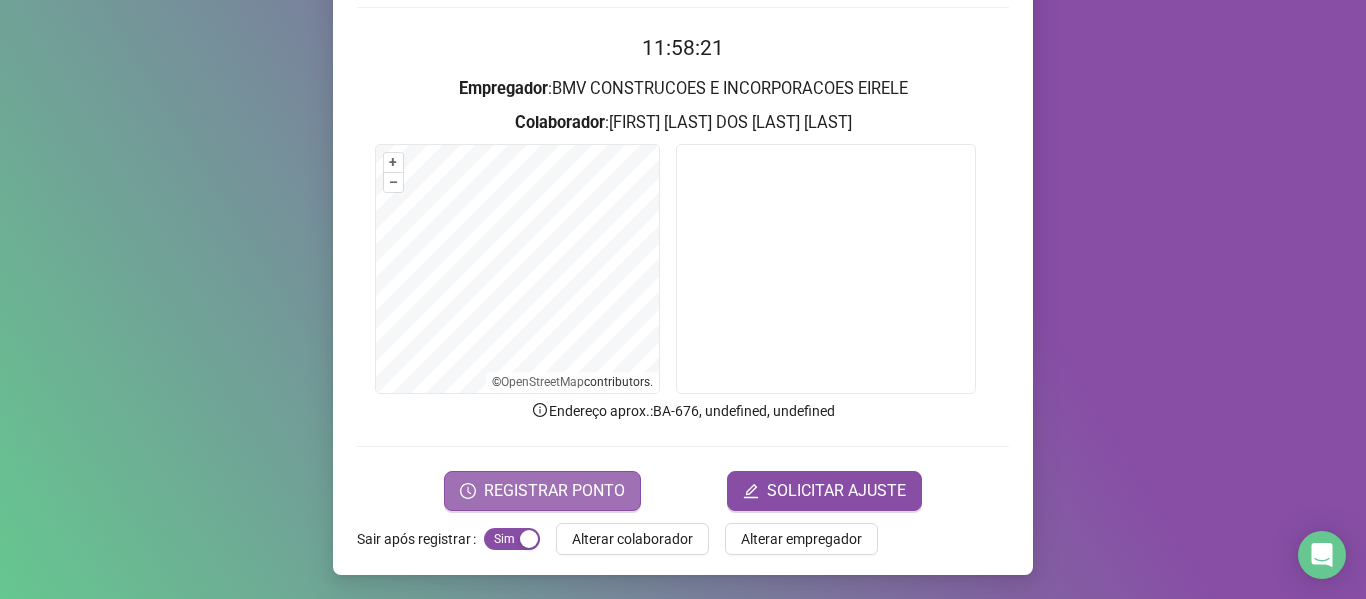 click on "REGISTRAR PONTO" at bounding box center (554, 491) 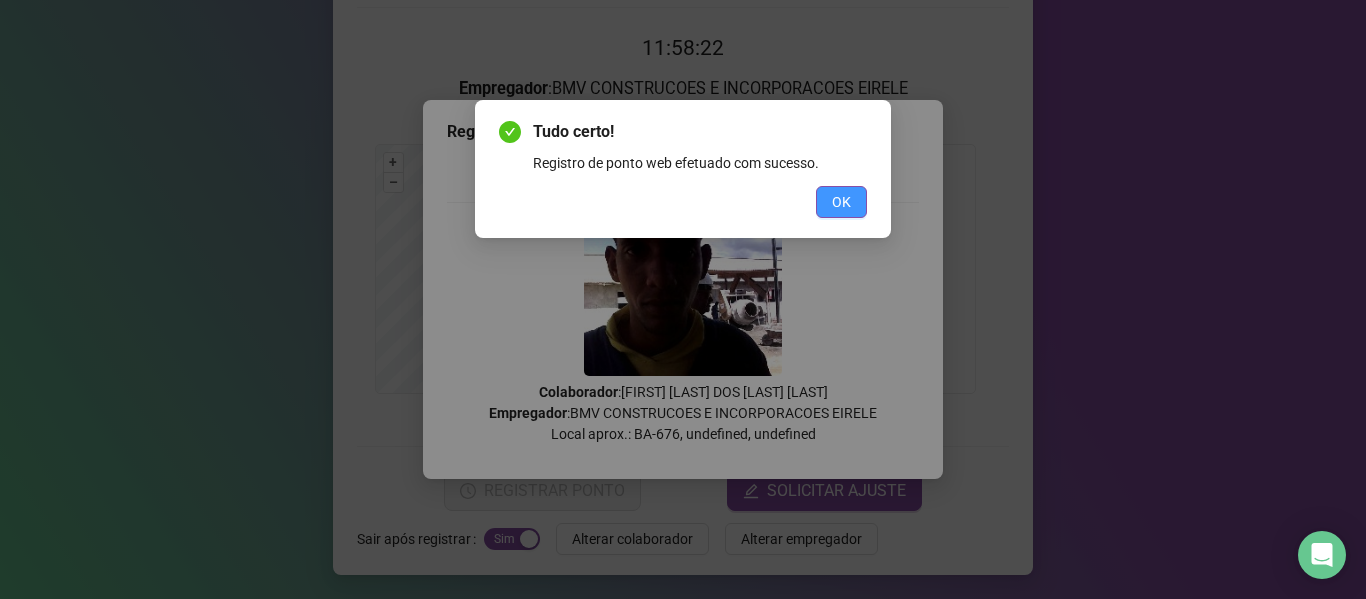 click on "OK" at bounding box center (841, 202) 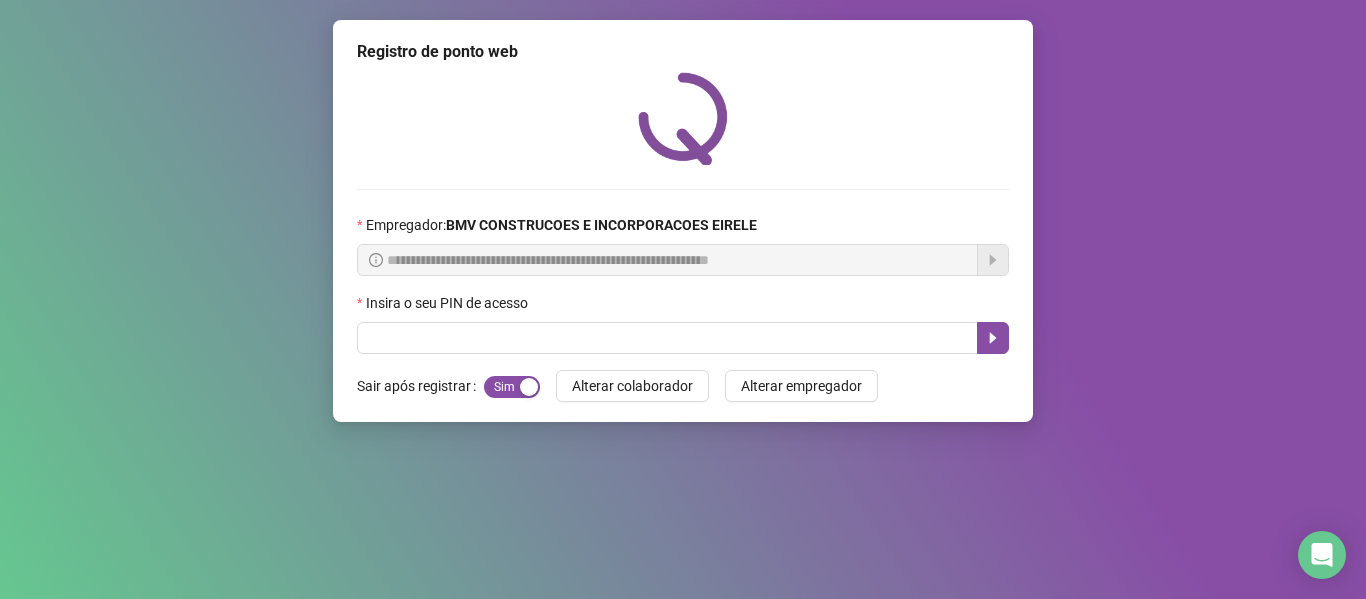 scroll, scrollTop: 0, scrollLeft: 0, axis: both 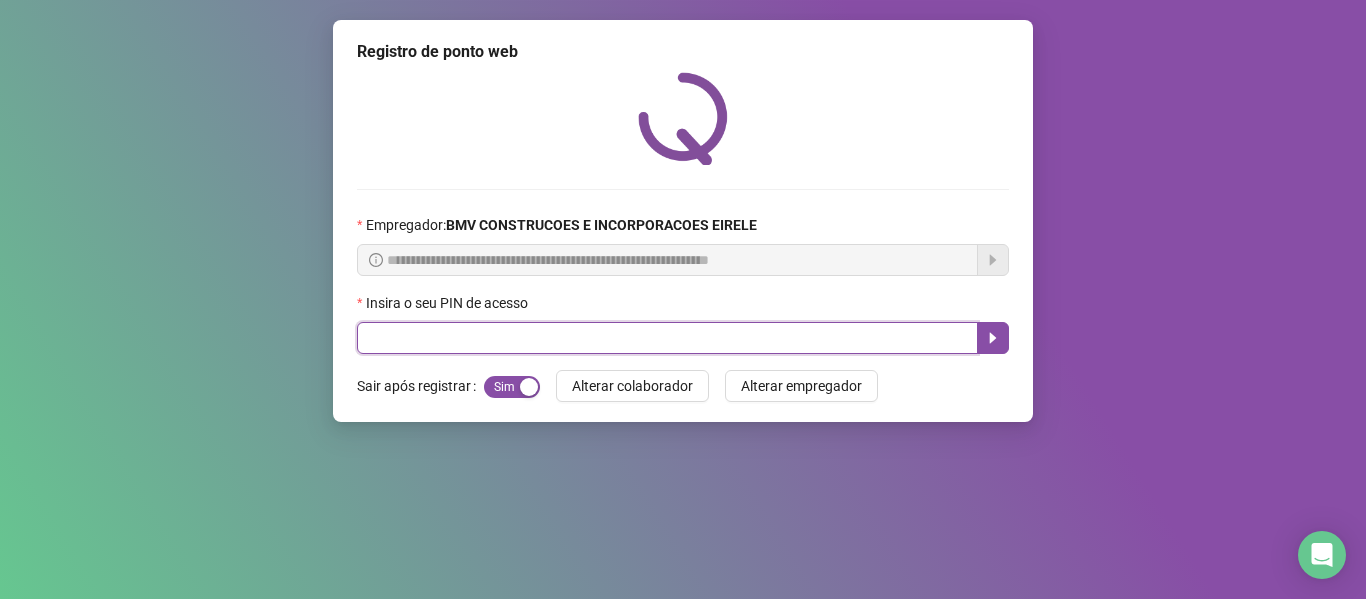 click at bounding box center [667, 338] 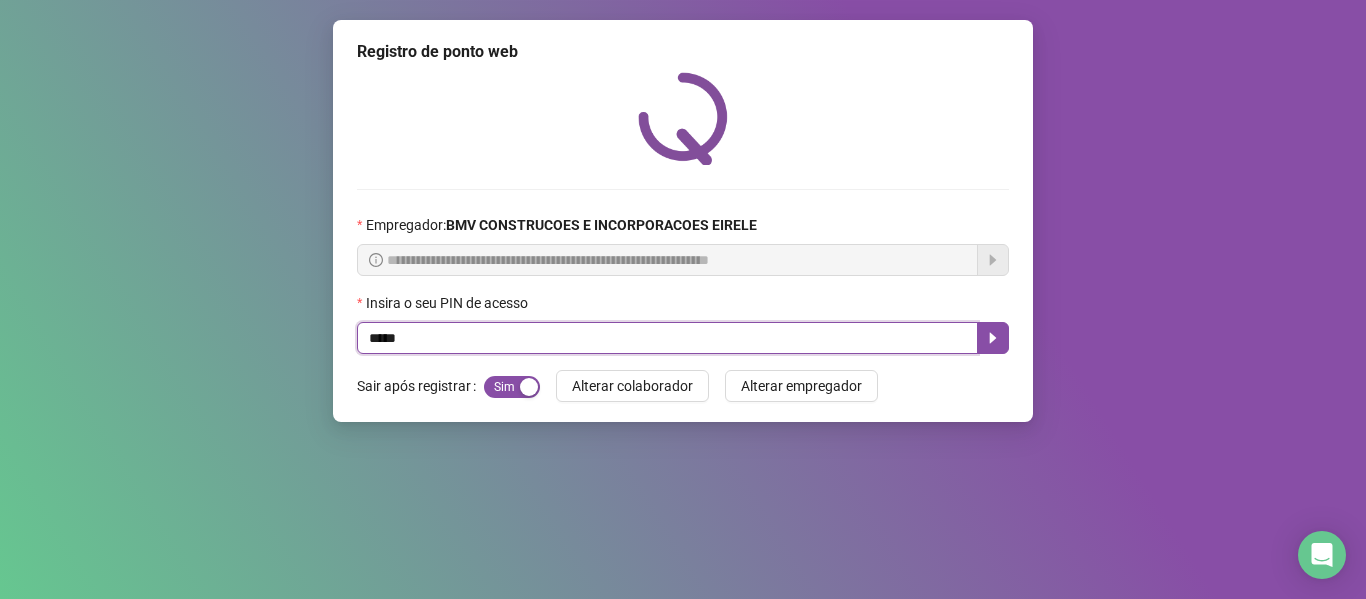 type on "*****" 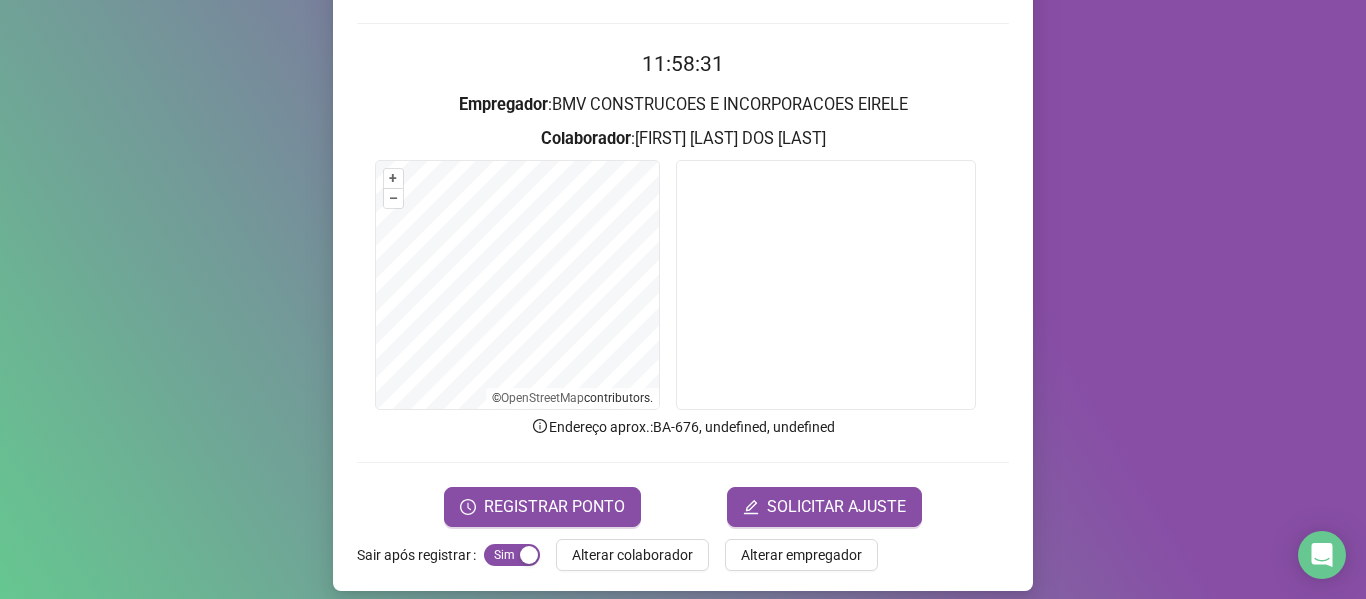 scroll, scrollTop: 182, scrollLeft: 0, axis: vertical 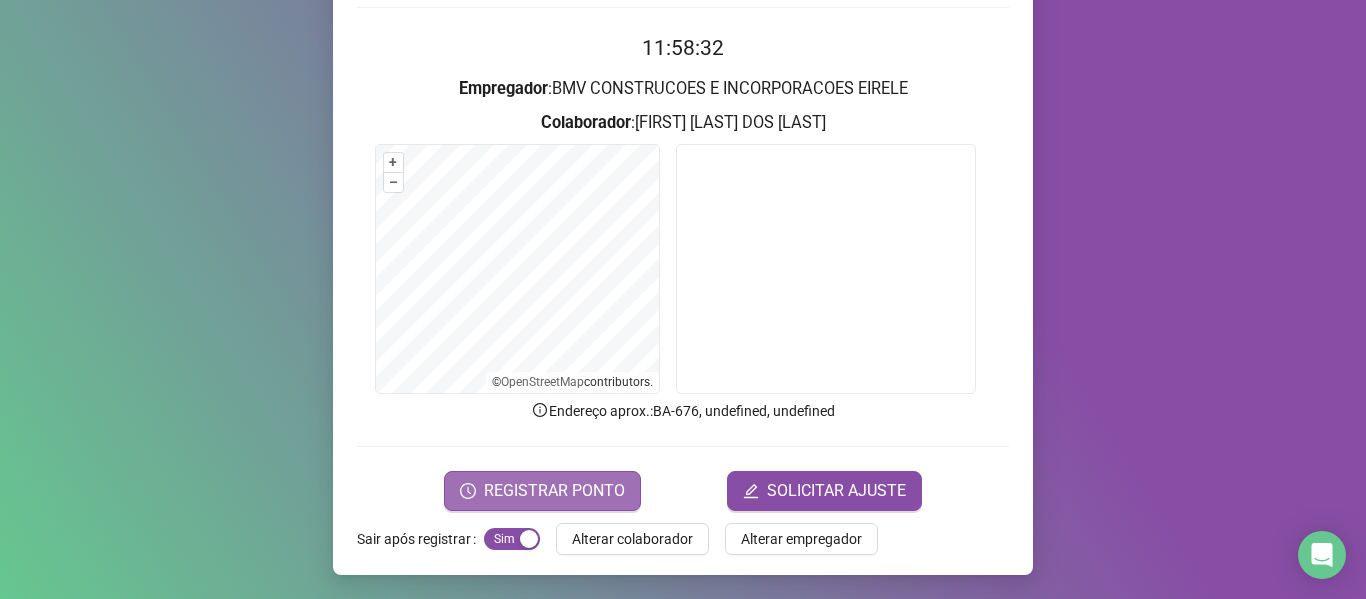 click on "REGISTRAR PONTO" at bounding box center (542, 491) 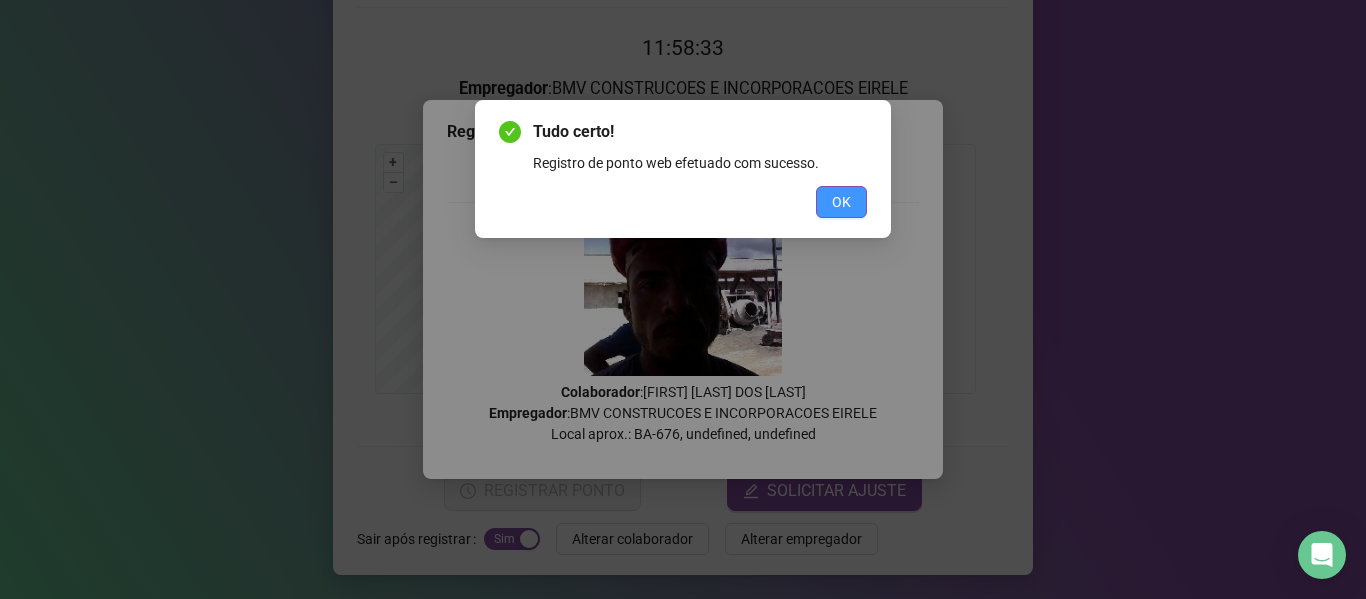 click on "OK" at bounding box center [841, 202] 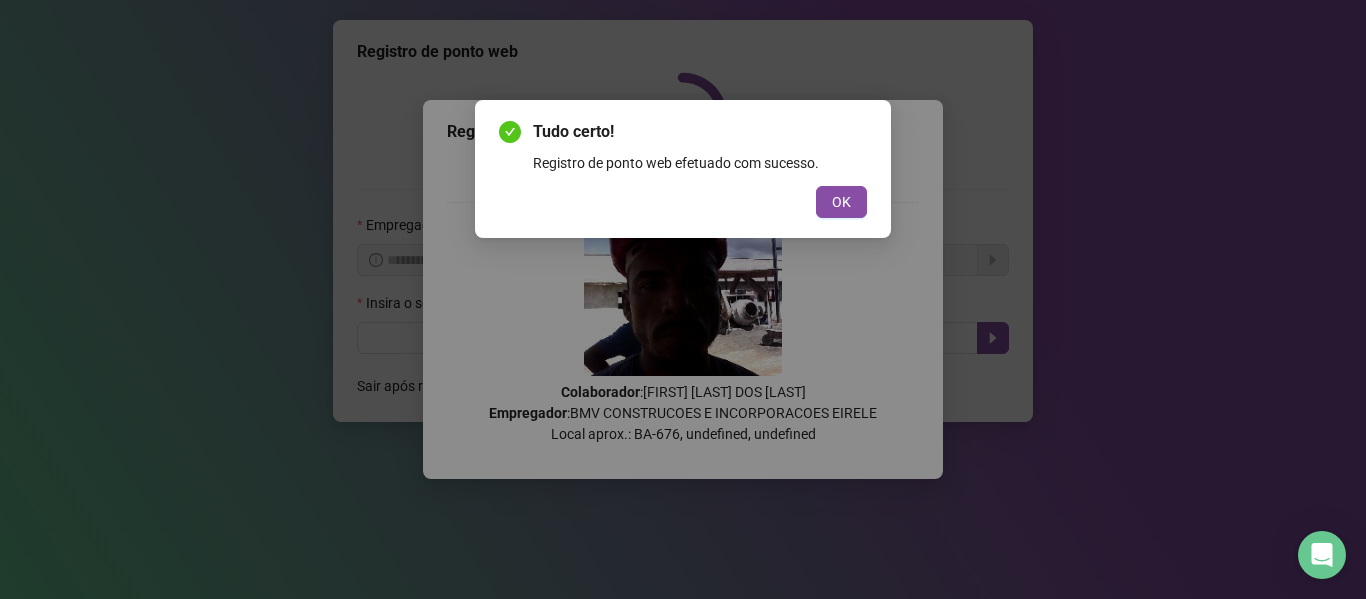 scroll, scrollTop: 0, scrollLeft: 0, axis: both 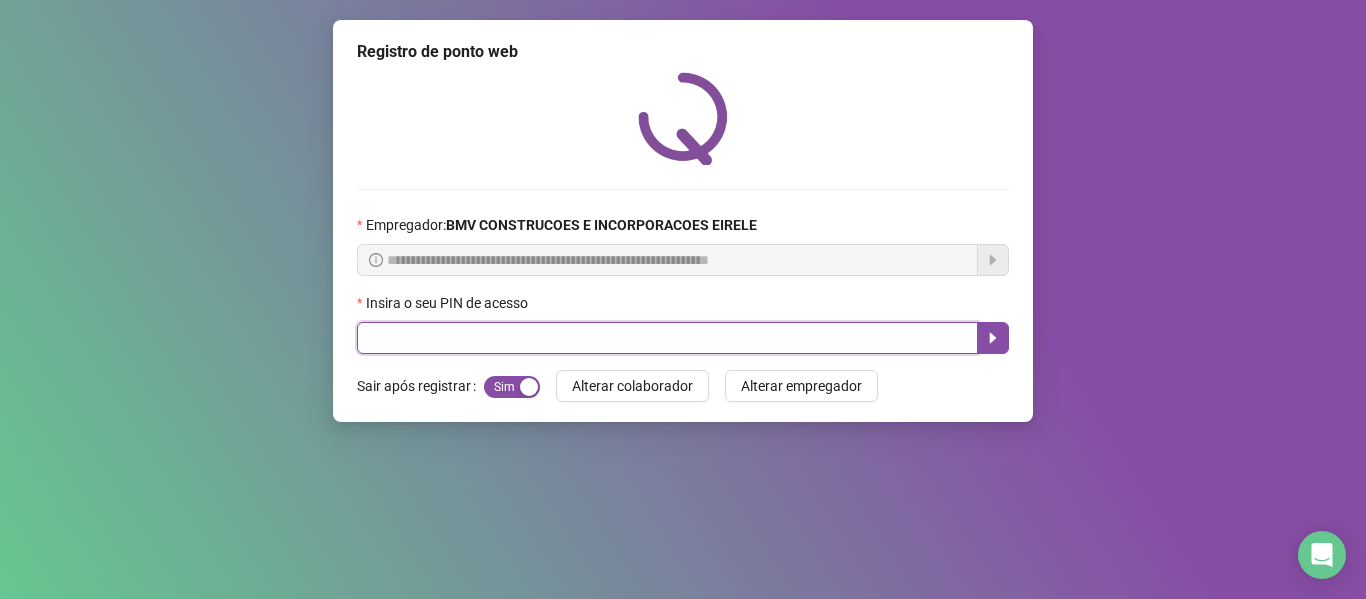 click at bounding box center (667, 338) 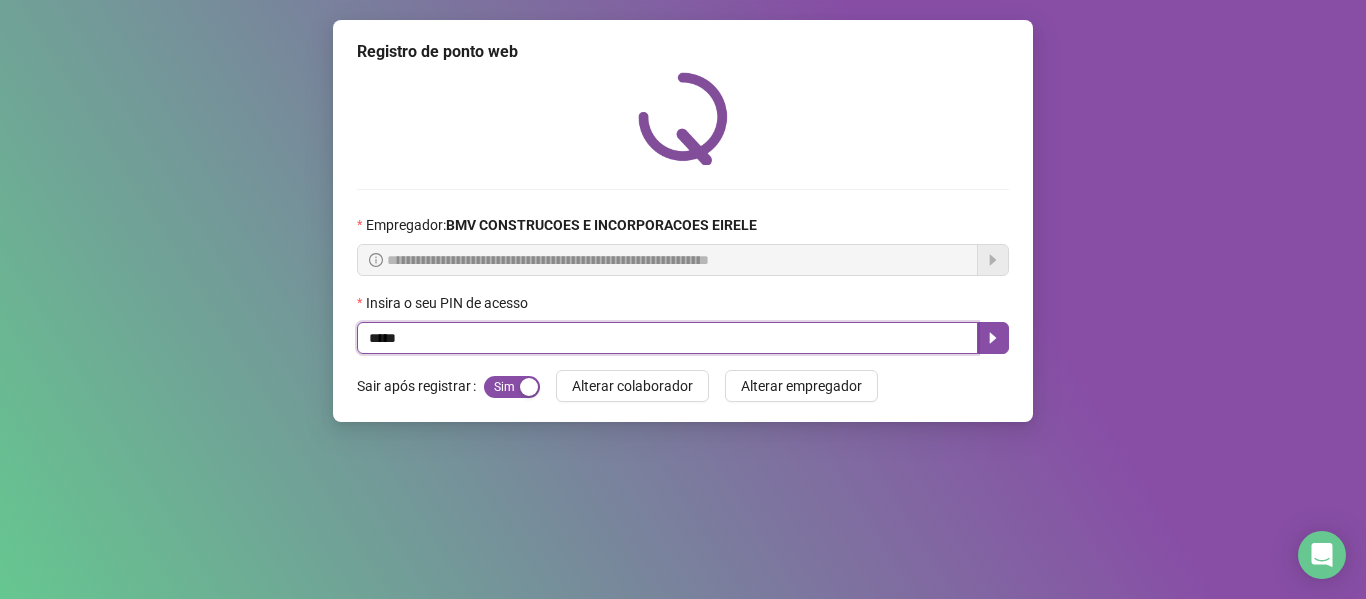 type on "*****" 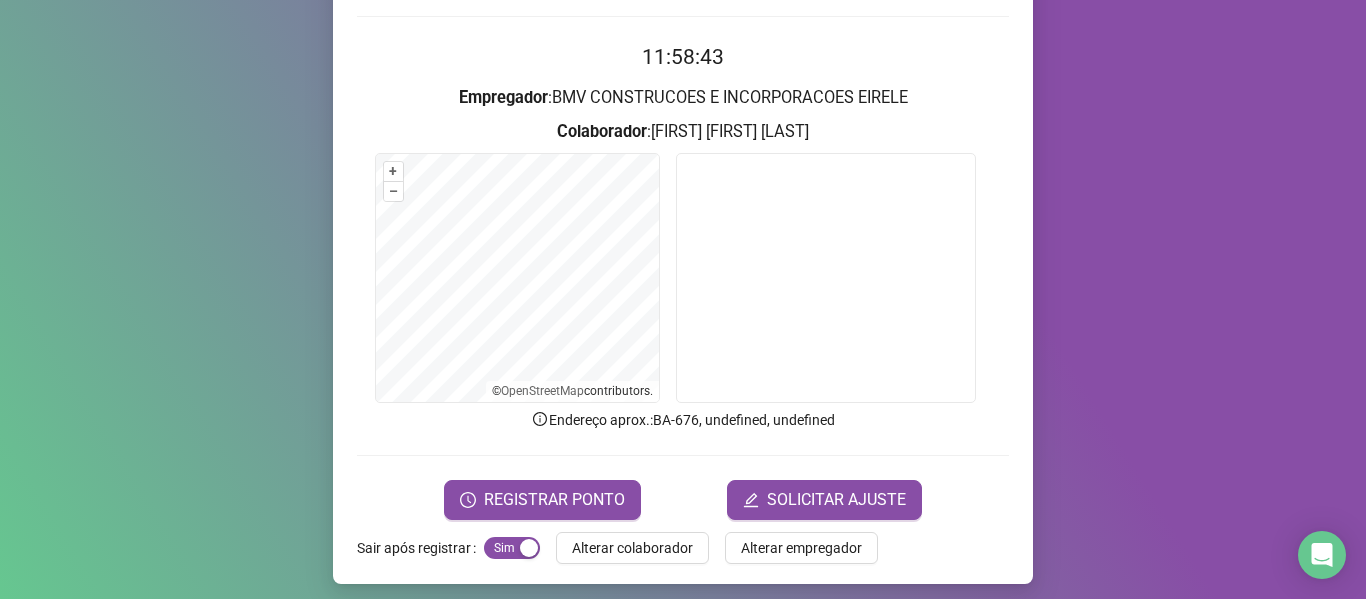 scroll, scrollTop: 182, scrollLeft: 0, axis: vertical 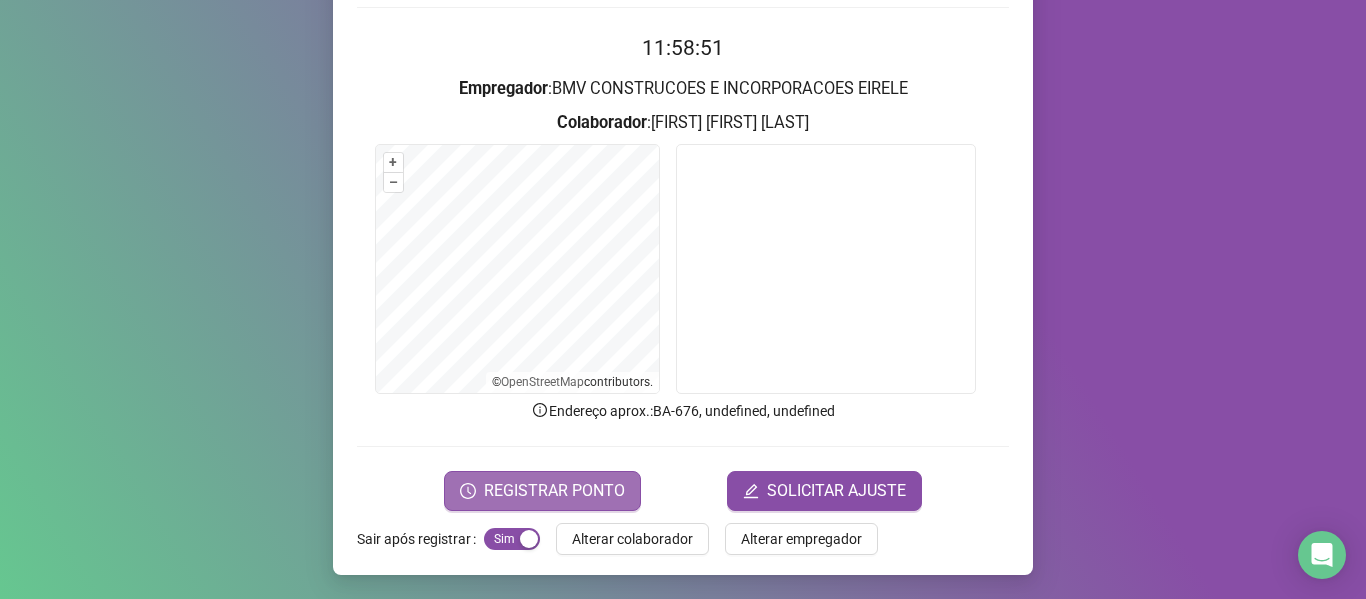click on "REGISTRAR PONTO" at bounding box center (554, 491) 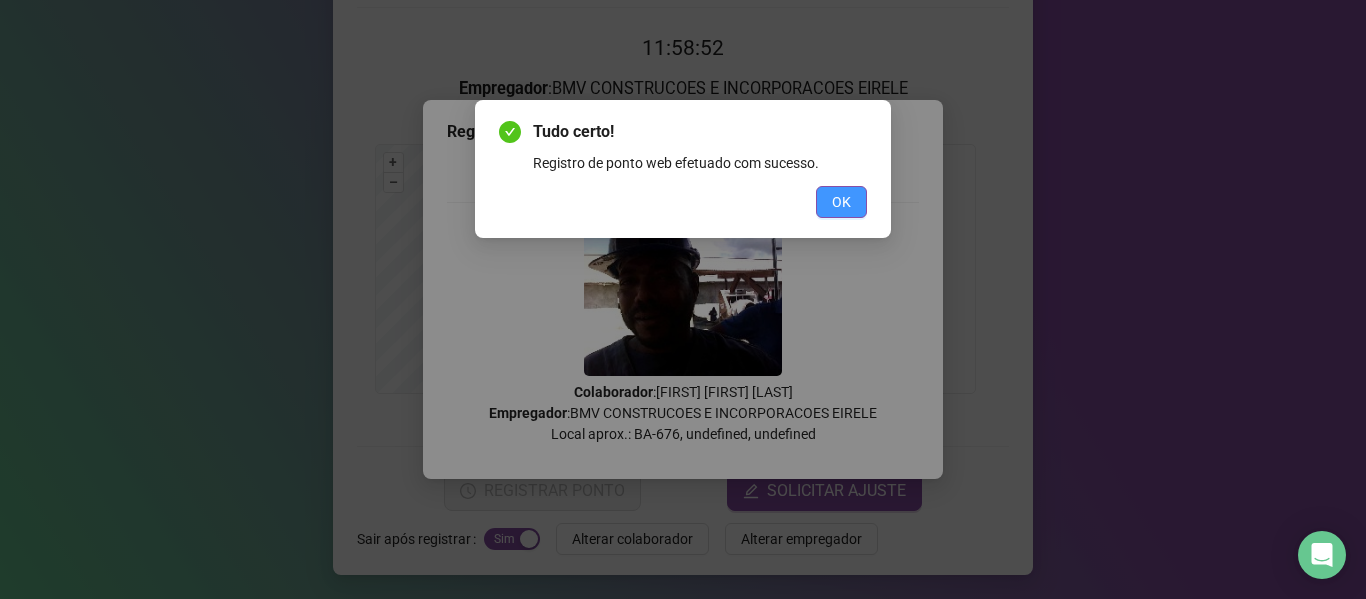 click on "OK" at bounding box center [841, 202] 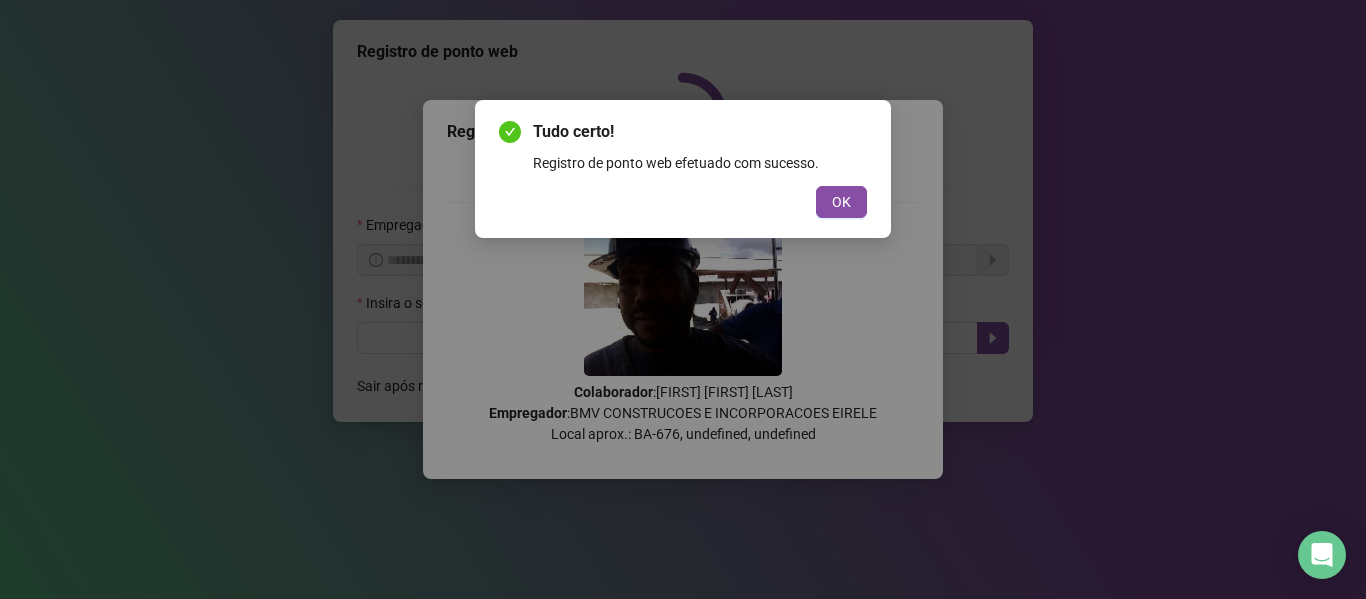 scroll, scrollTop: 0, scrollLeft: 0, axis: both 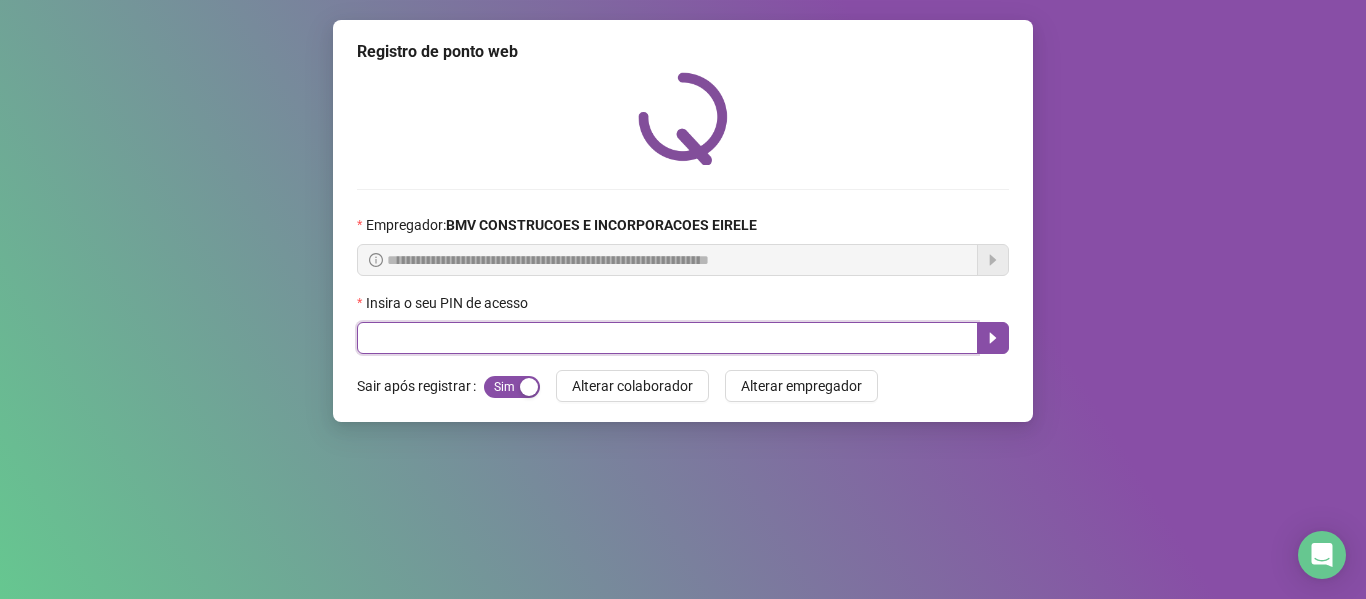 click at bounding box center [667, 338] 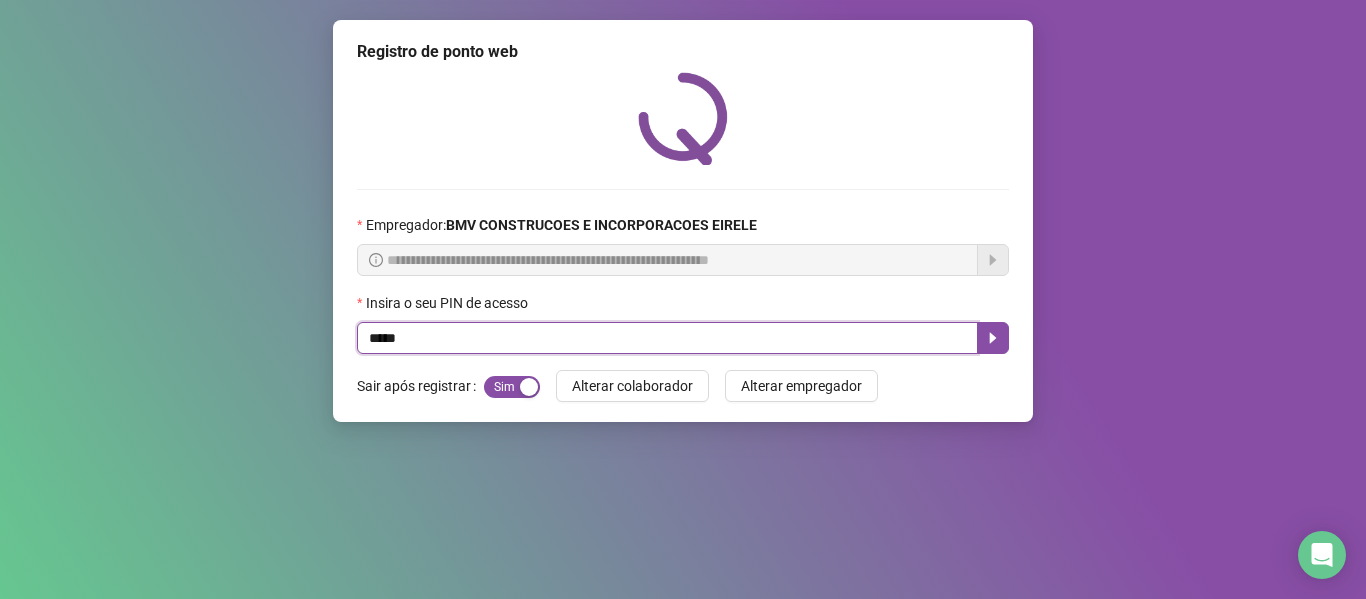 type on "*****" 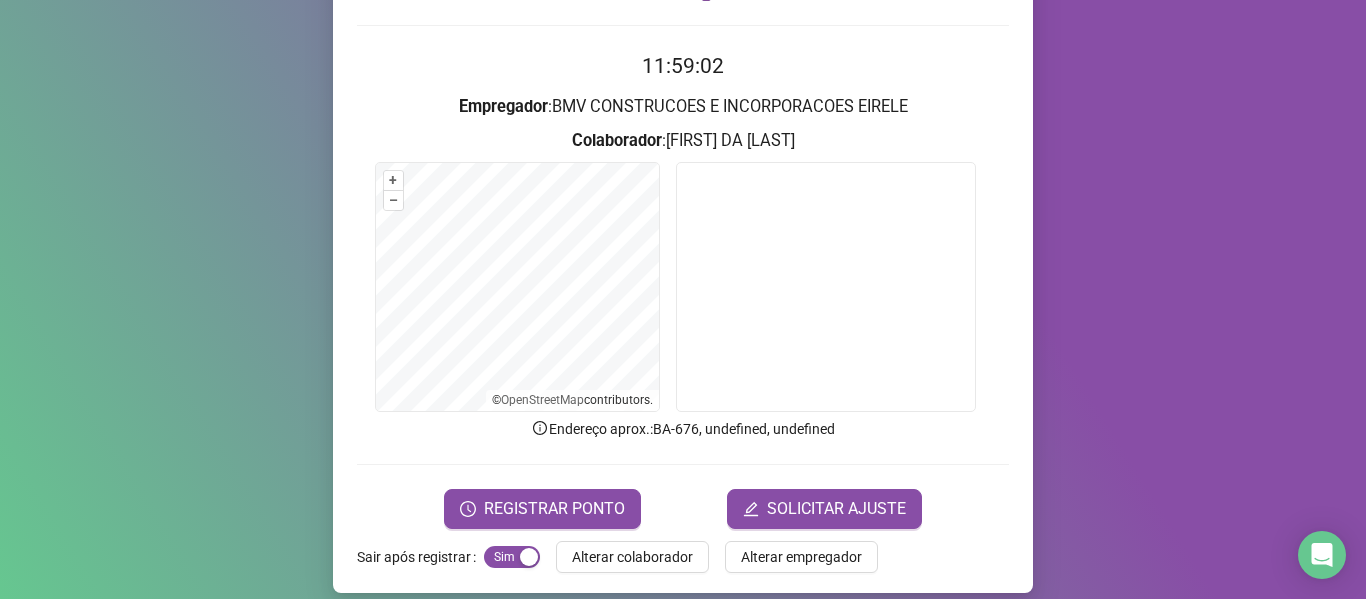 scroll, scrollTop: 182, scrollLeft: 0, axis: vertical 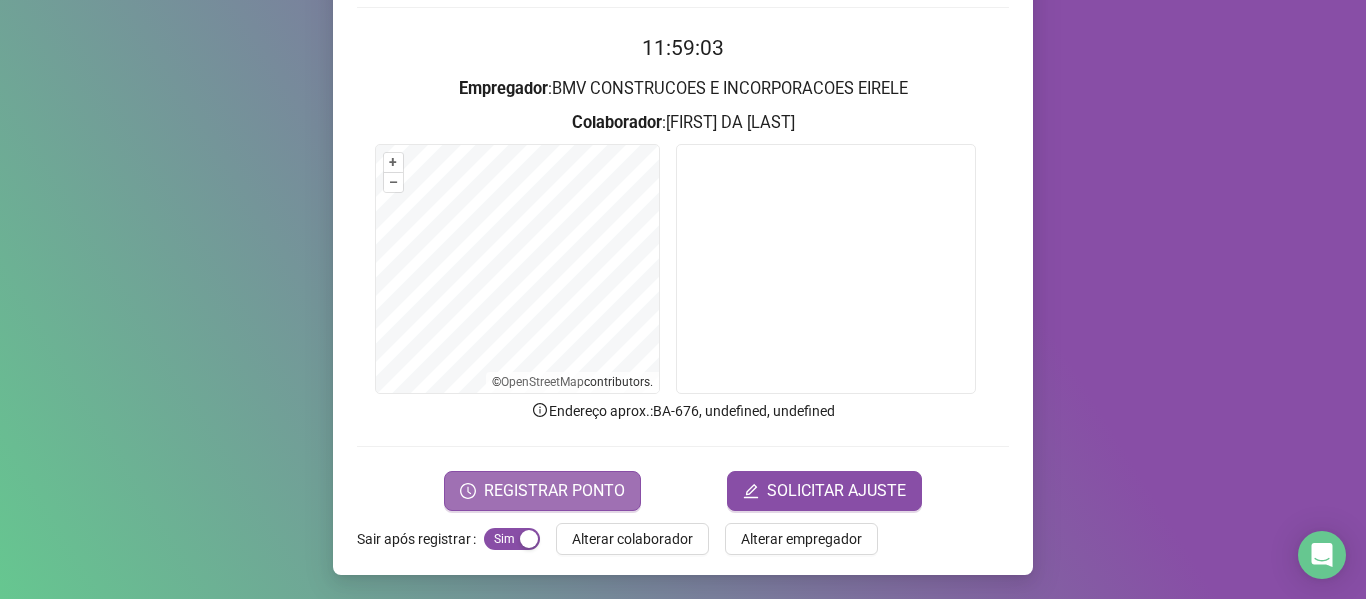 click on "REGISTRAR PONTO" at bounding box center [554, 491] 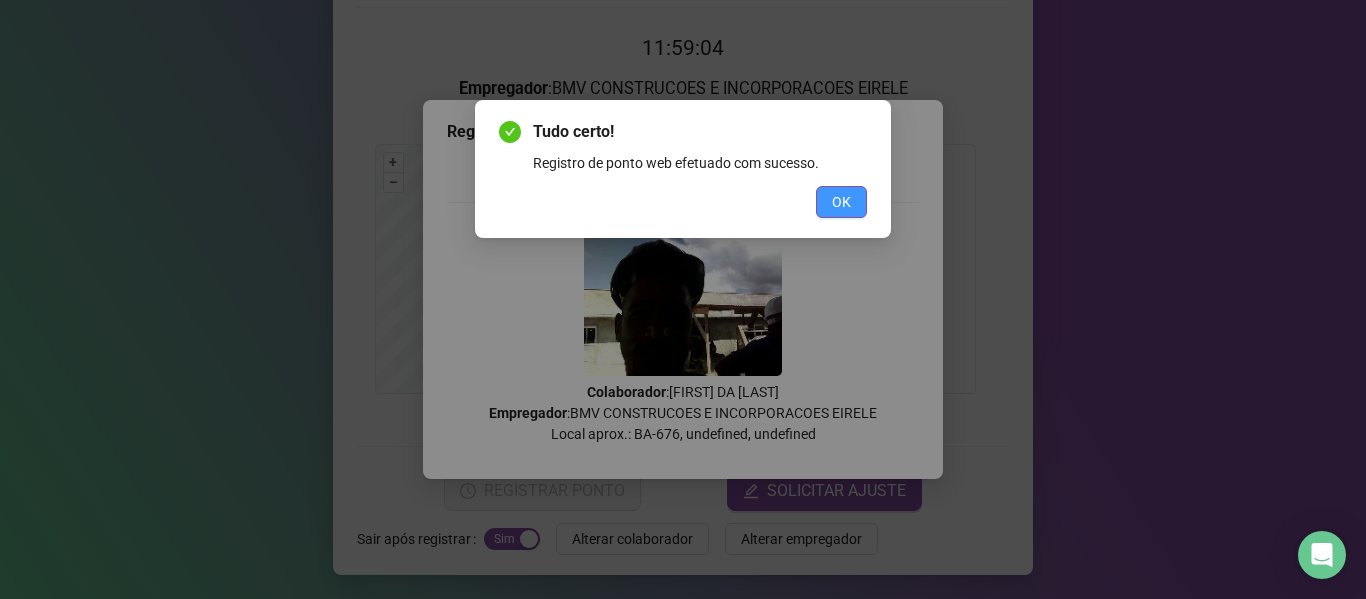 click on "OK" at bounding box center [841, 202] 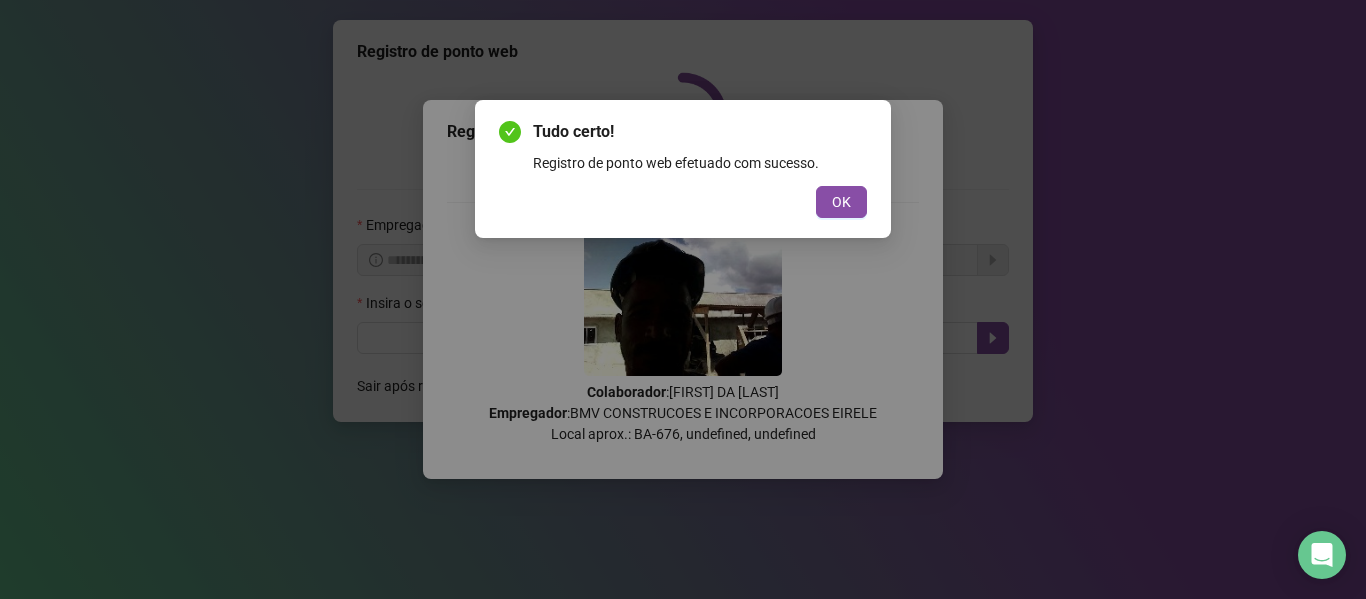 scroll, scrollTop: 0, scrollLeft: 0, axis: both 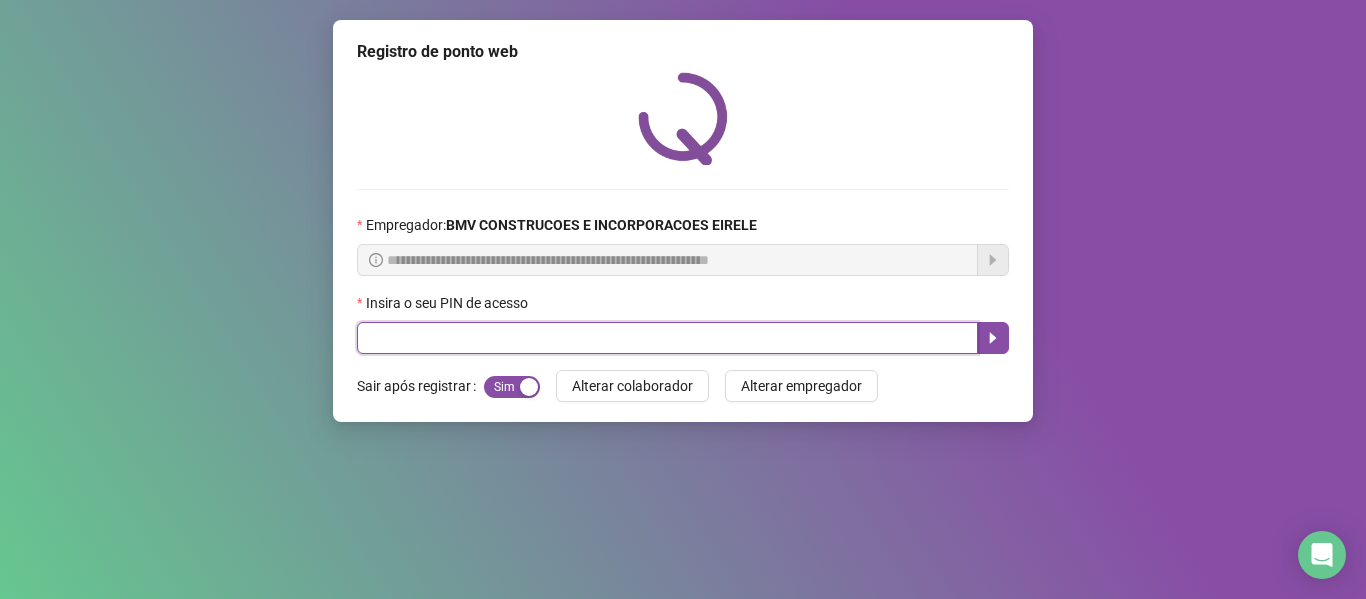click at bounding box center [667, 338] 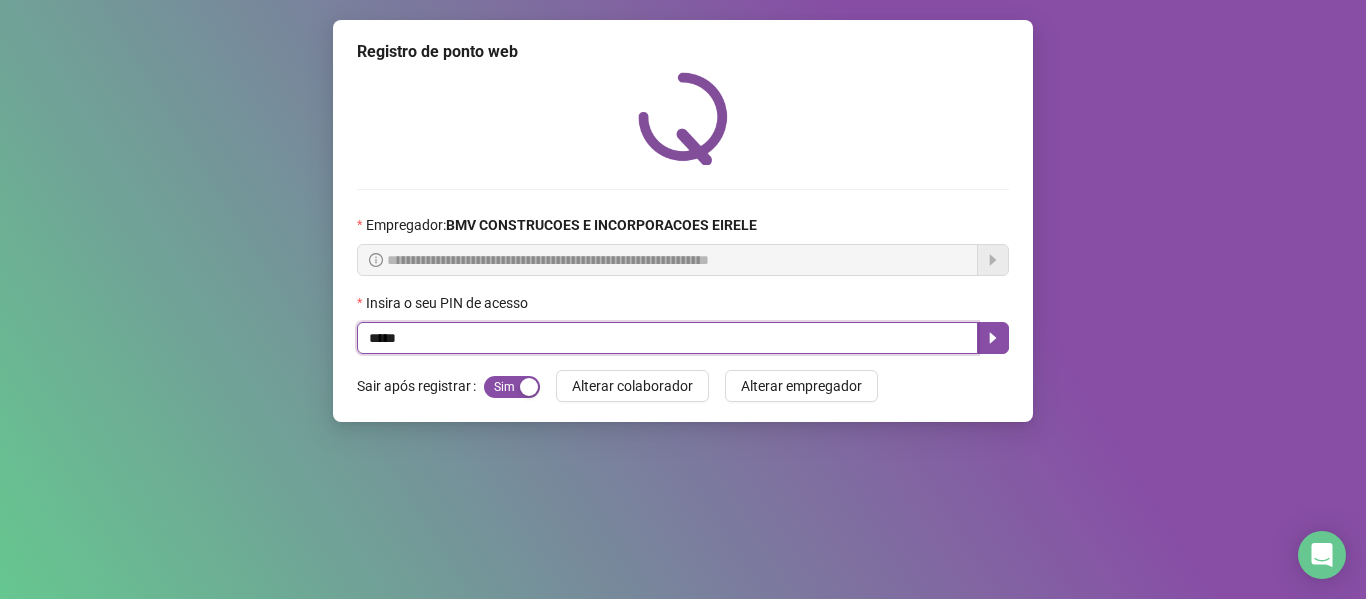type on "*****" 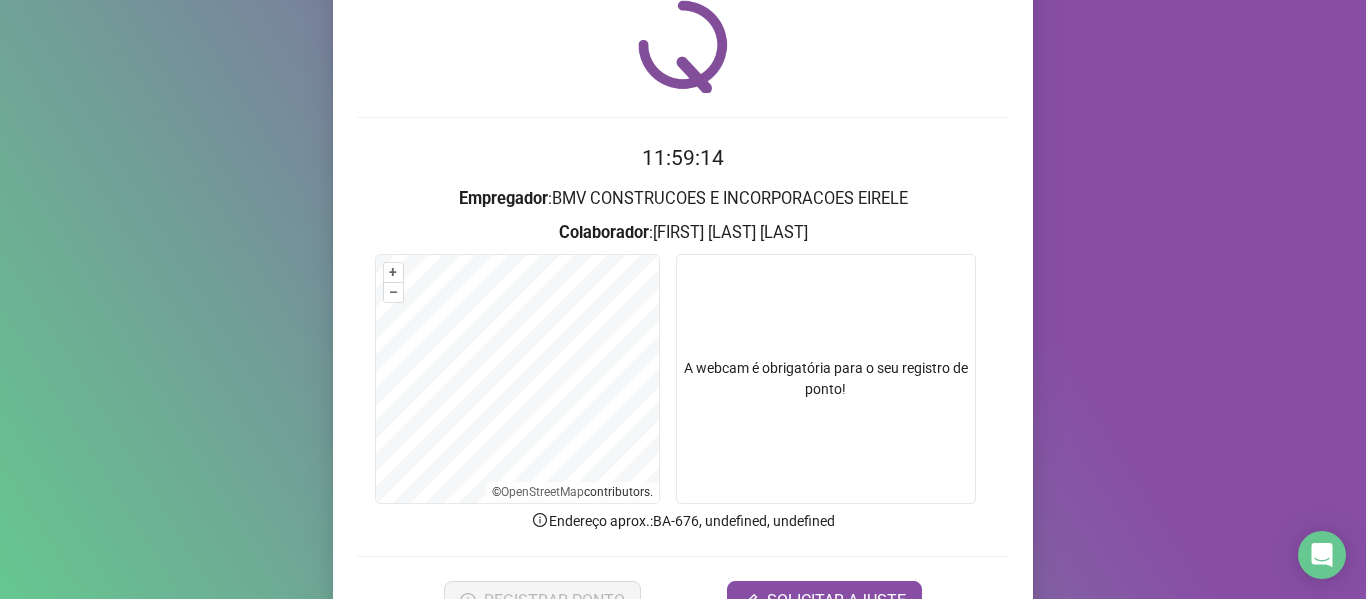 scroll, scrollTop: 182, scrollLeft: 0, axis: vertical 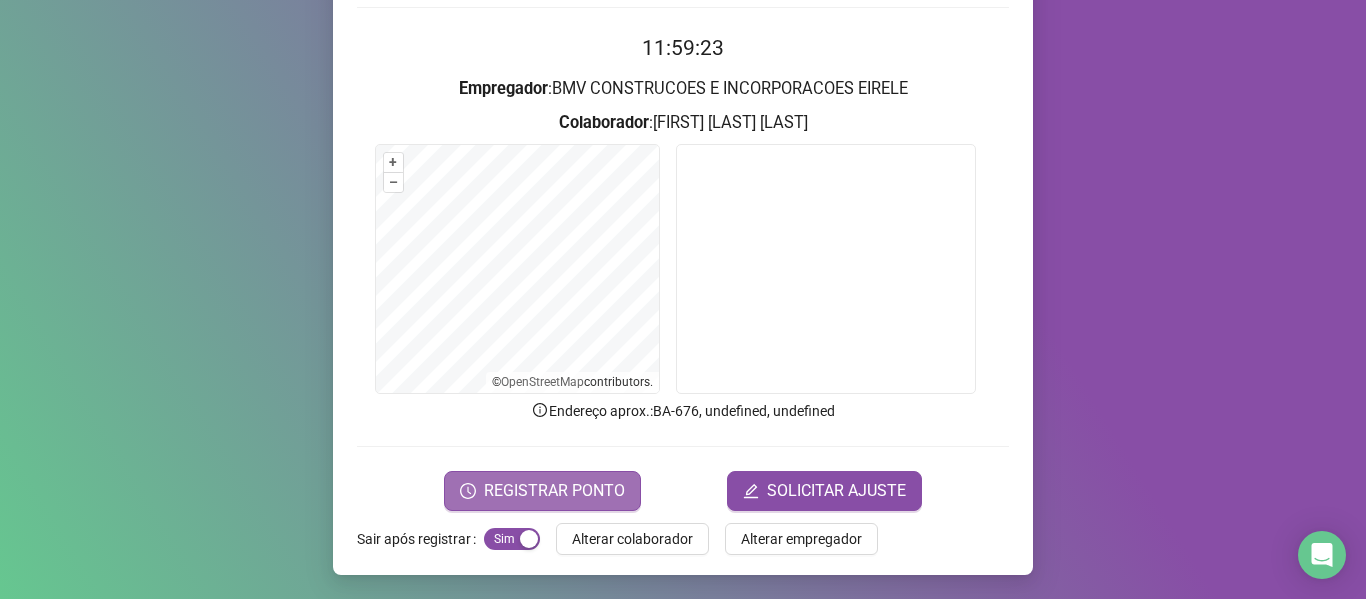 click on "REGISTRAR PONTO" at bounding box center (554, 491) 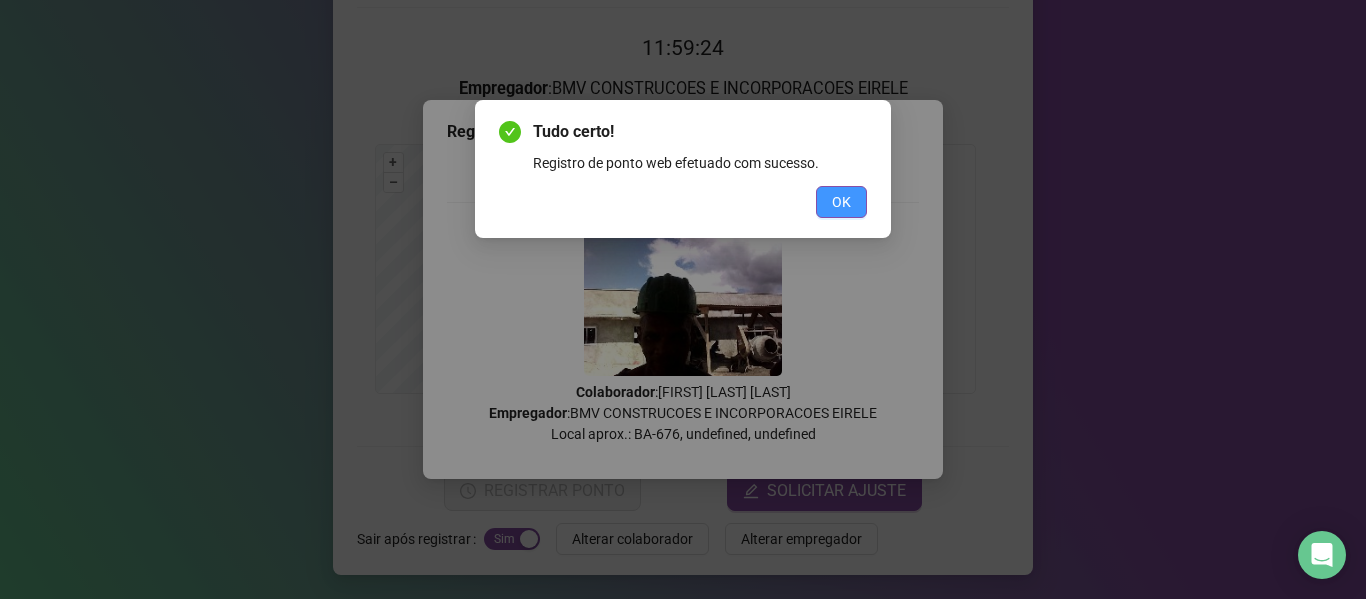click on "OK" at bounding box center (841, 202) 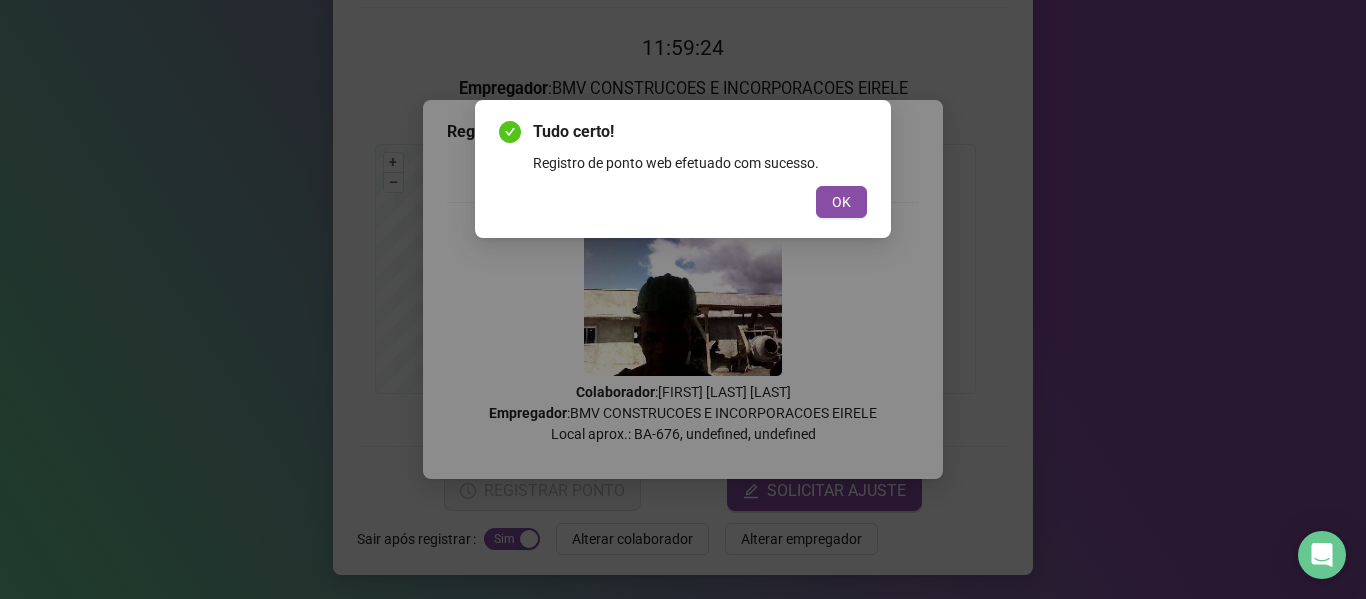scroll, scrollTop: 0, scrollLeft: 0, axis: both 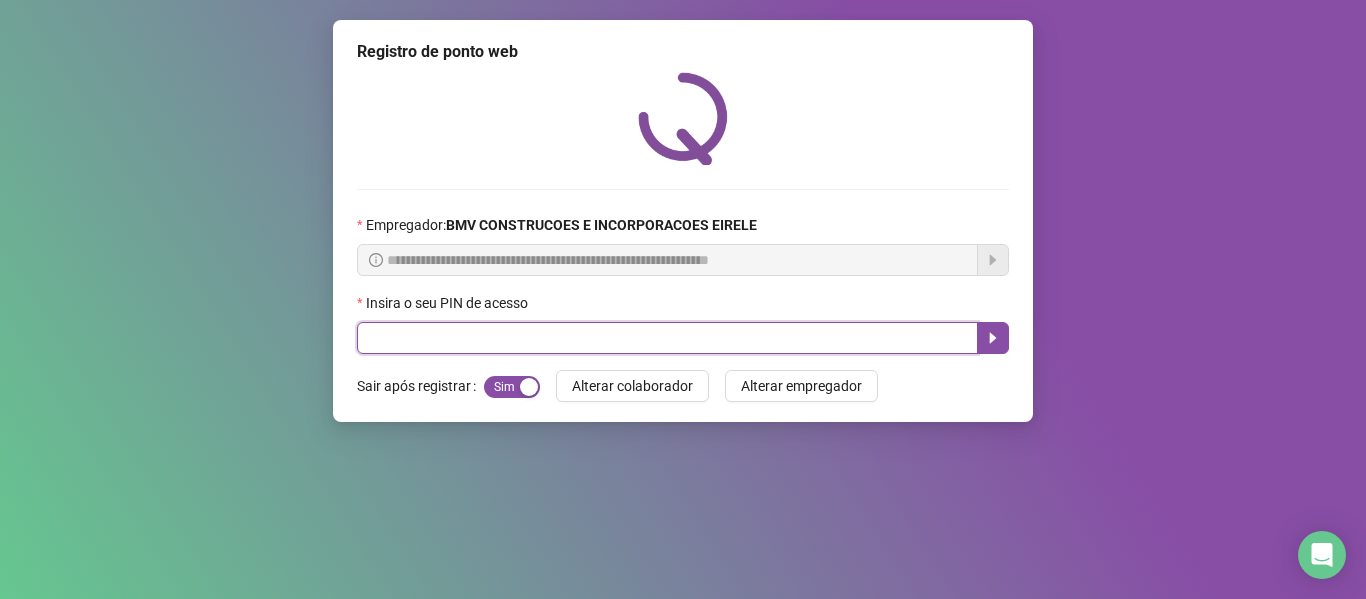 click at bounding box center (667, 338) 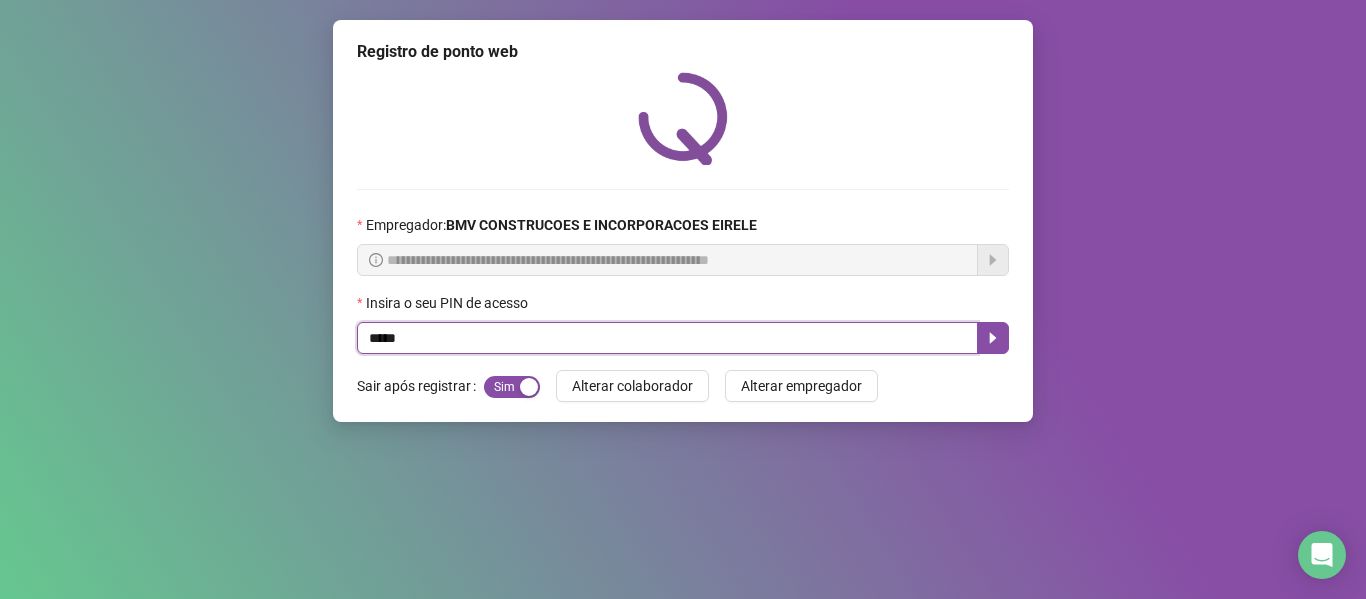 type on "*****" 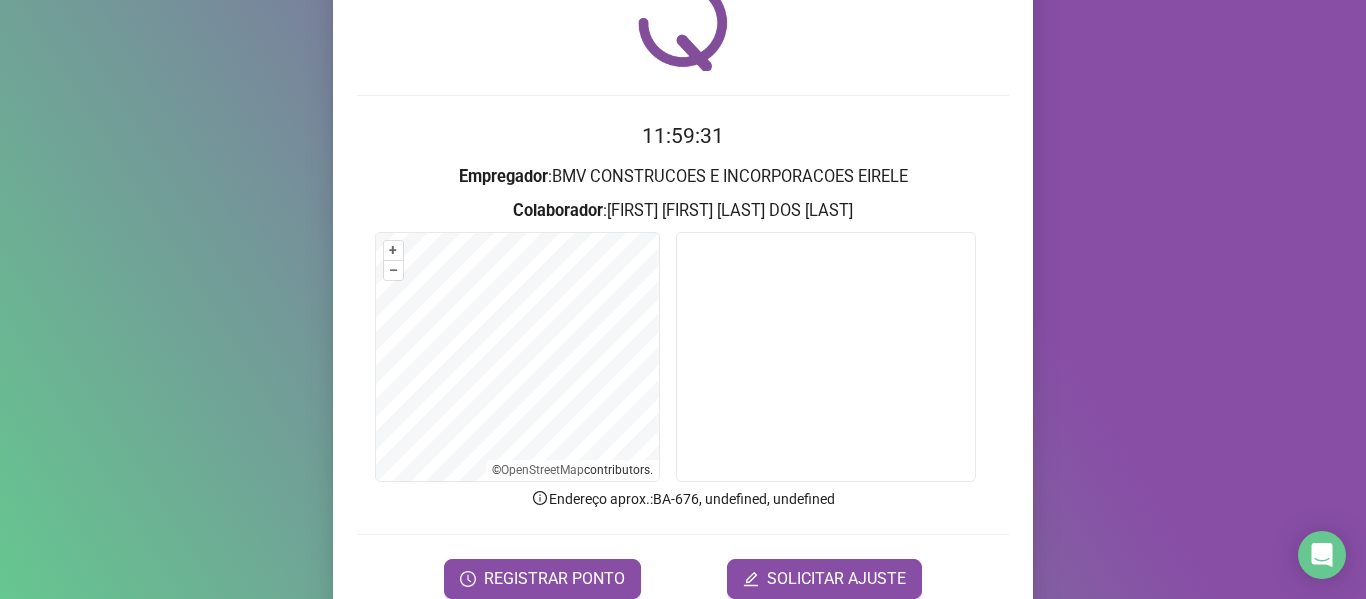 scroll, scrollTop: 182, scrollLeft: 0, axis: vertical 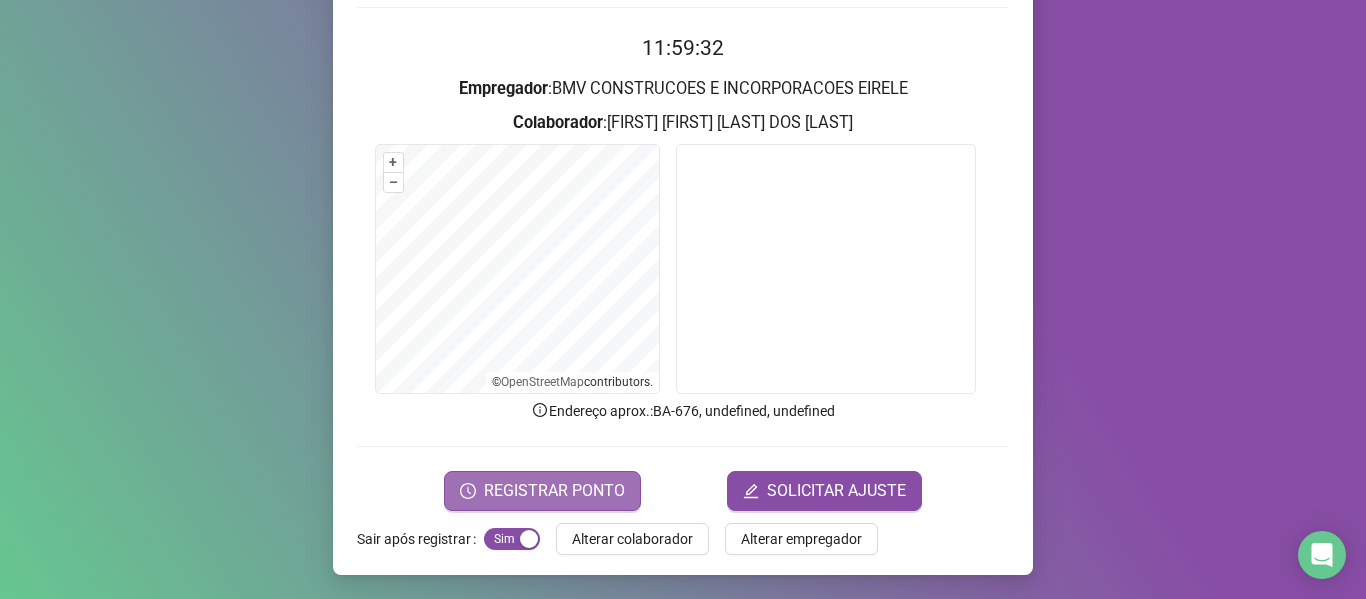 click on "REGISTRAR PONTO" at bounding box center [554, 491] 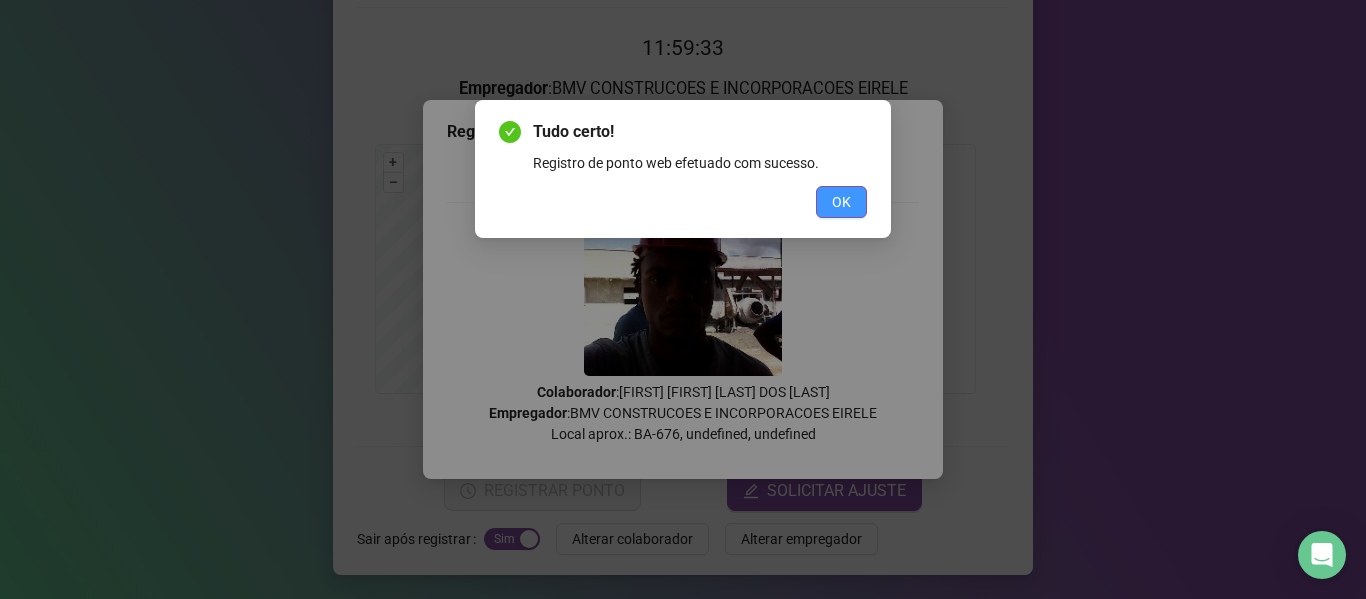 click on "OK" at bounding box center (841, 202) 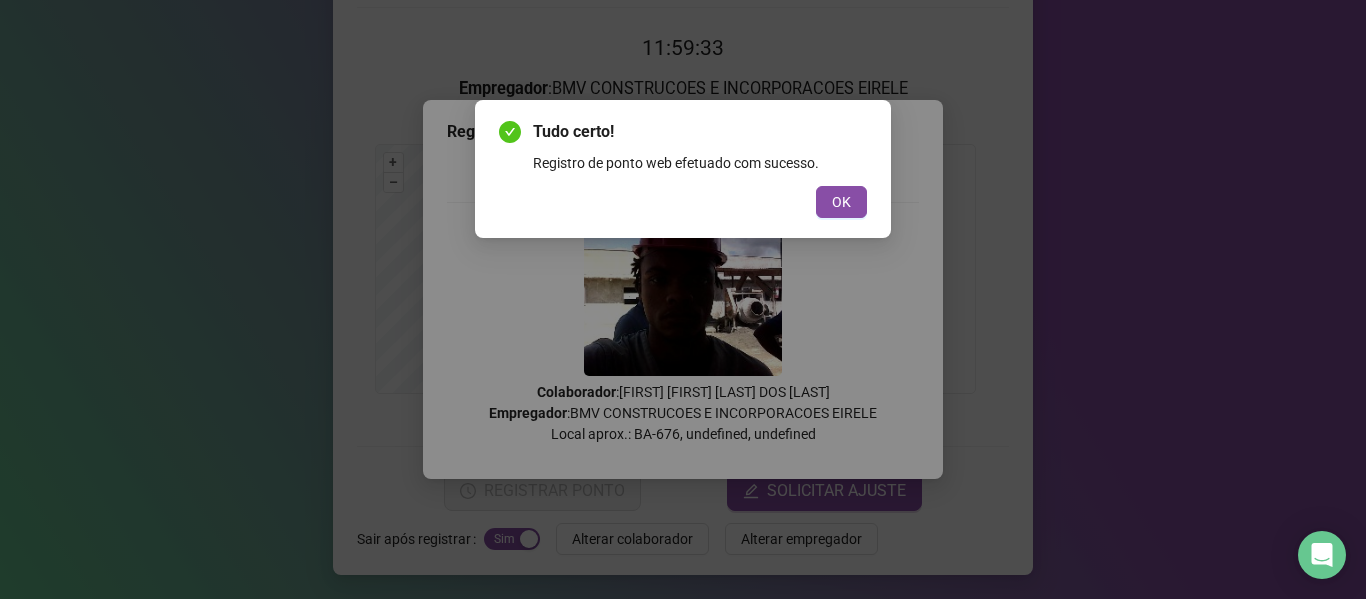 scroll, scrollTop: 0, scrollLeft: 0, axis: both 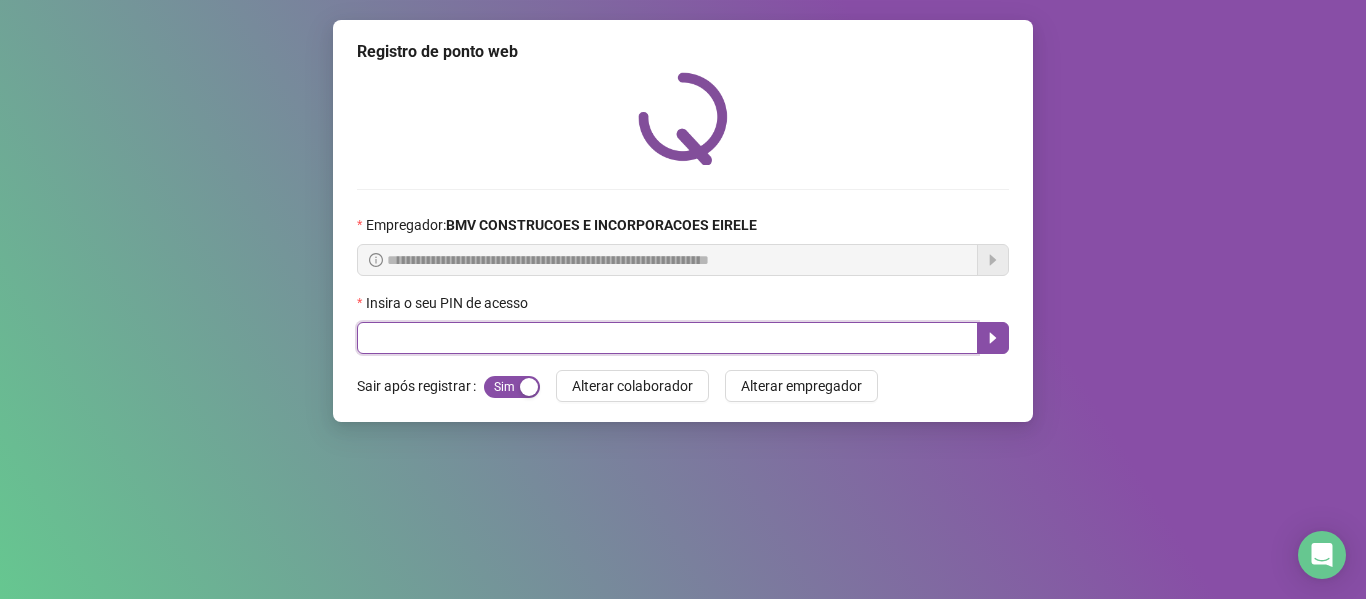 click at bounding box center (667, 338) 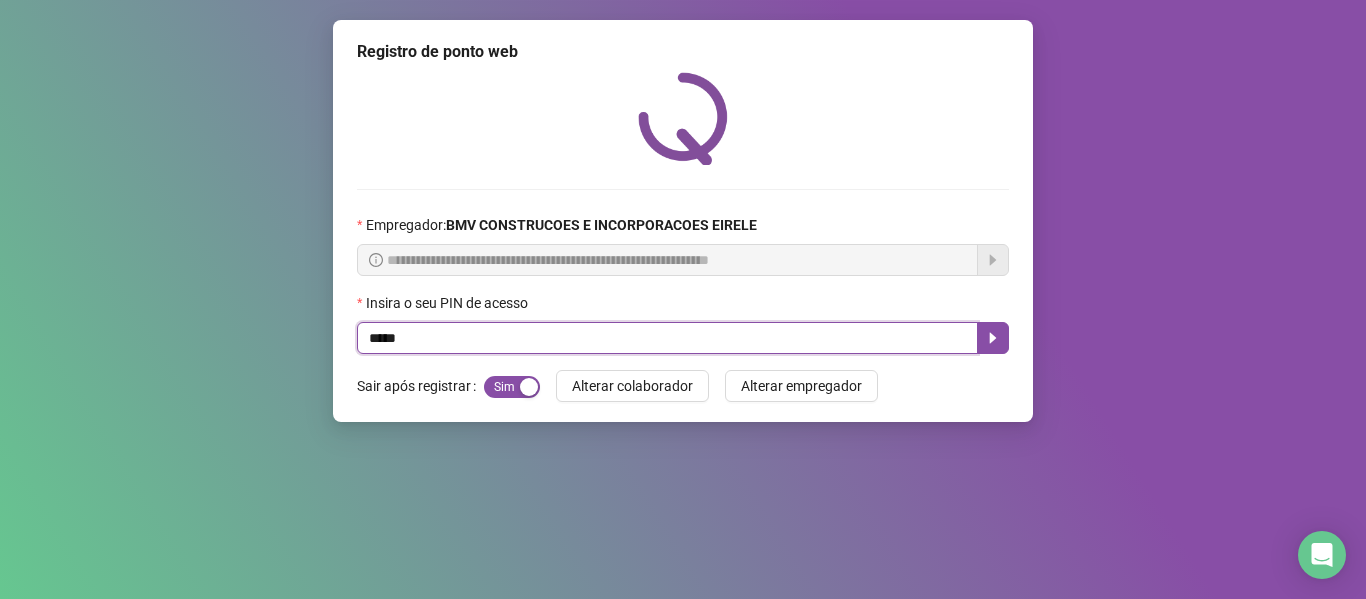 type on "*****" 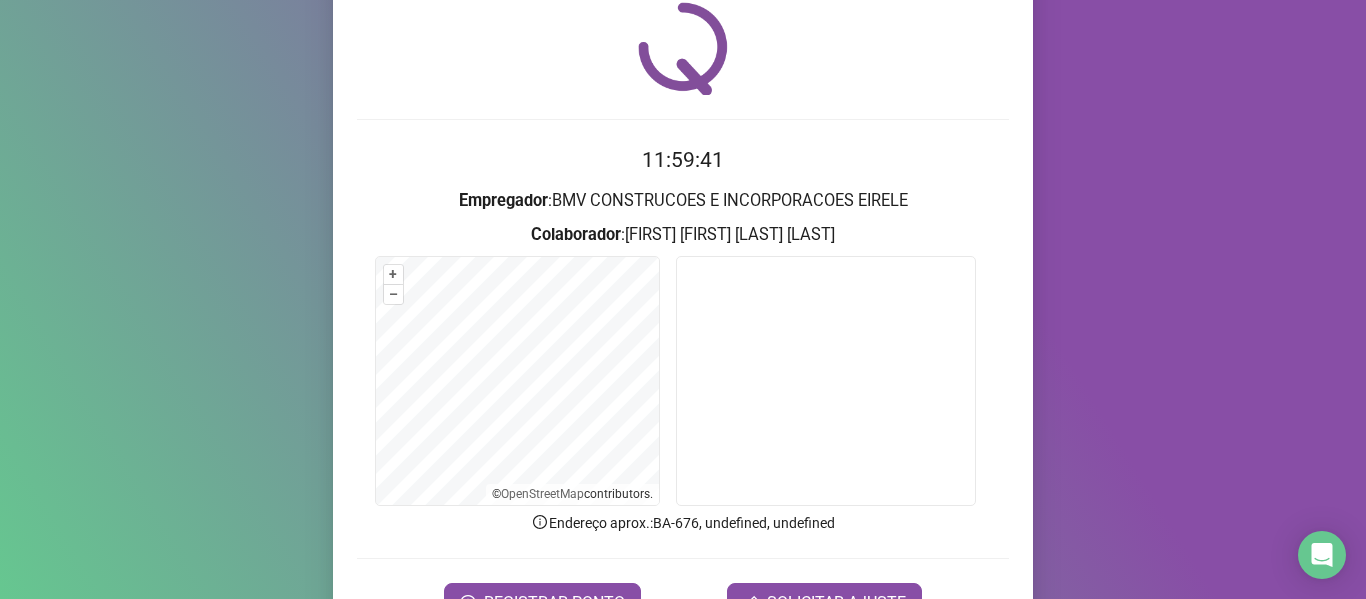 scroll, scrollTop: 182, scrollLeft: 0, axis: vertical 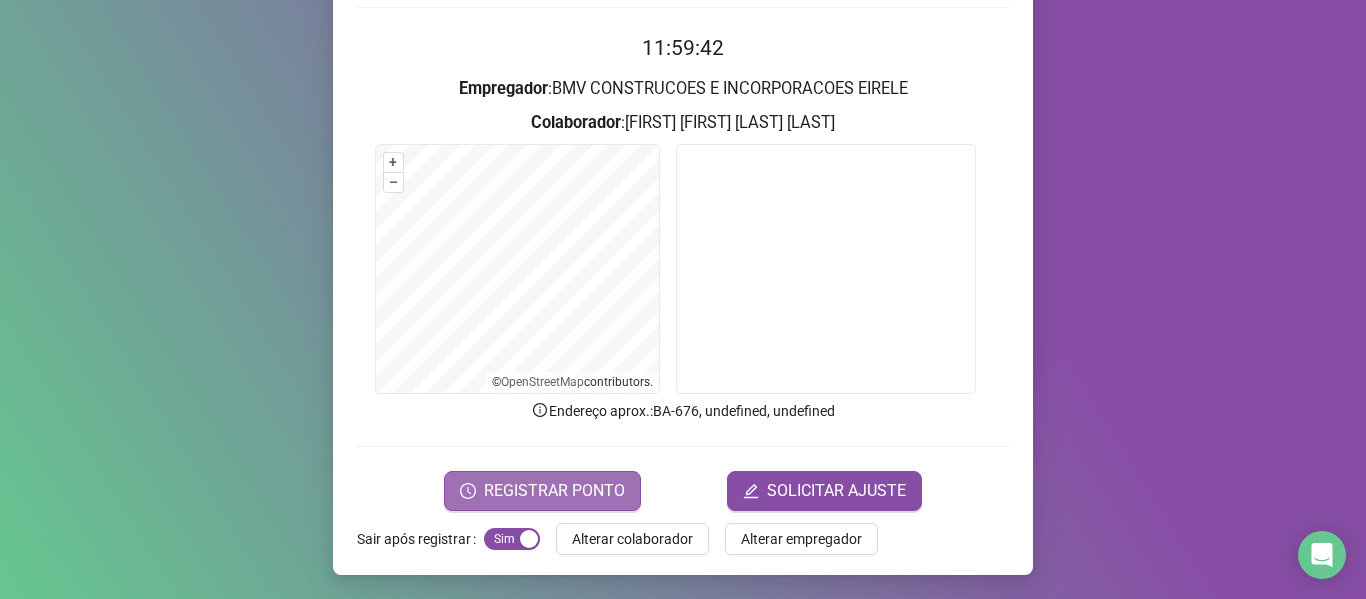 click on "REGISTRAR PONTO" at bounding box center (554, 491) 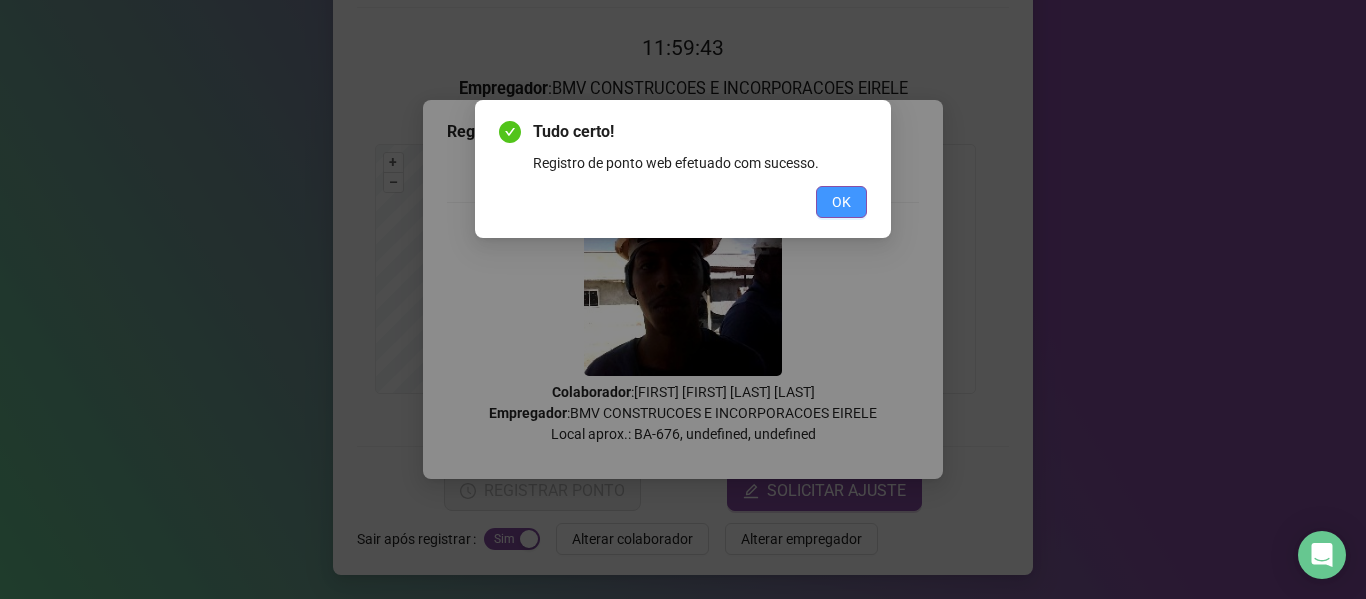 drag, startPoint x: 835, startPoint y: 208, endPoint x: 849, endPoint y: 235, distance: 30.413813 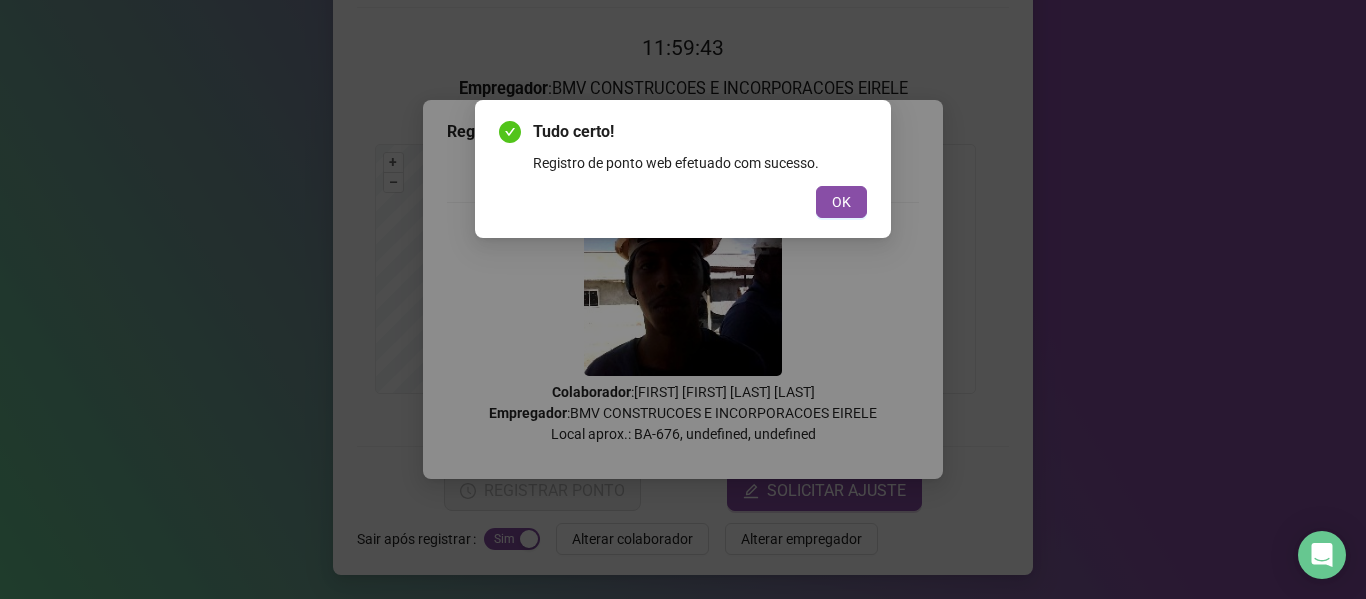 click on "OK" at bounding box center (841, 202) 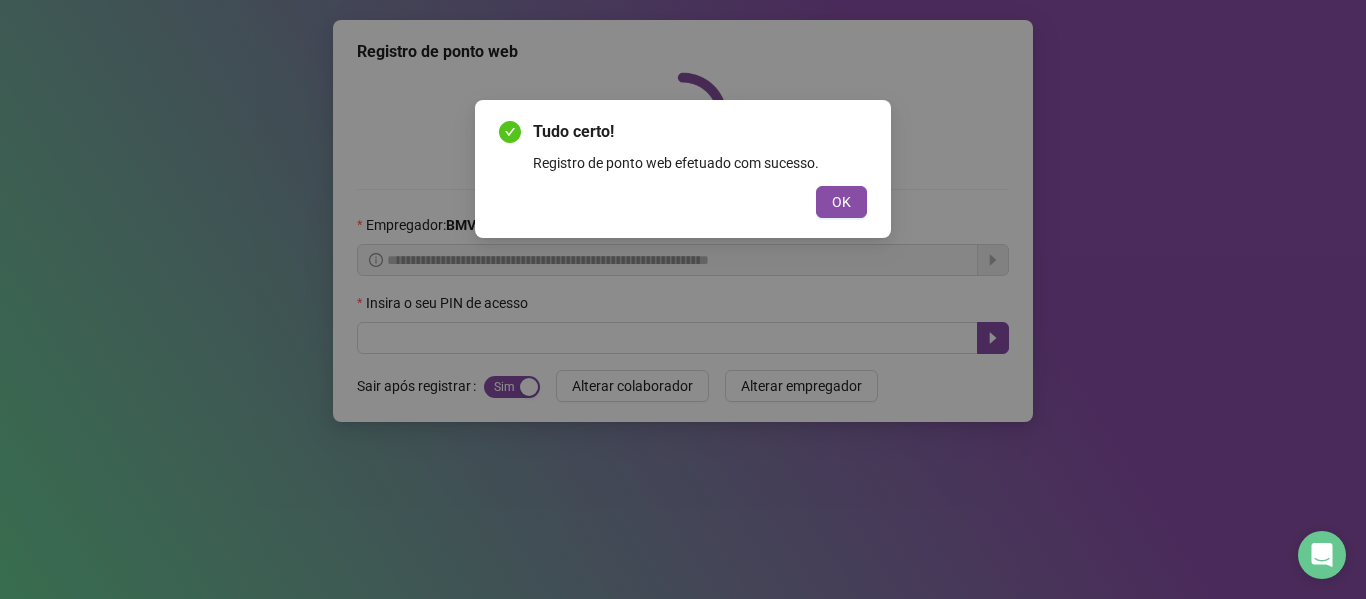 scroll, scrollTop: 0, scrollLeft: 0, axis: both 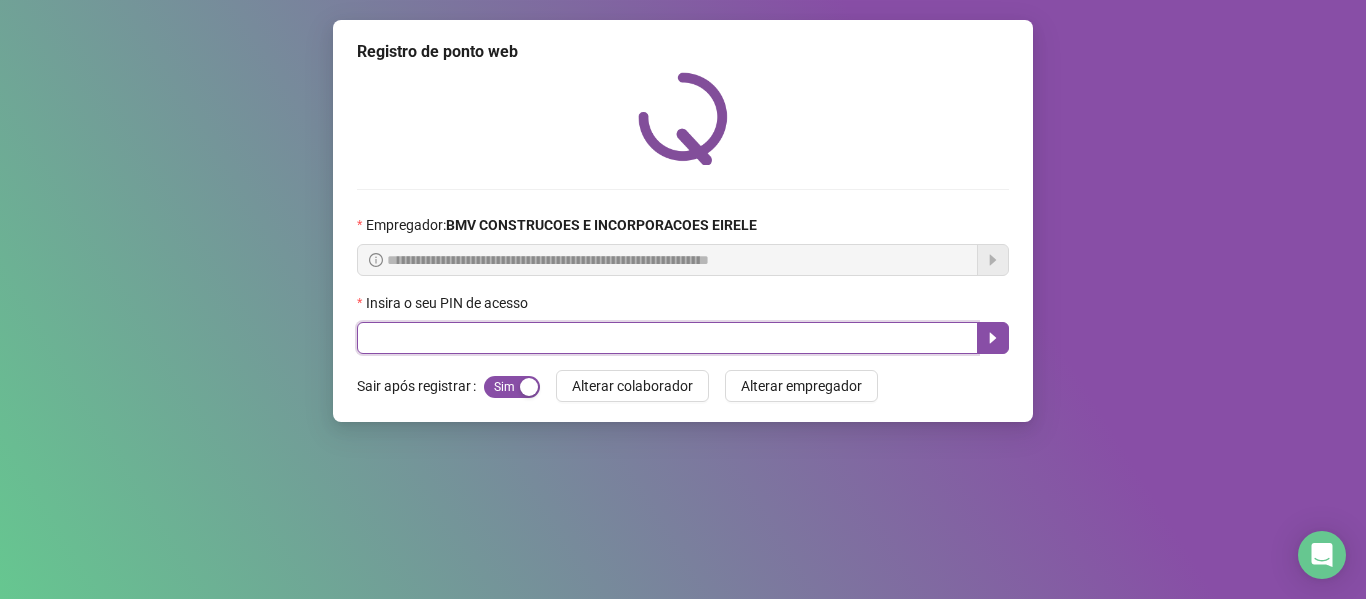 click at bounding box center (667, 338) 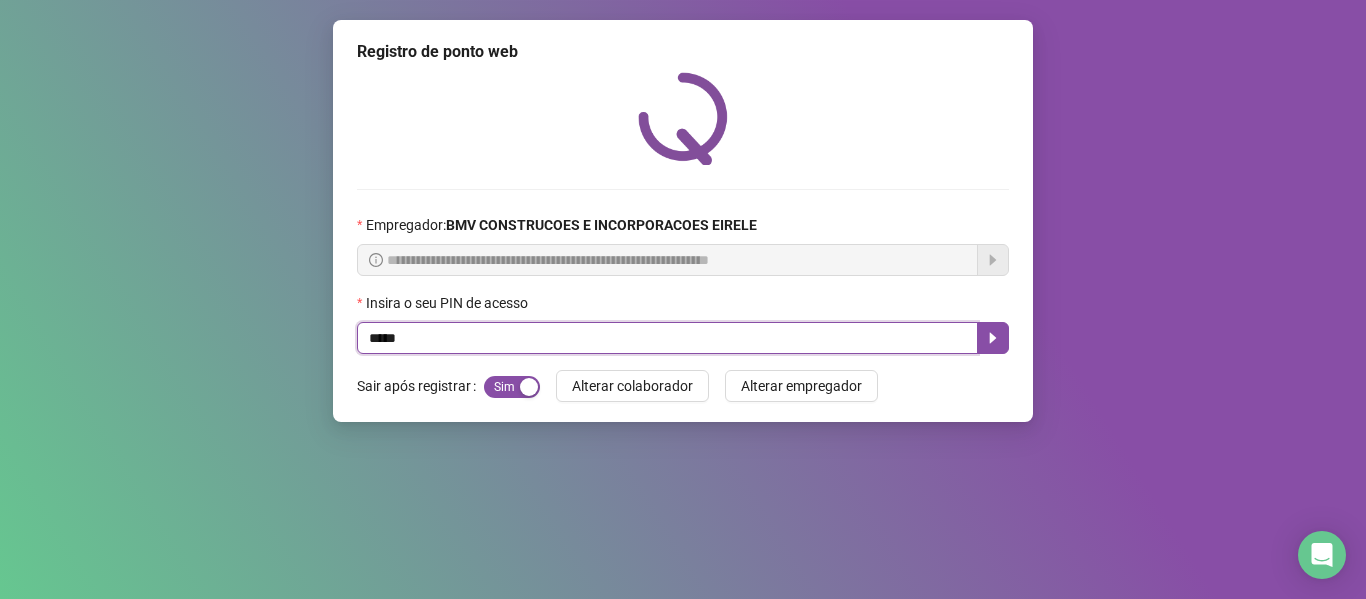 type on "*****" 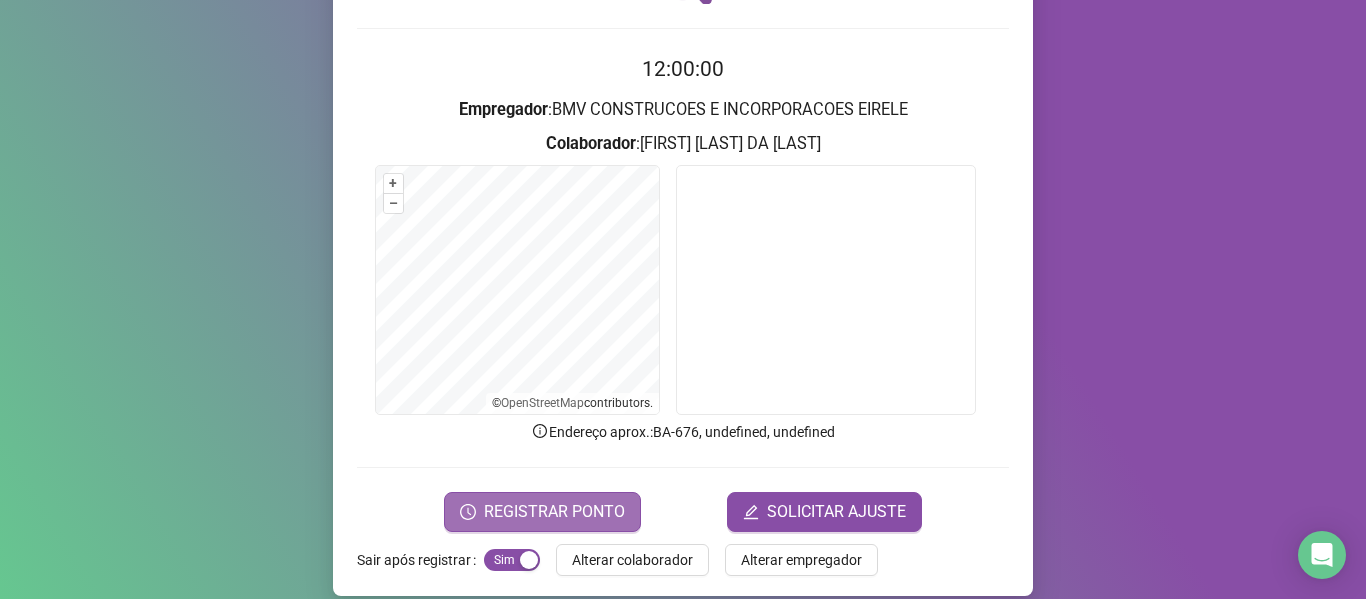 scroll, scrollTop: 182, scrollLeft: 0, axis: vertical 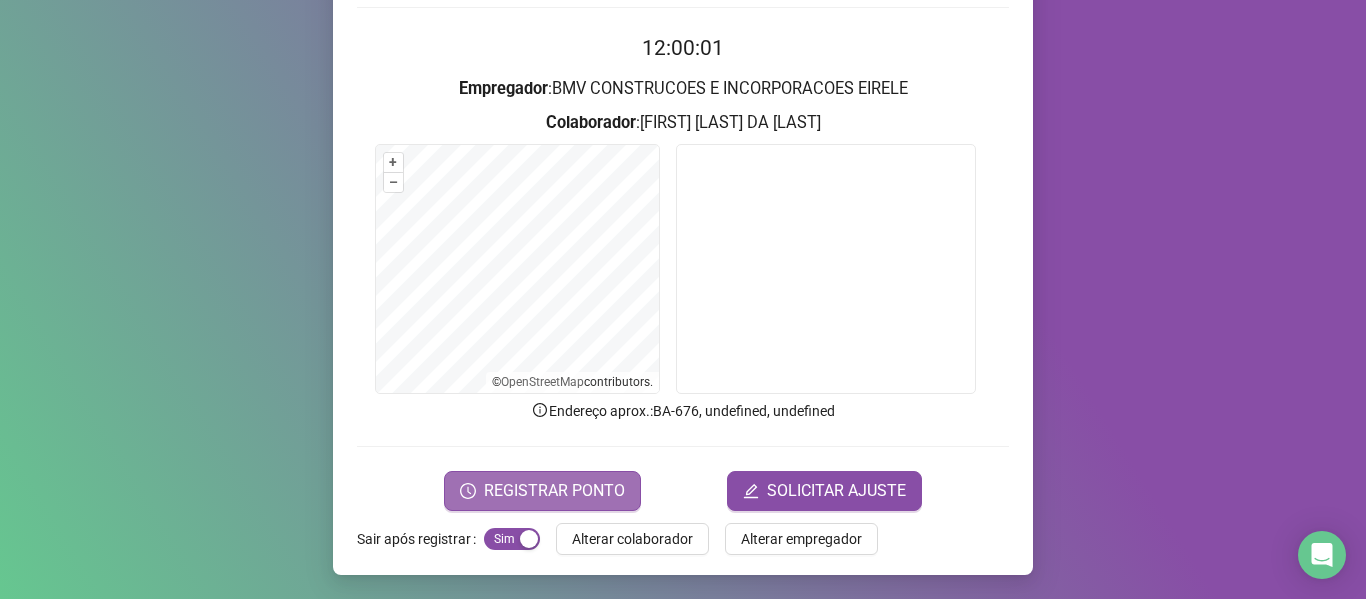 click on "REGISTRAR PONTO" at bounding box center (554, 491) 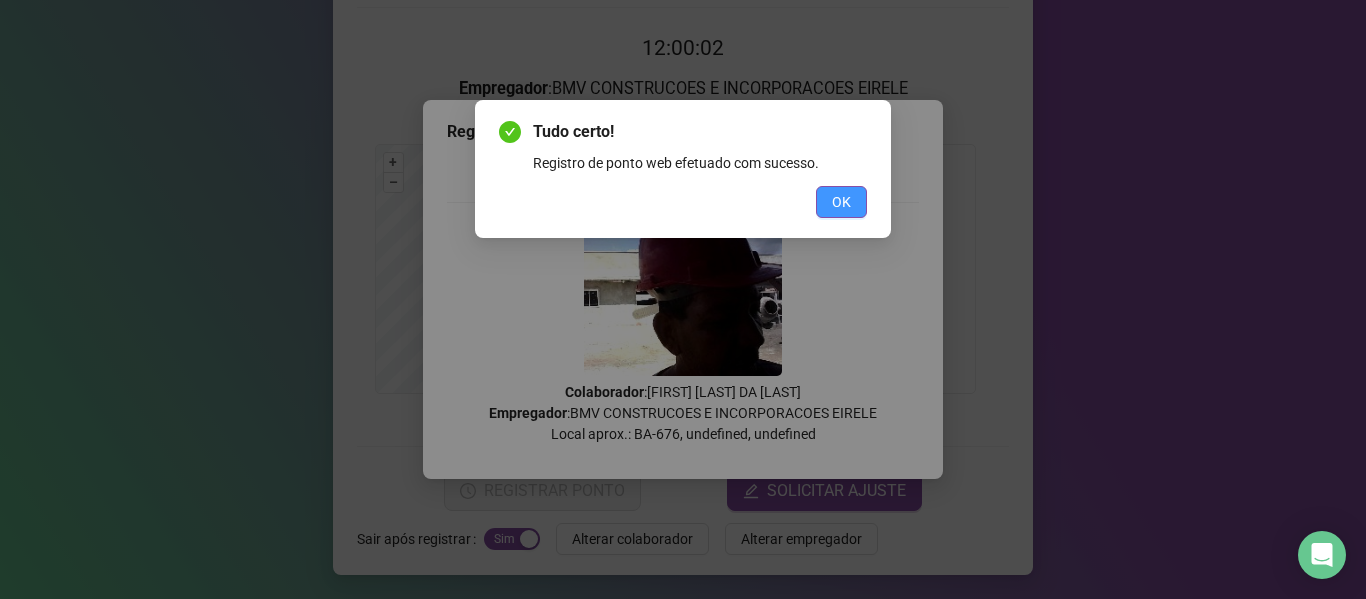 click on "OK" at bounding box center (841, 202) 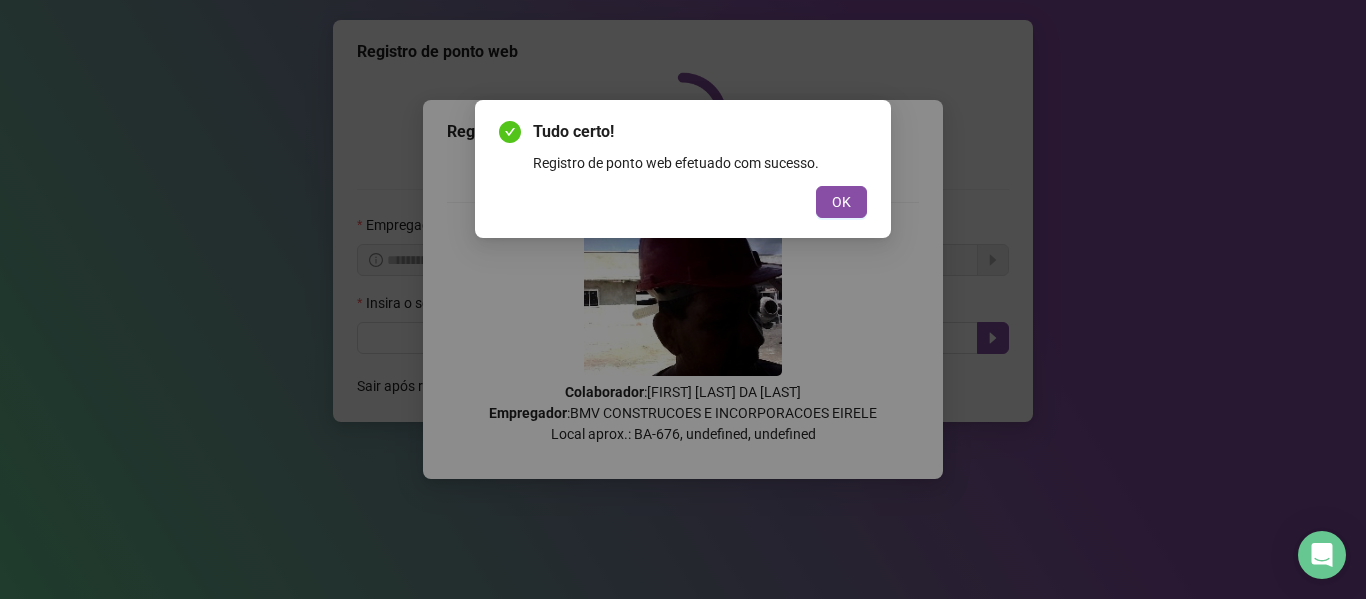 scroll, scrollTop: 0, scrollLeft: 0, axis: both 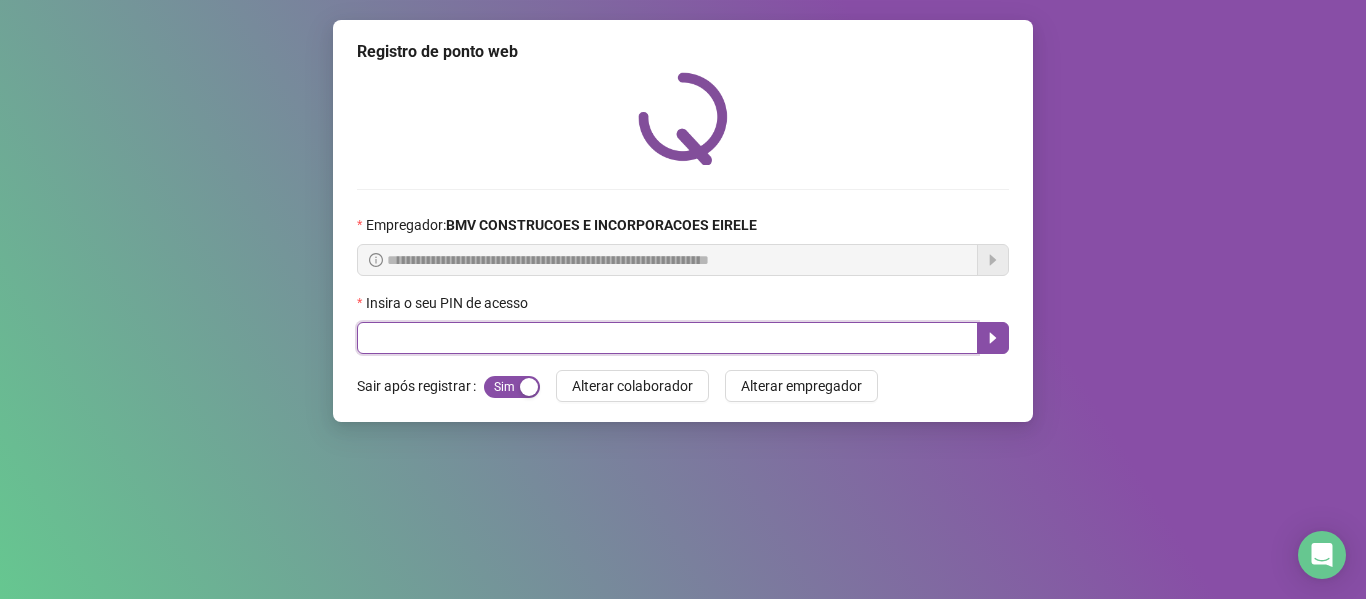click at bounding box center (667, 338) 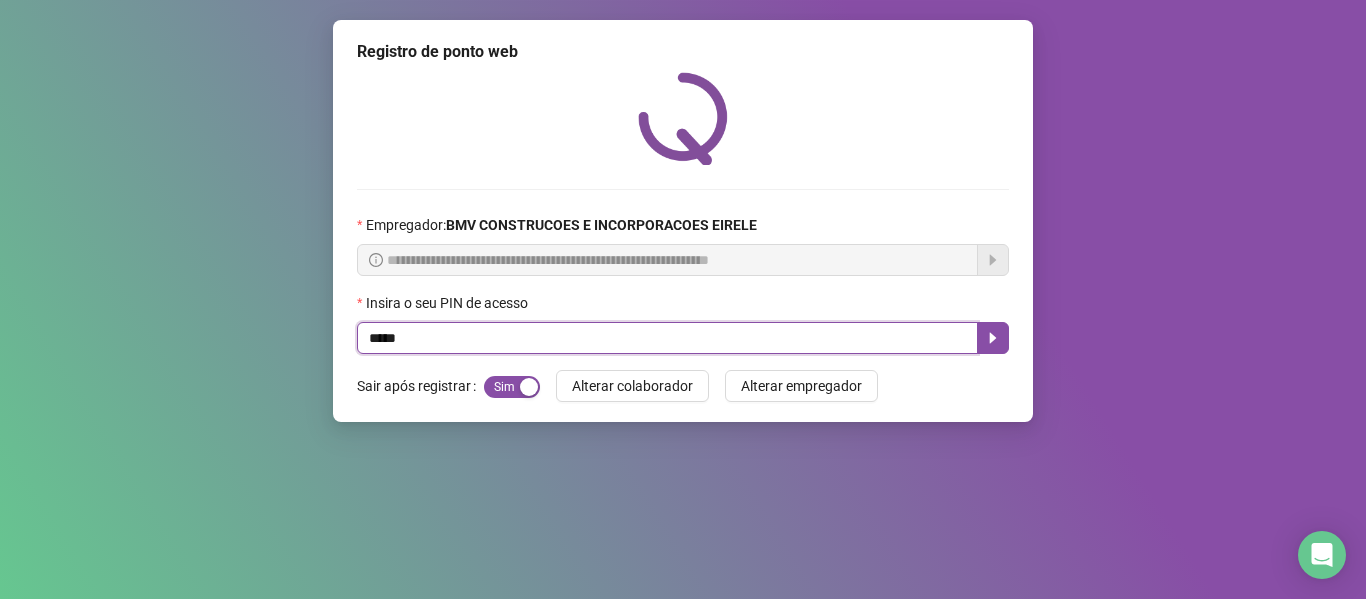 type on "*****" 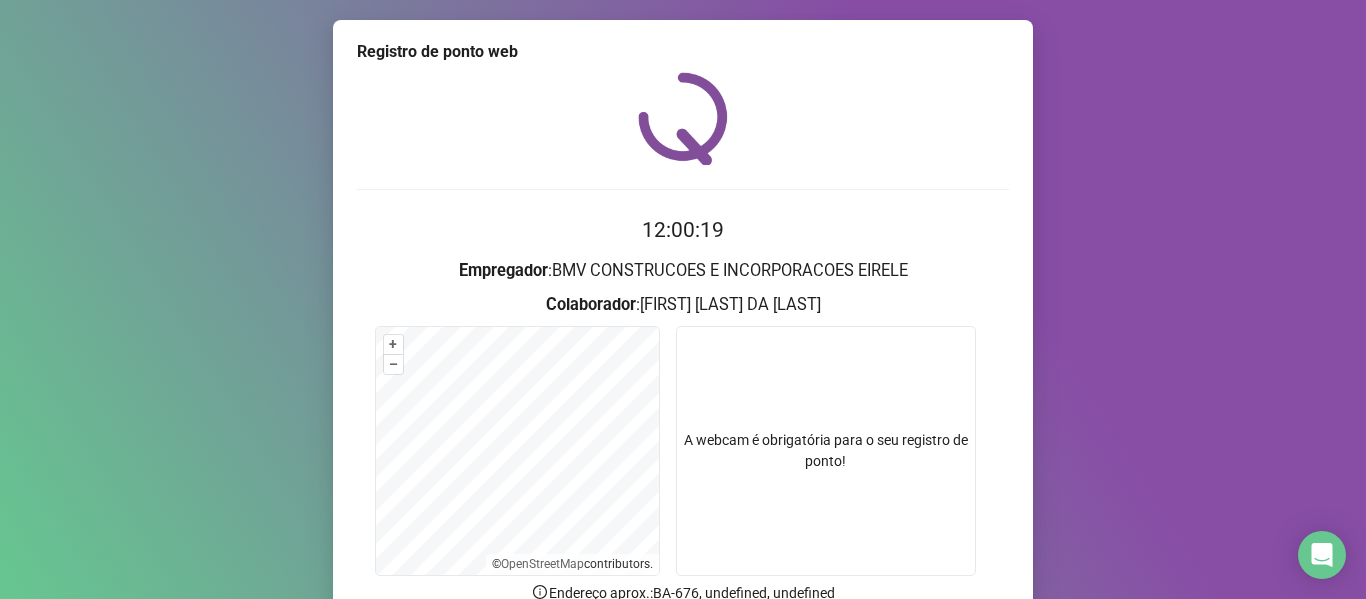 scroll, scrollTop: 182, scrollLeft: 0, axis: vertical 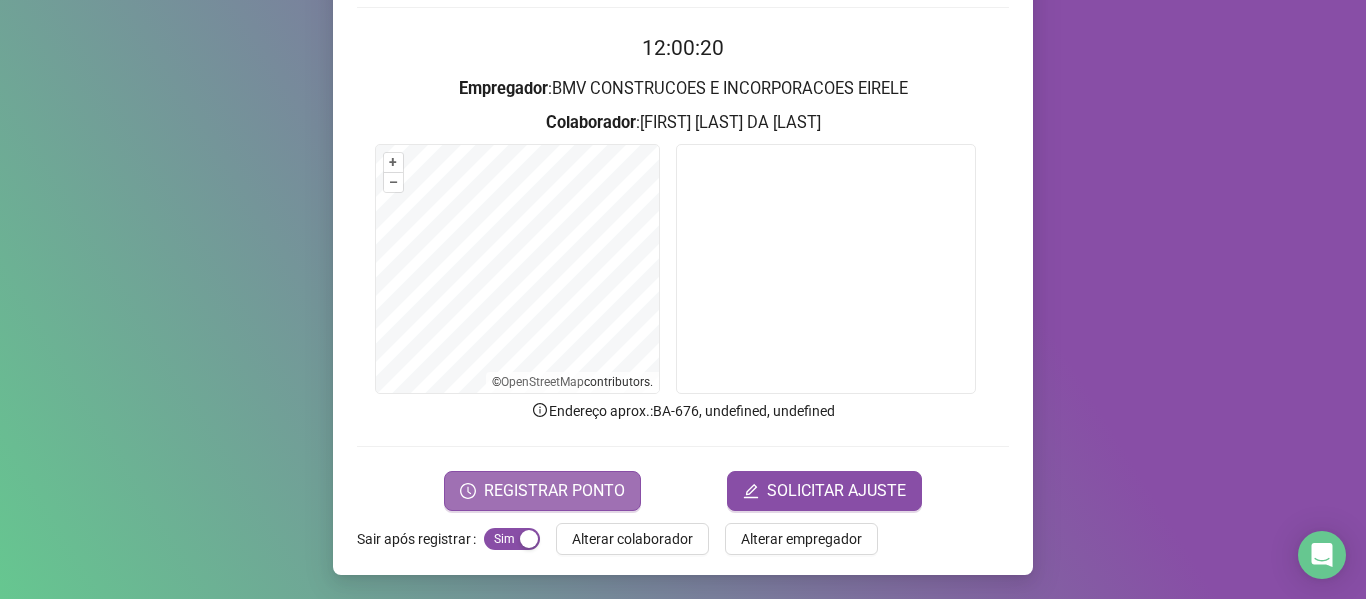 click on "REGISTRAR PONTO" at bounding box center [554, 491] 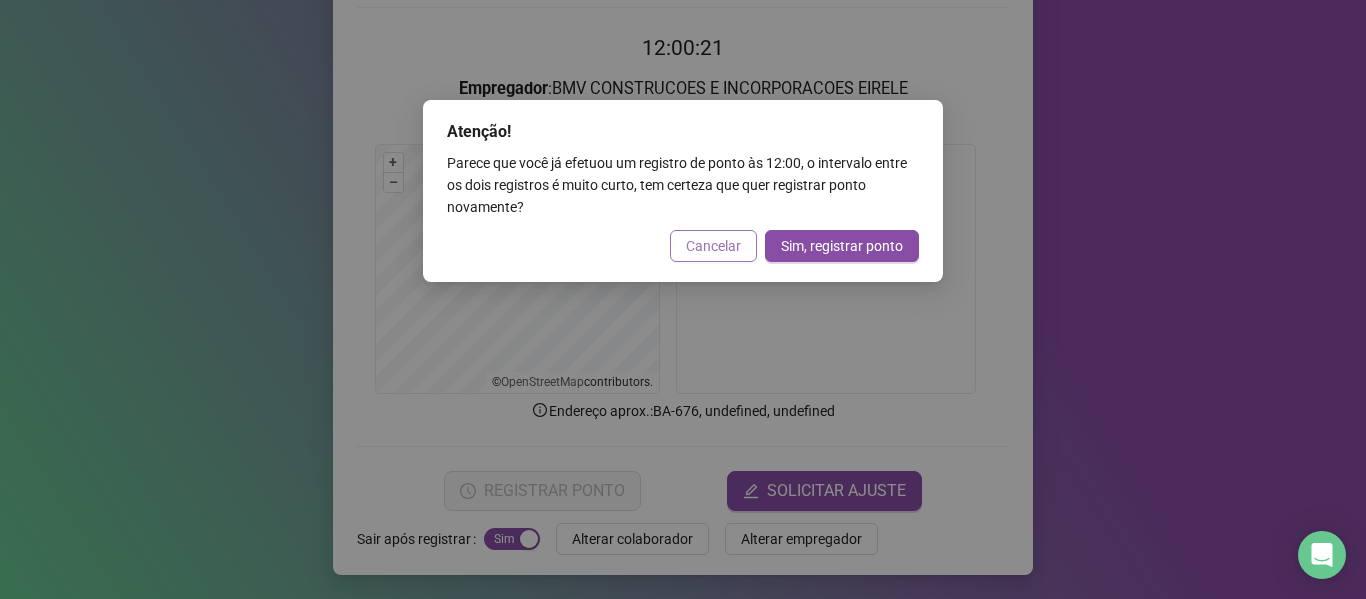 click on "Cancelar" at bounding box center (713, 246) 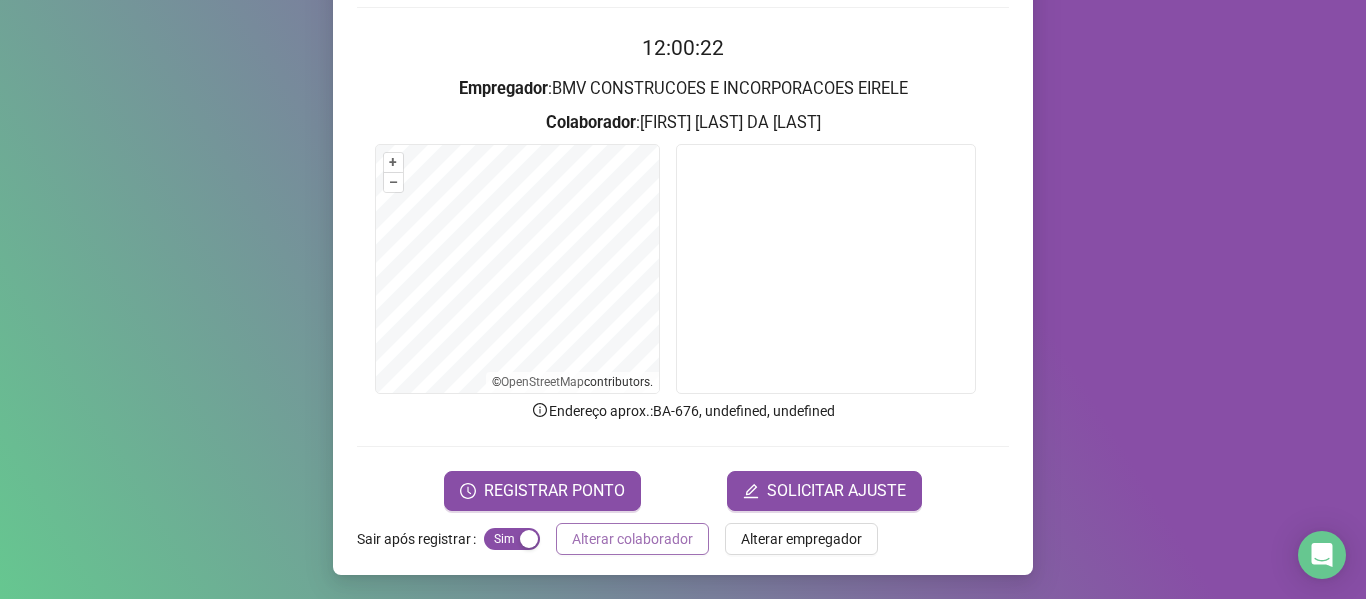 click on "Alterar colaborador" at bounding box center [632, 539] 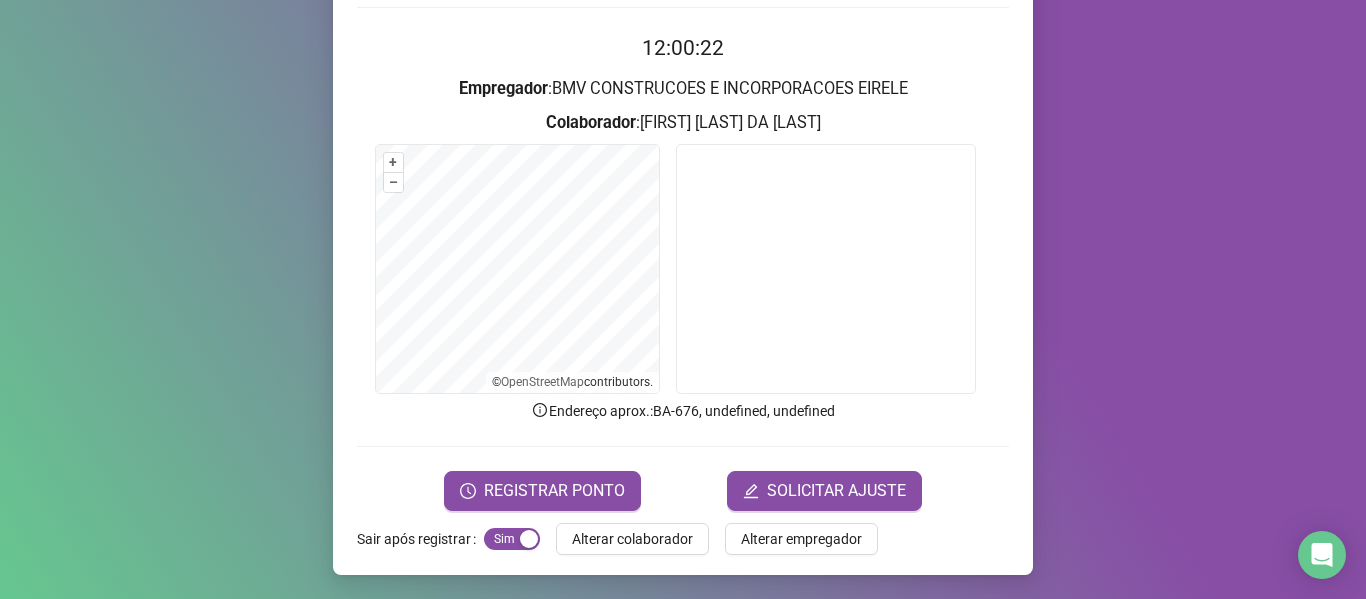 scroll, scrollTop: 0, scrollLeft: 0, axis: both 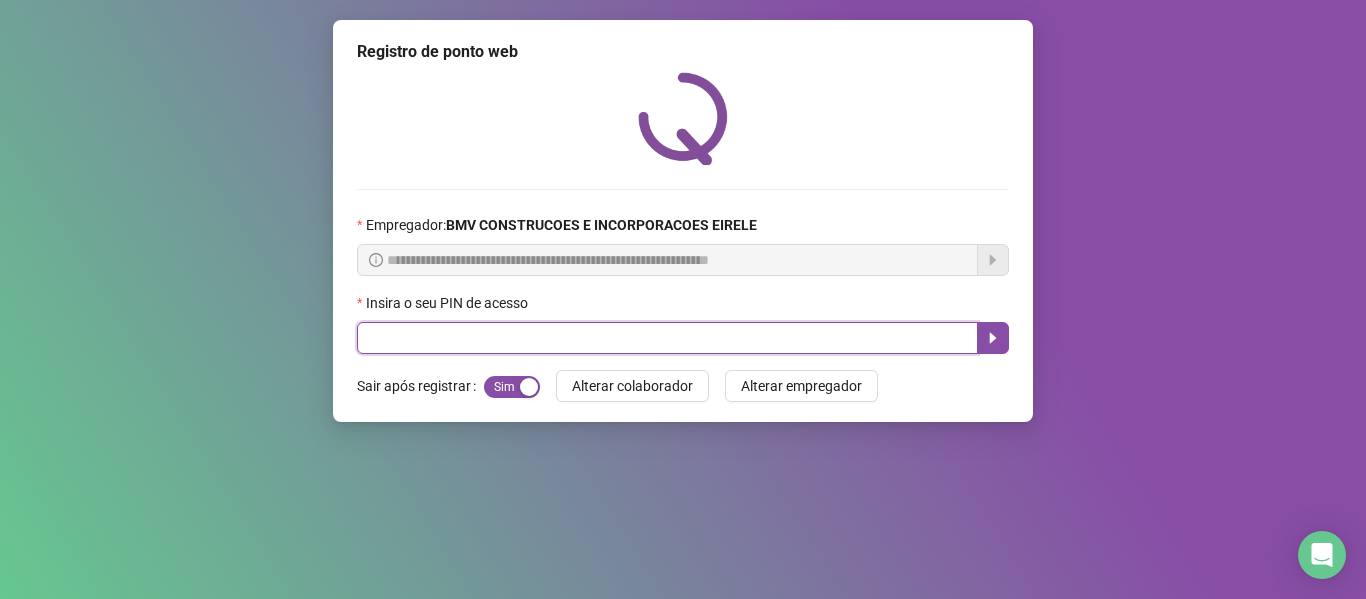 click at bounding box center [667, 338] 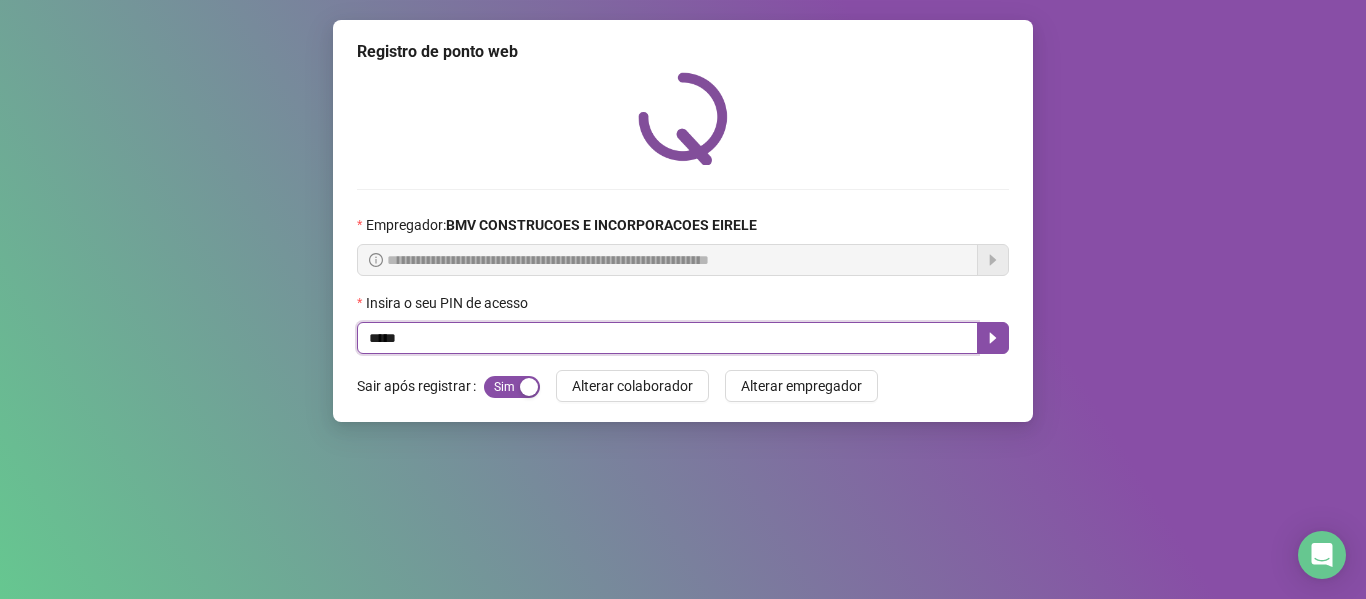 type on "*****" 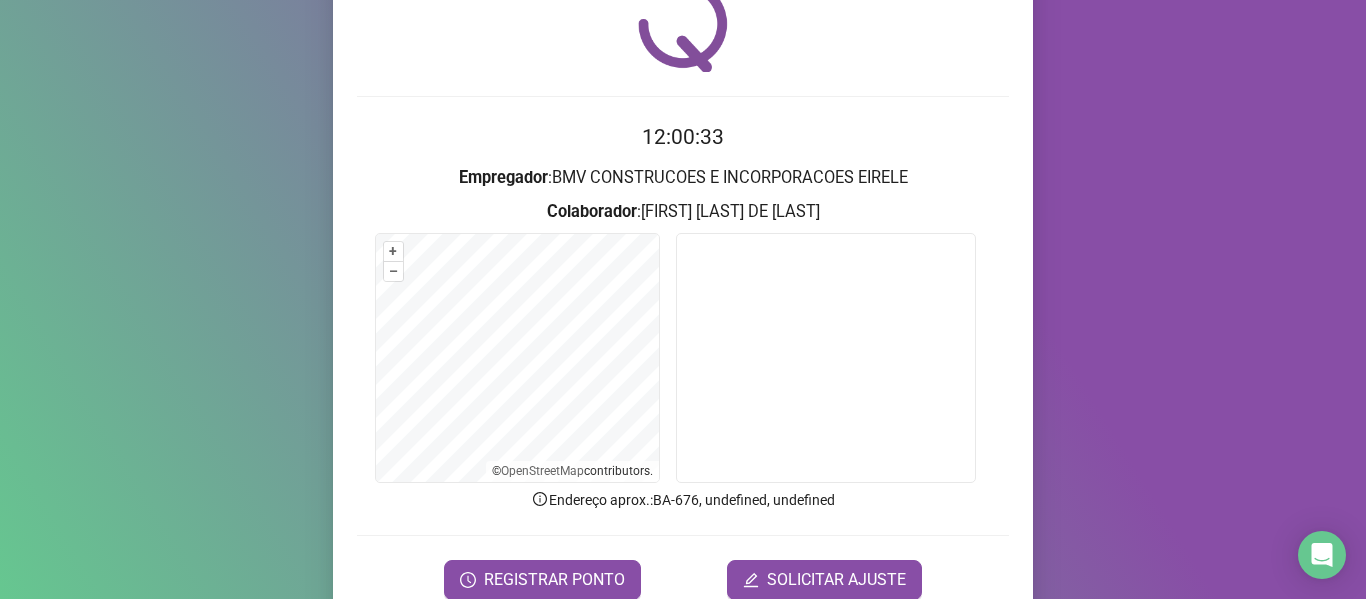 scroll, scrollTop: 182, scrollLeft: 0, axis: vertical 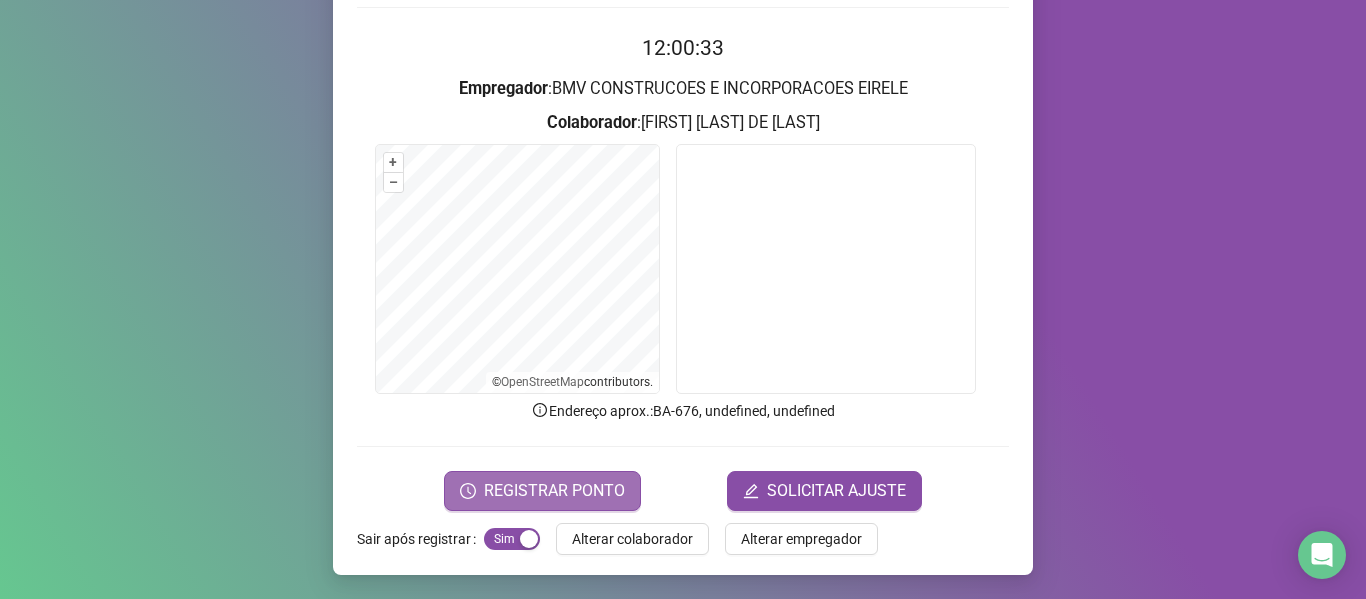 click on "REGISTRAR PONTO" at bounding box center (554, 491) 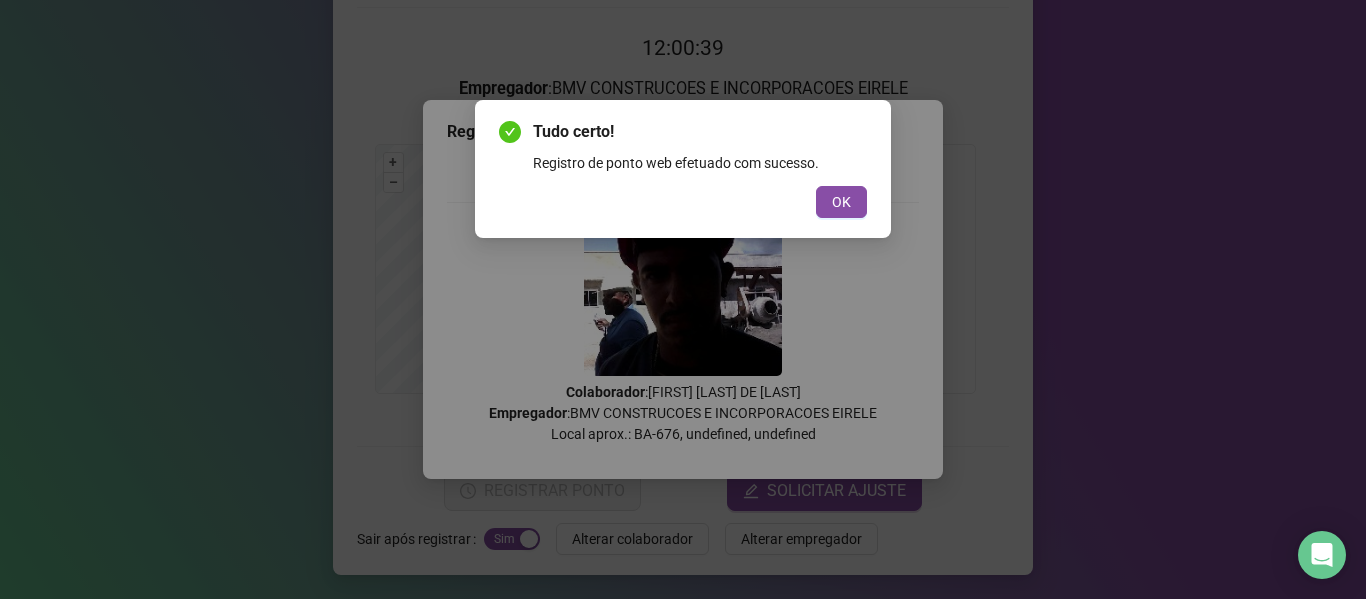click on "OK" at bounding box center [841, 202] 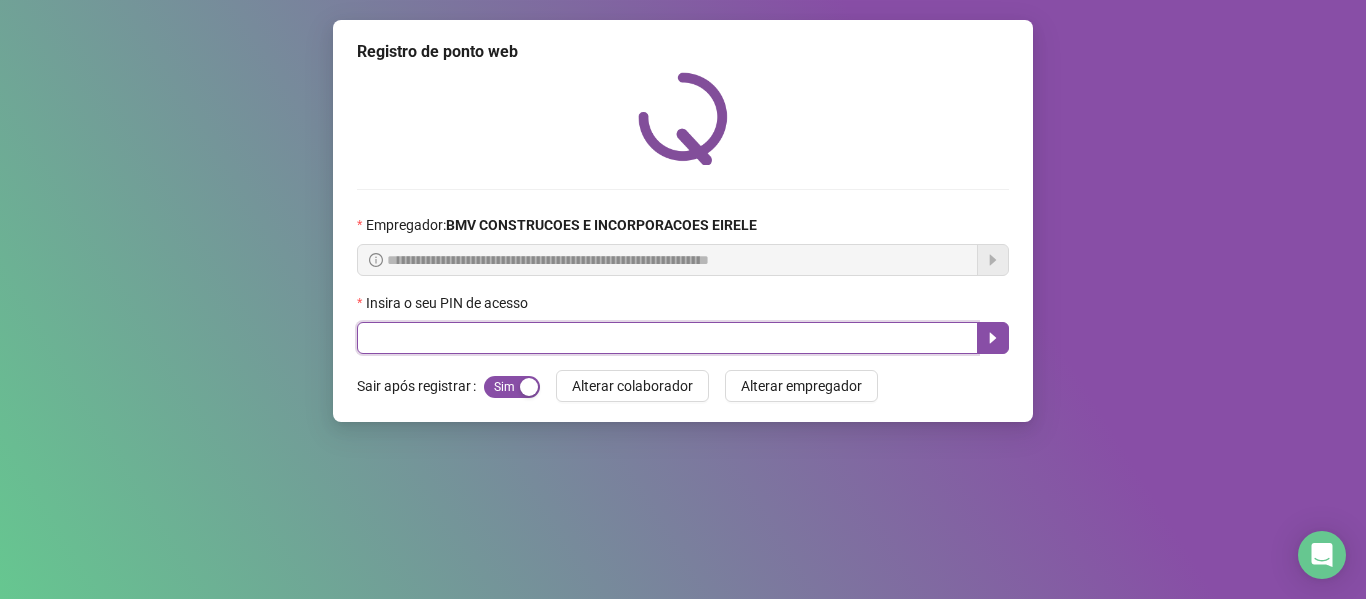click at bounding box center [667, 338] 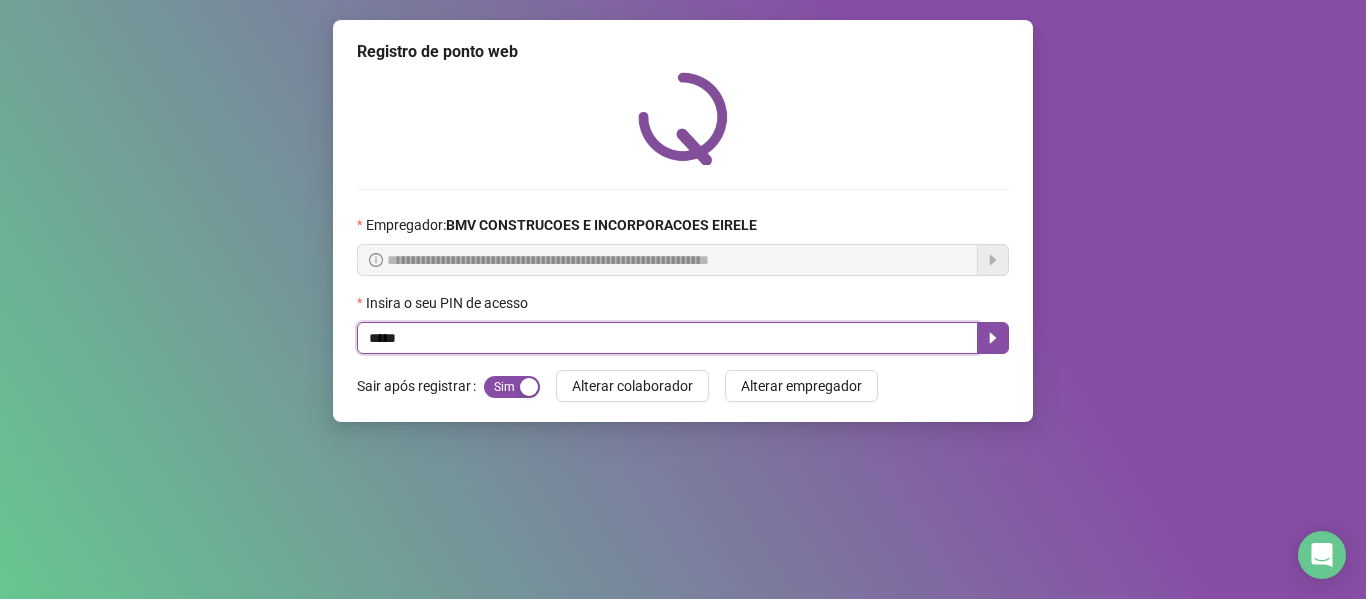 type on "*****" 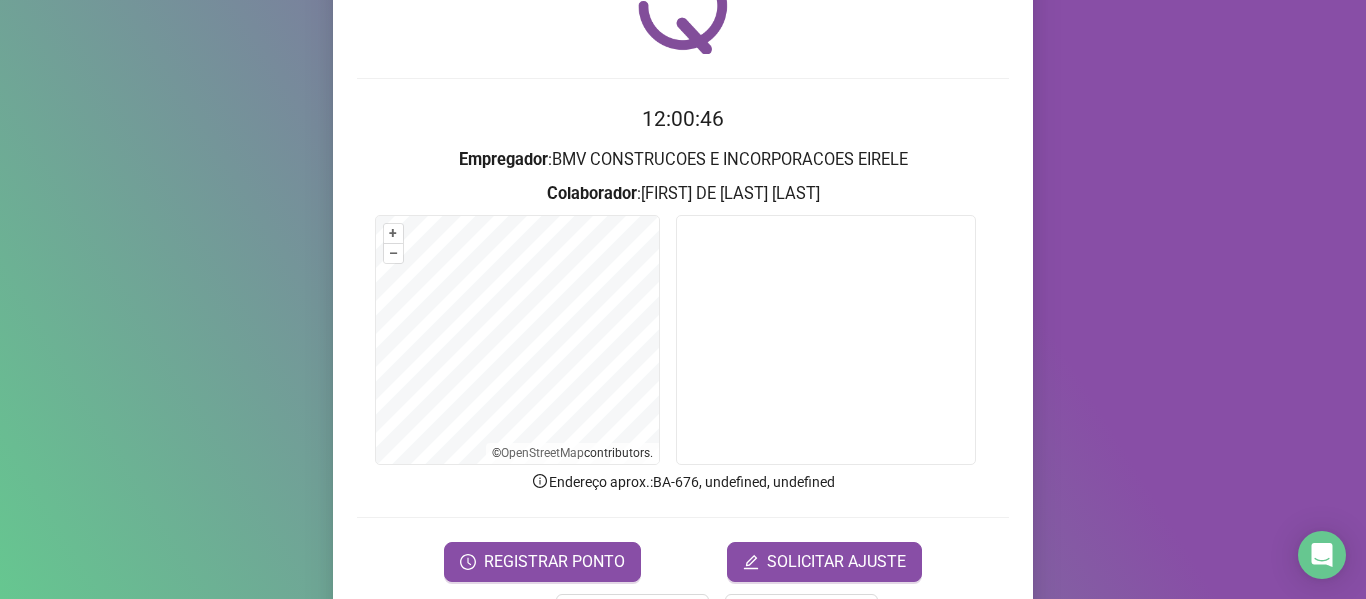 scroll, scrollTop: 182, scrollLeft: 0, axis: vertical 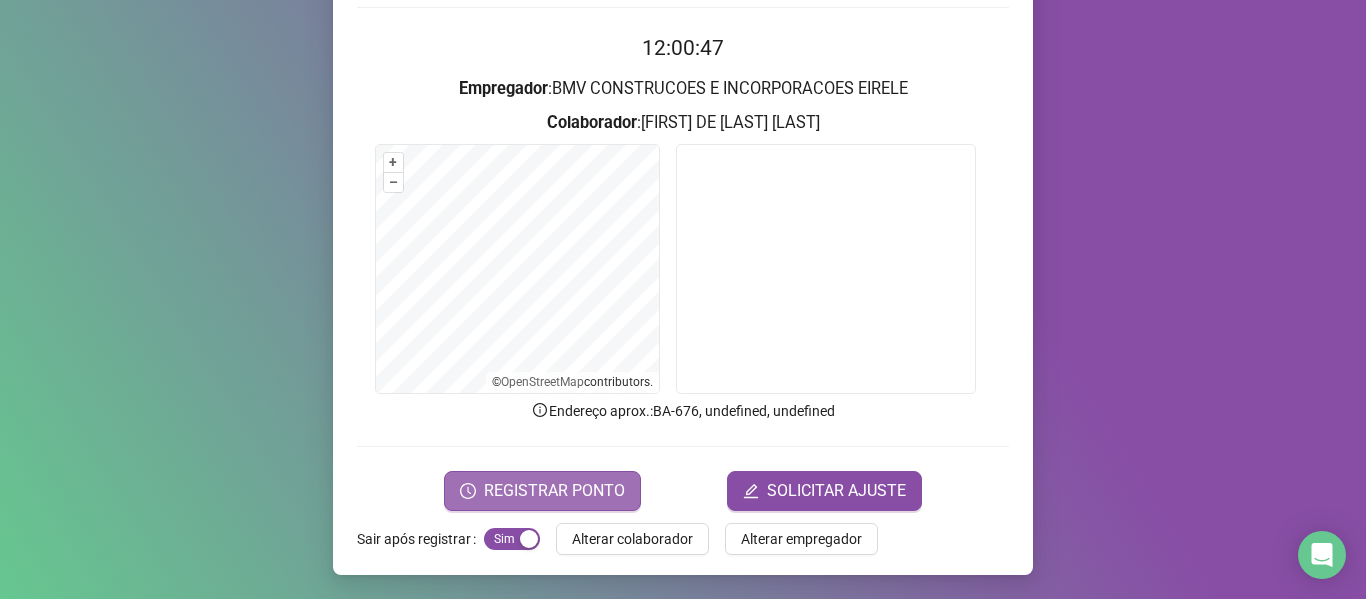 click on "REGISTRAR PONTO" at bounding box center (542, 491) 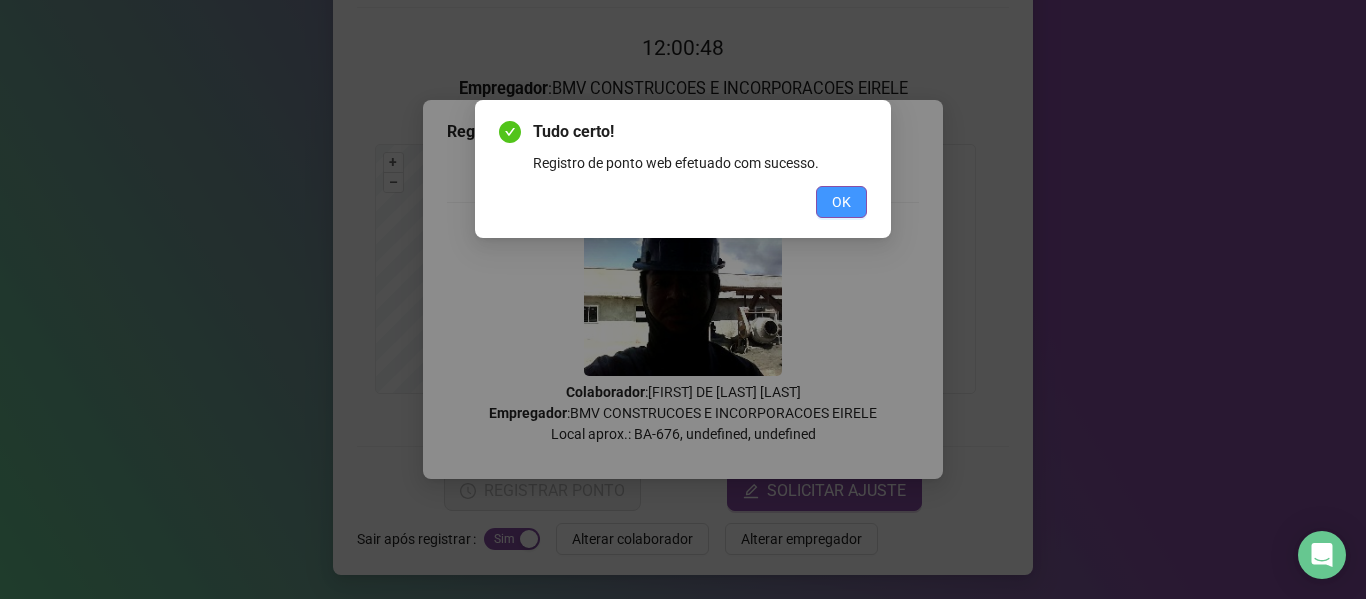 click on "OK" at bounding box center [841, 202] 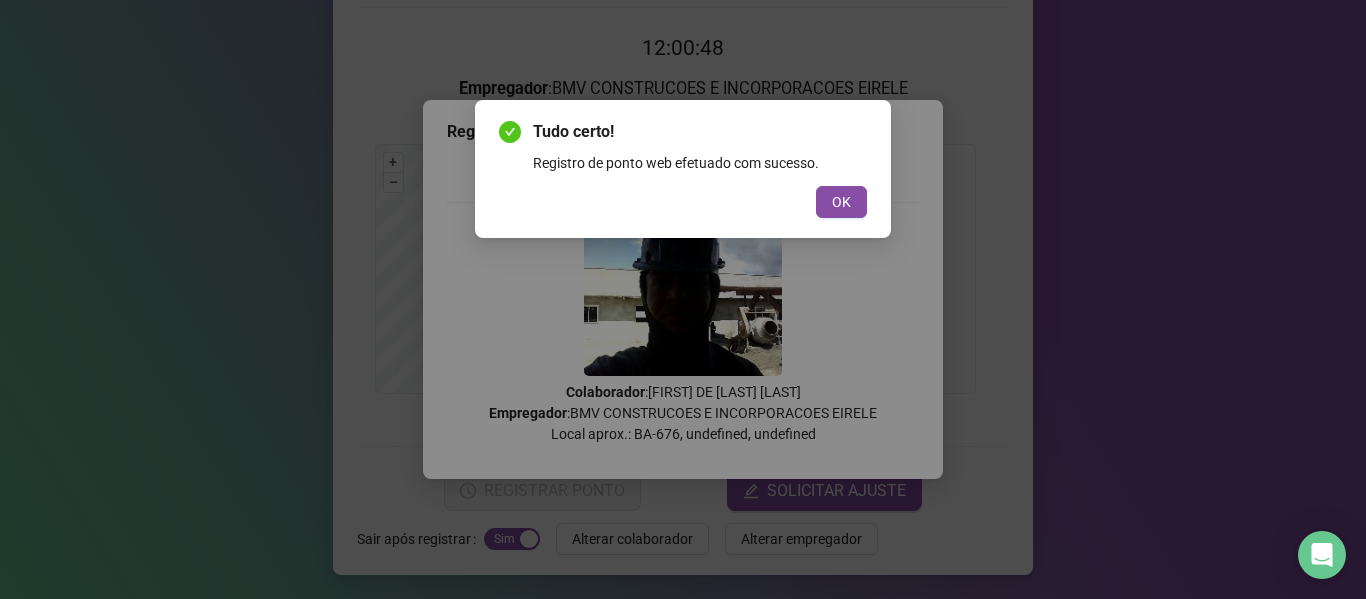 scroll, scrollTop: 0, scrollLeft: 0, axis: both 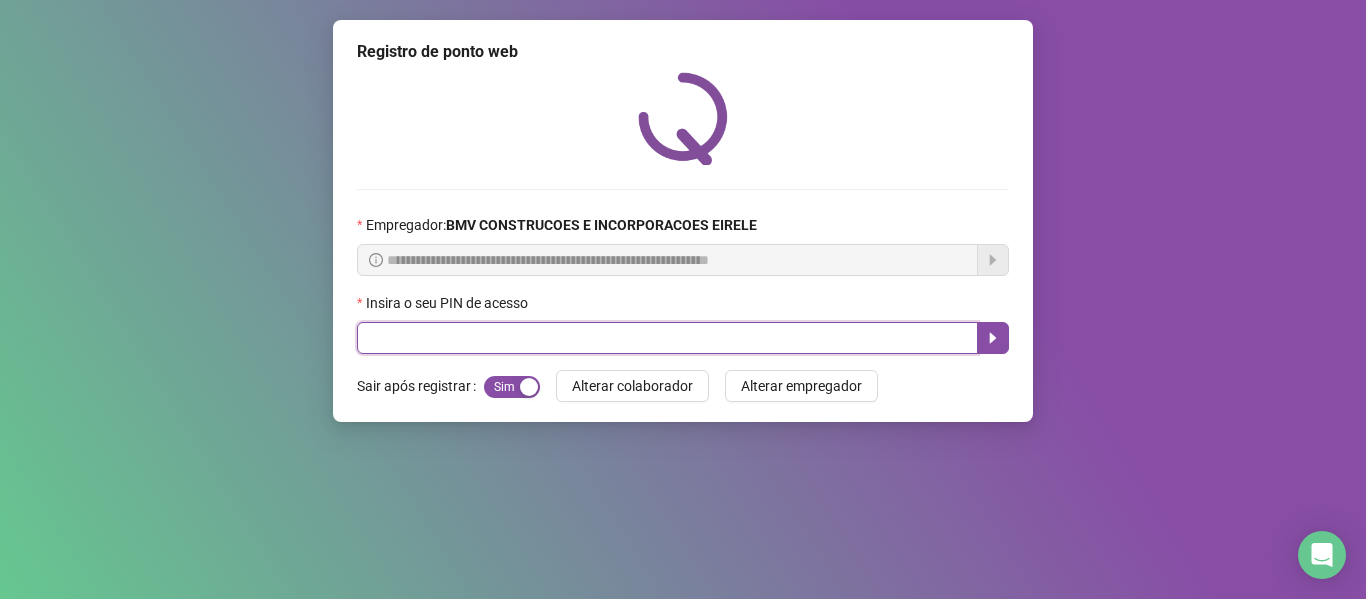 click at bounding box center [667, 338] 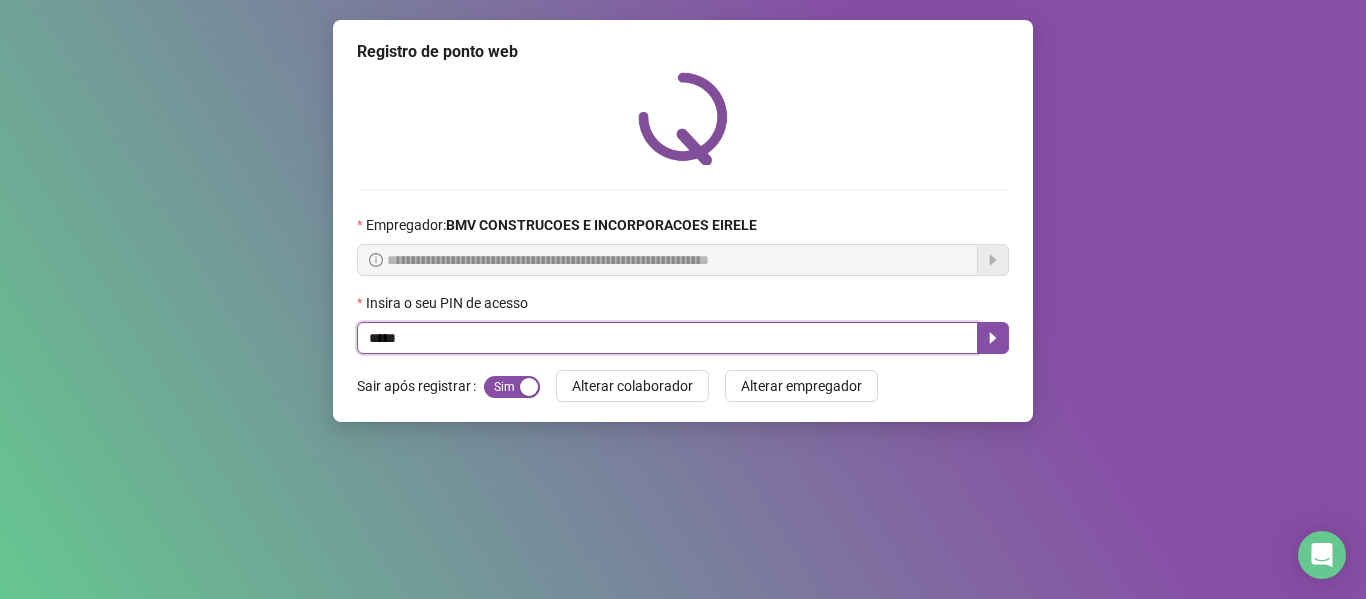 type on "*****" 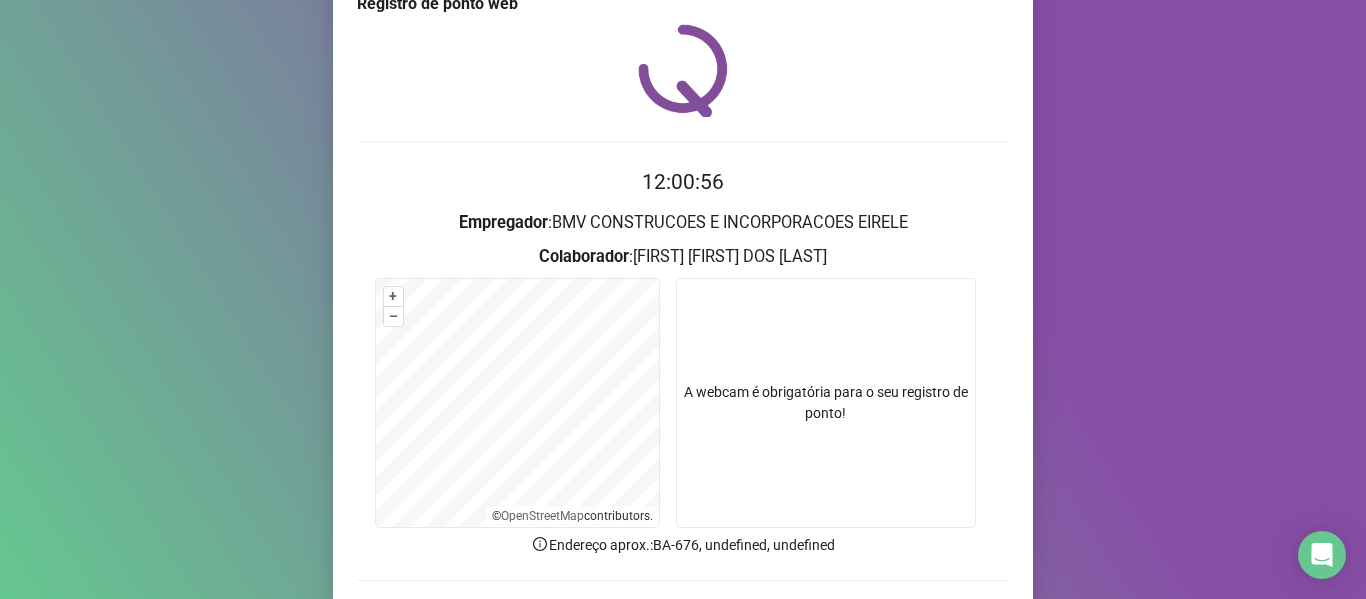 scroll, scrollTop: 182, scrollLeft: 0, axis: vertical 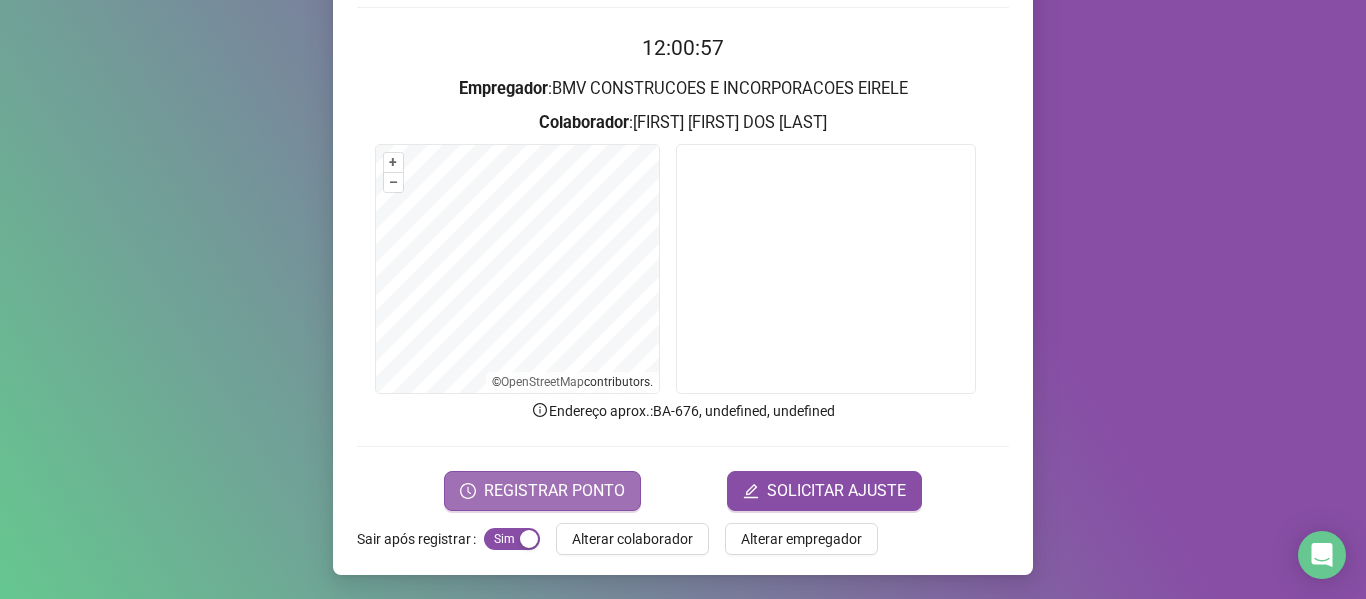 click on "REGISTRAR PONTO" at bounding box center (554, 491) 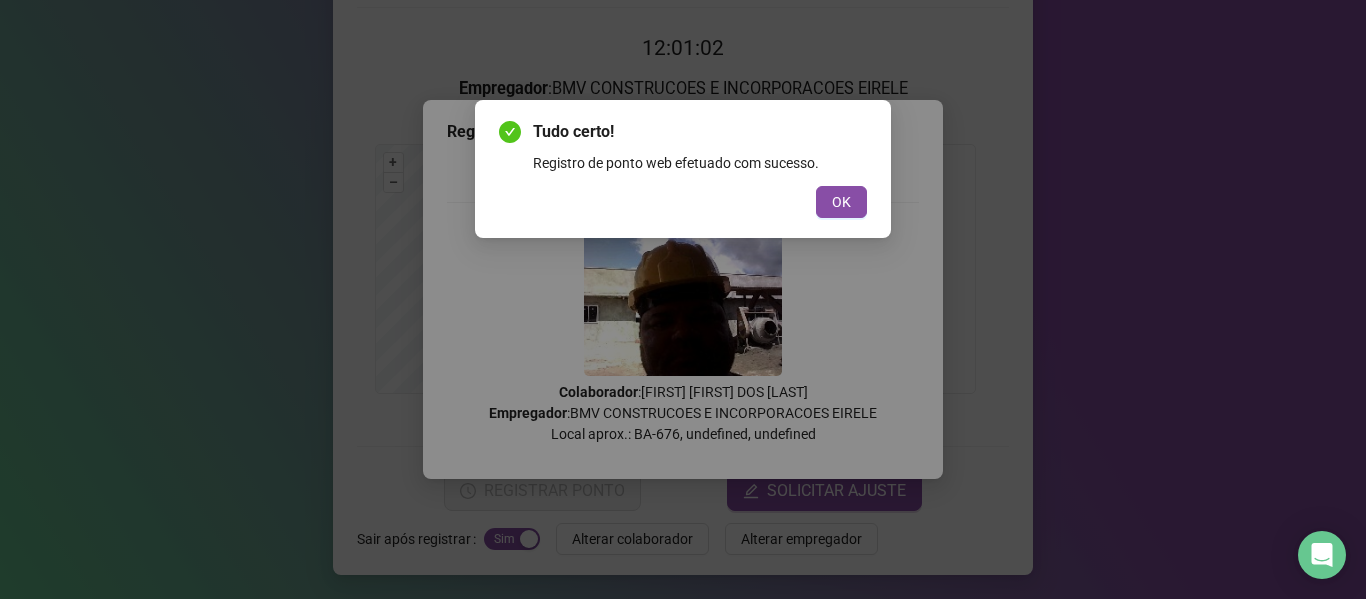 click on "OK" at bounding box center (841, 202) 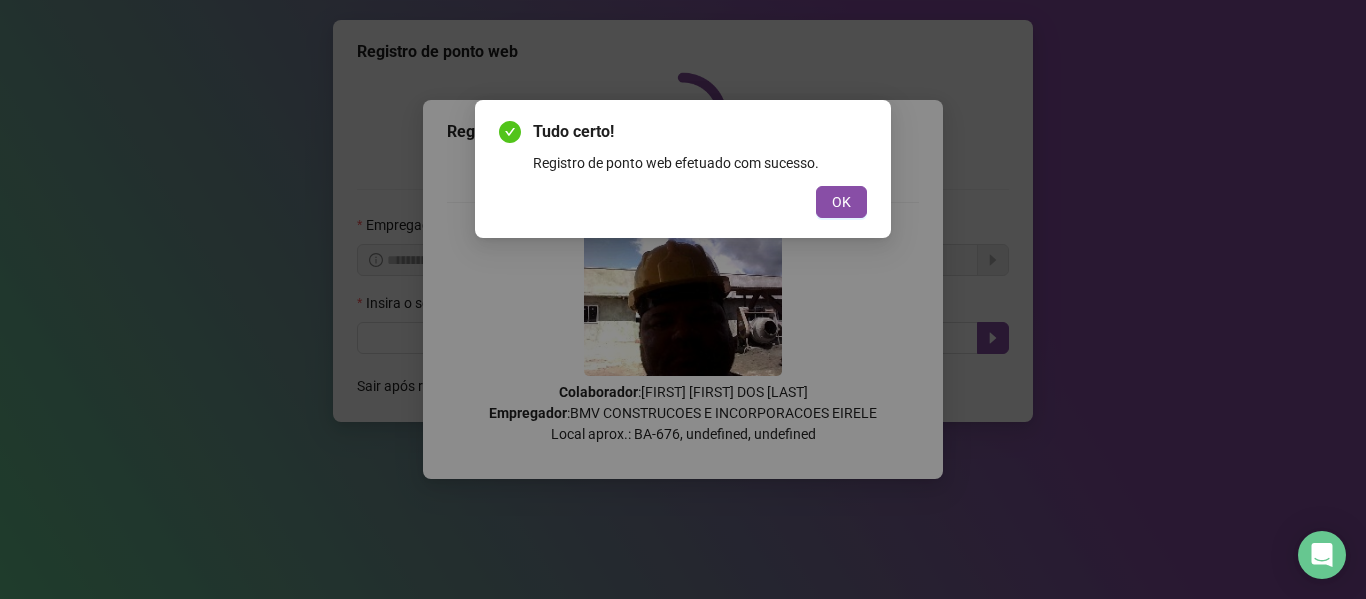 scroll, scrollTop: 0, scrollLeft: 0, axis: both 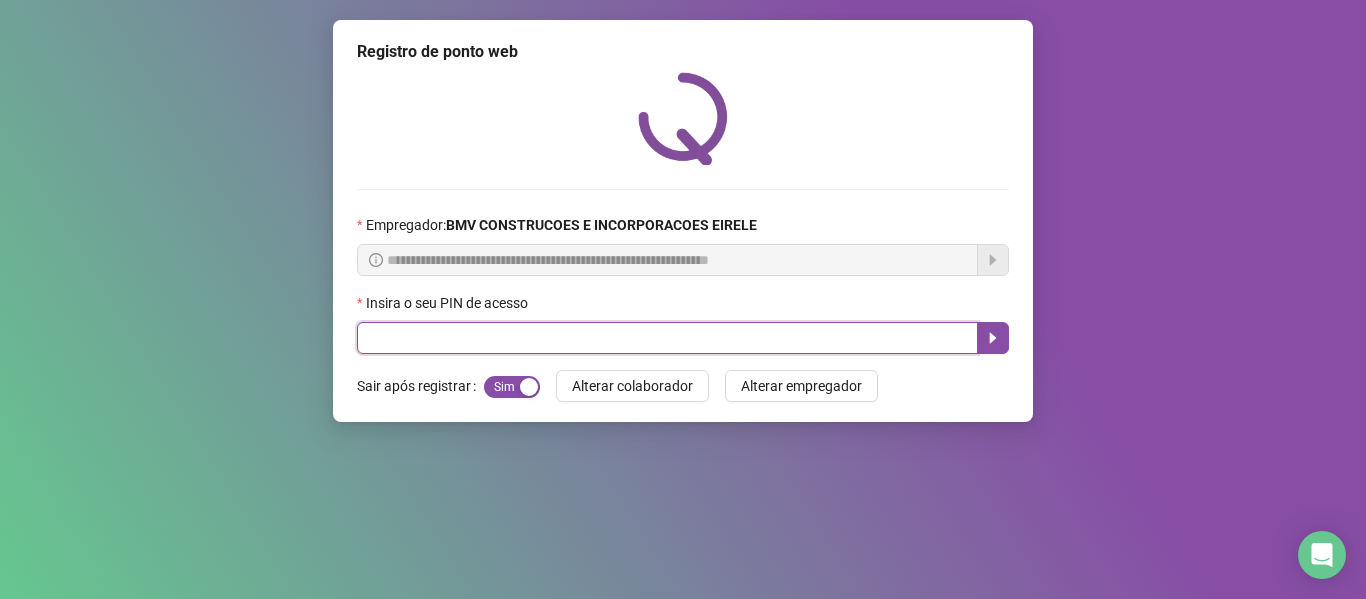 click at bounding box center (667, 338) 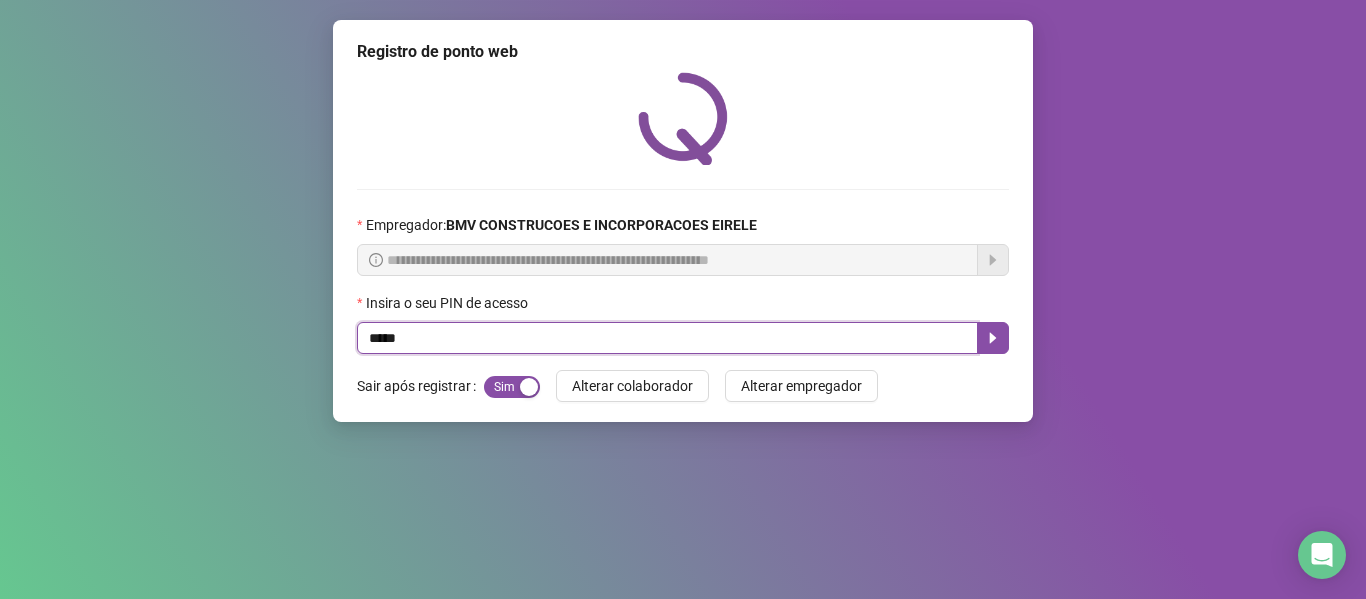 type on "*****" 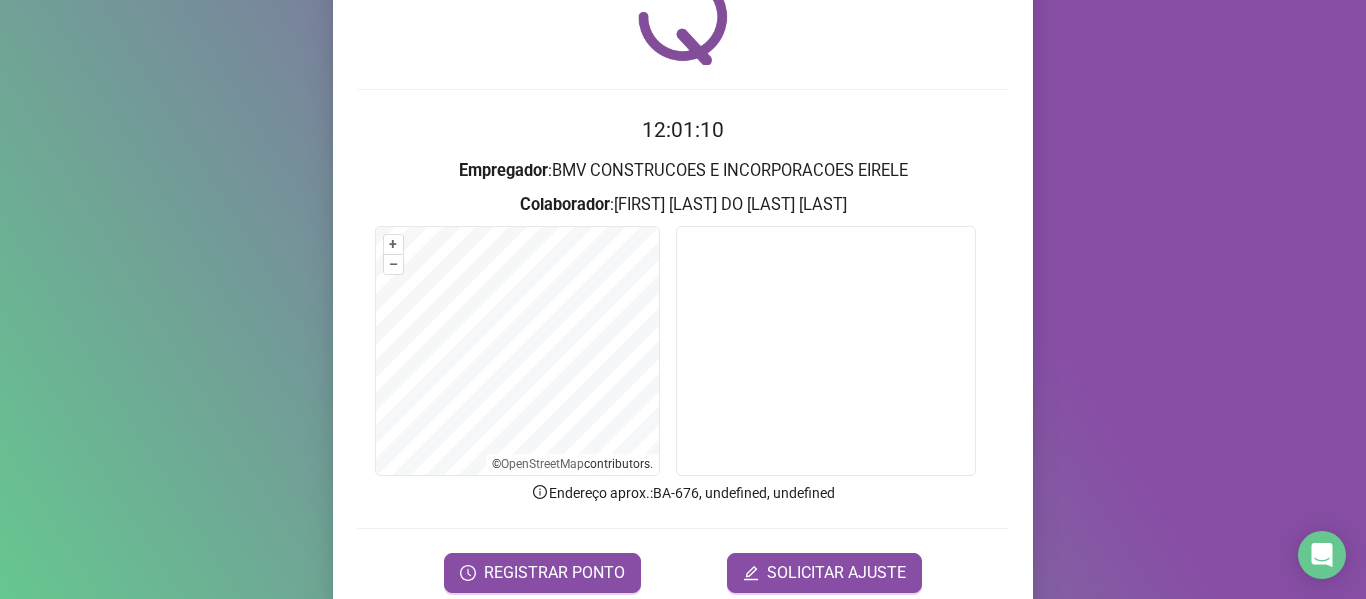 scroll, scrollTop: 182, scrollLeft: 0, axis: vertical 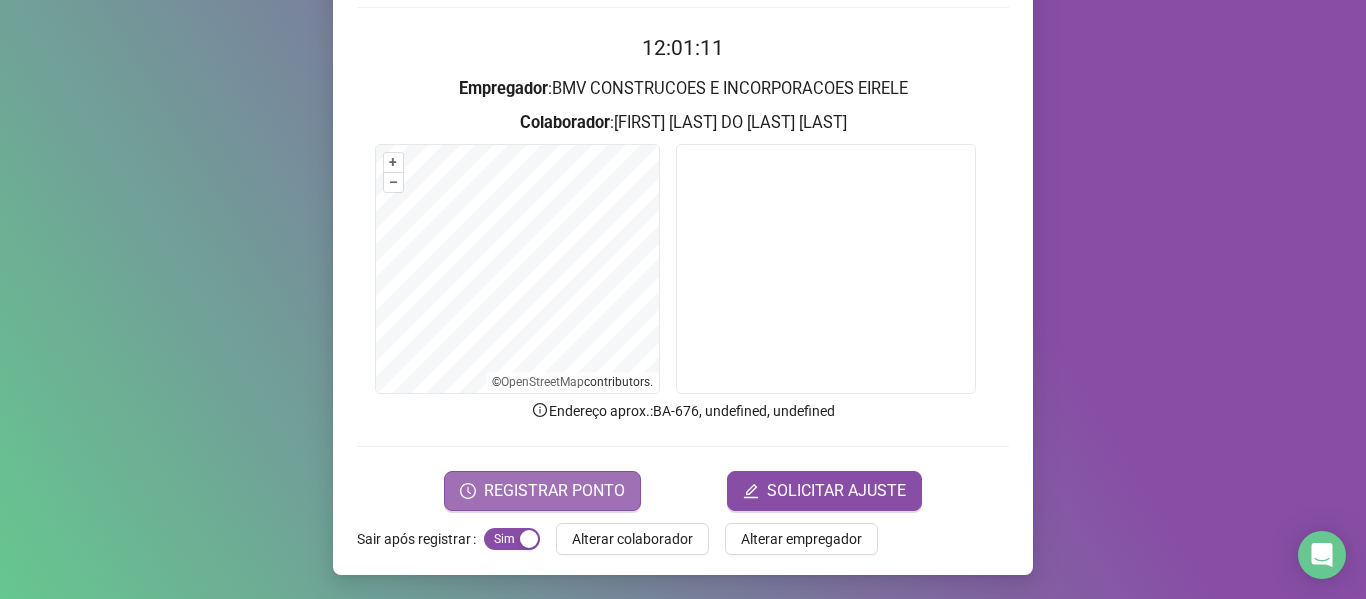 click on "REGISTRAR PONTO" at bounding box center [554, 491] 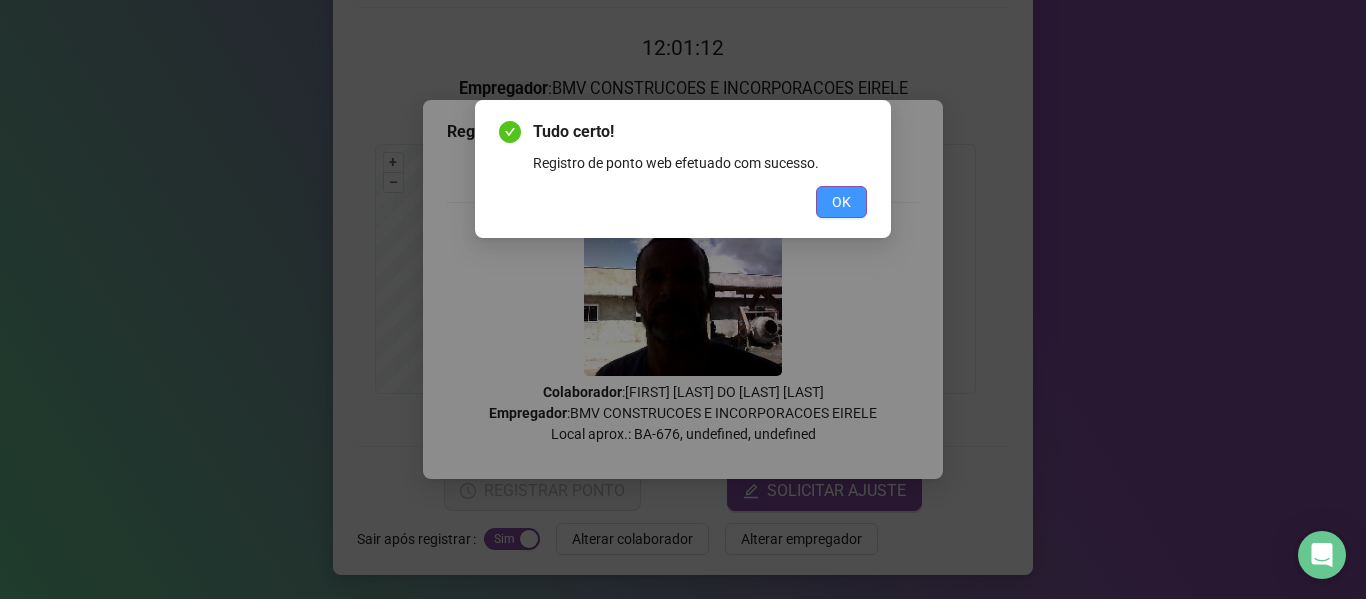 click on "OK" at bounding box center [841, 202] 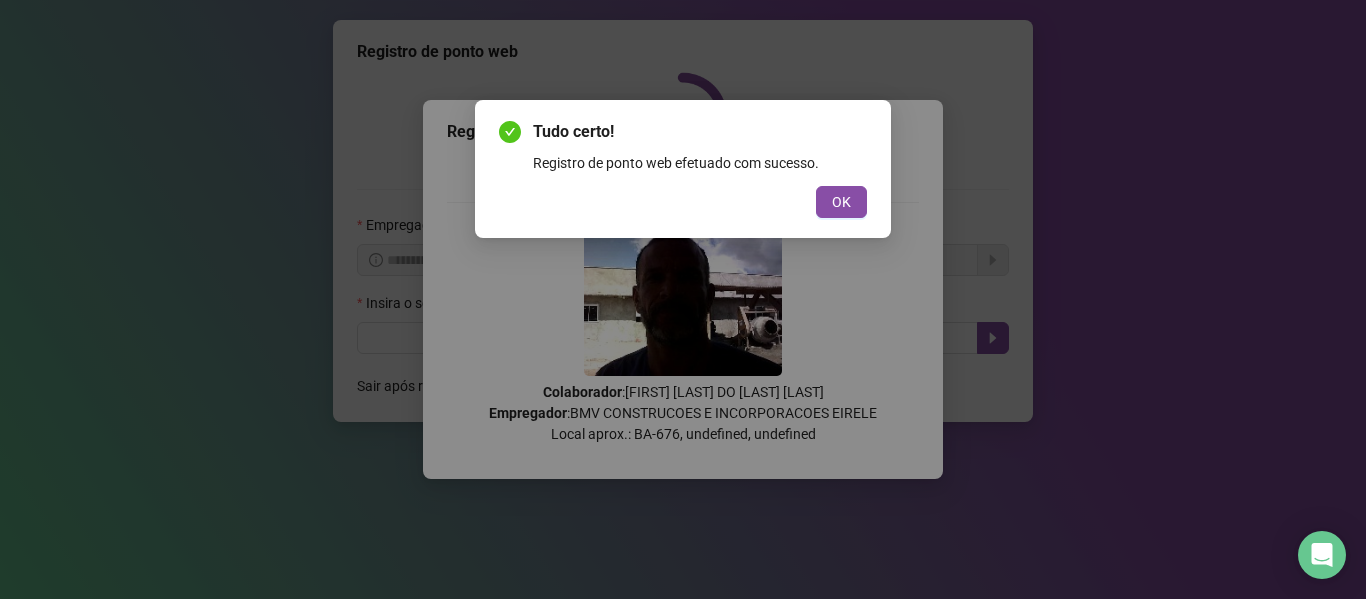 scroll, scrollTop: 0, scrollLeft: 0, axis: both 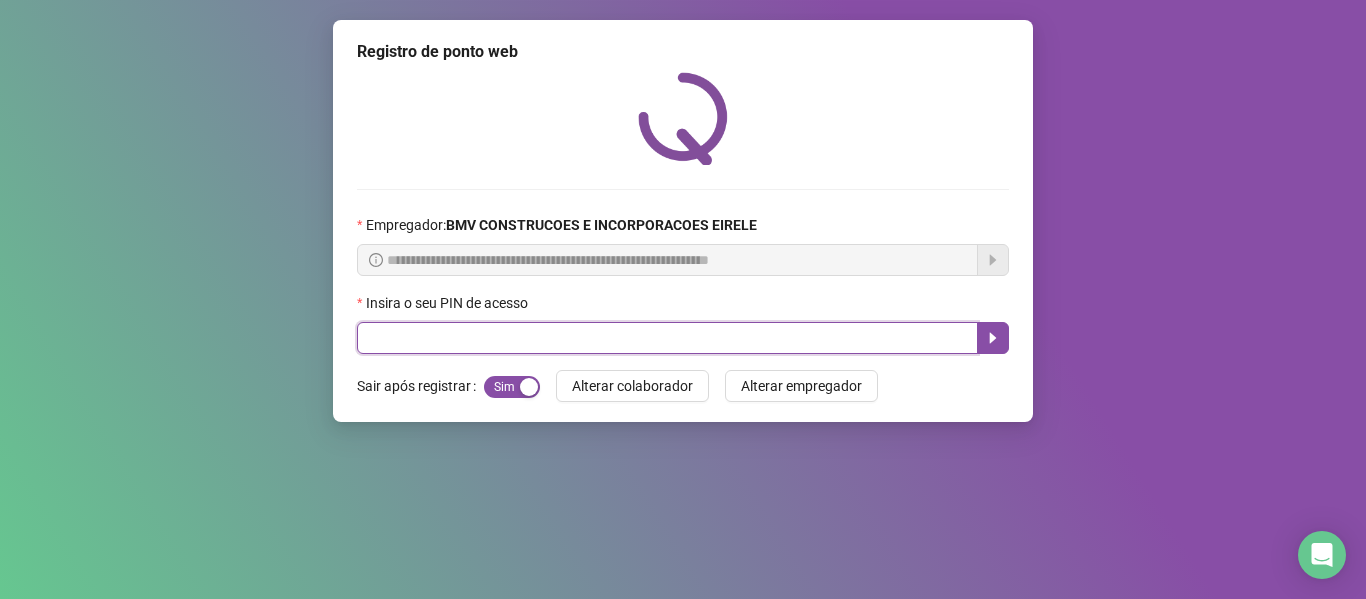click at bounding box center [667, 338] 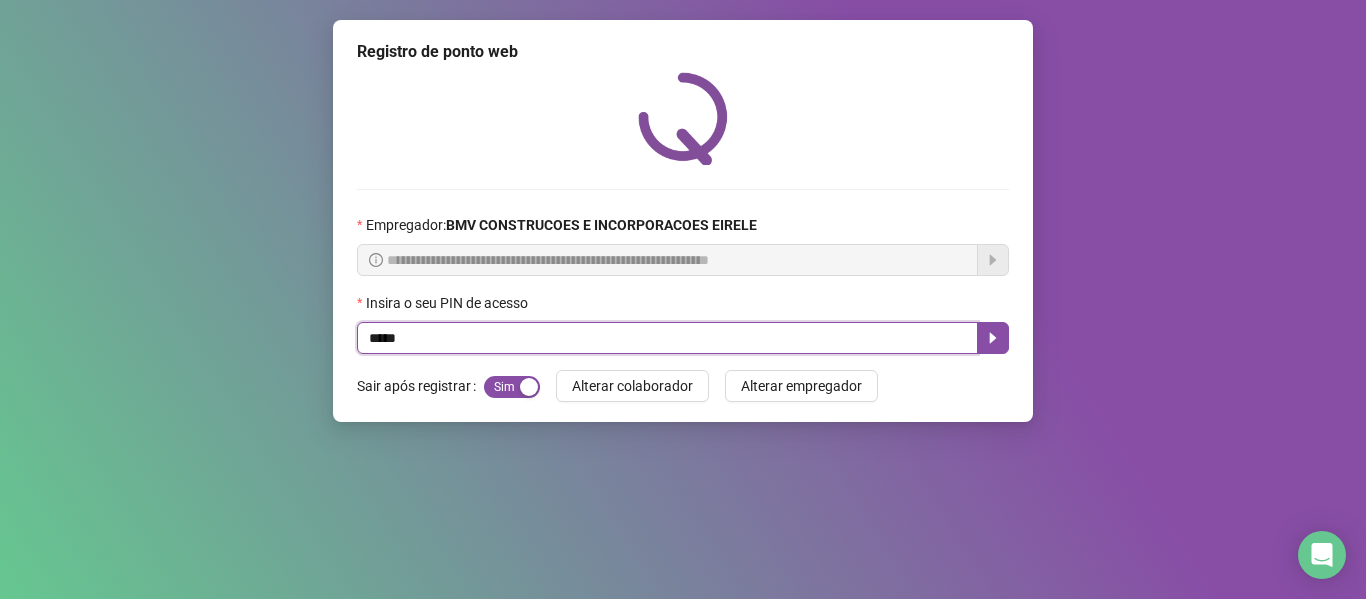 type on "*****" 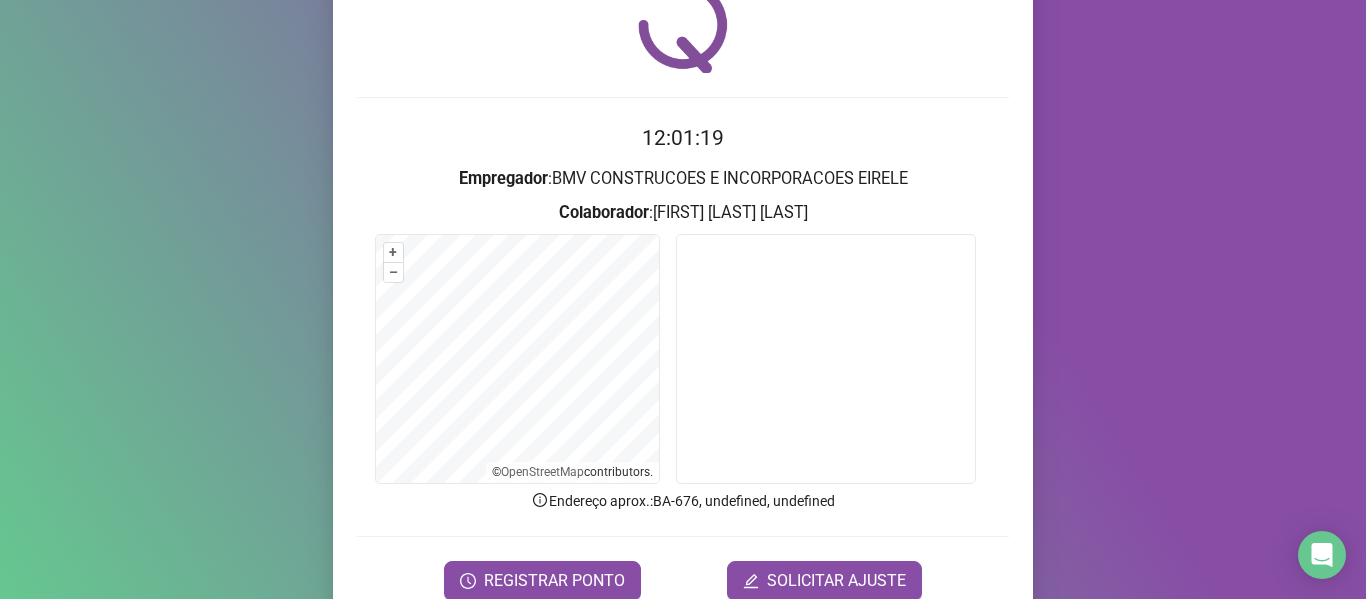 scroll, scrollTop: 182, scrollLeft: 0, axis: vertical 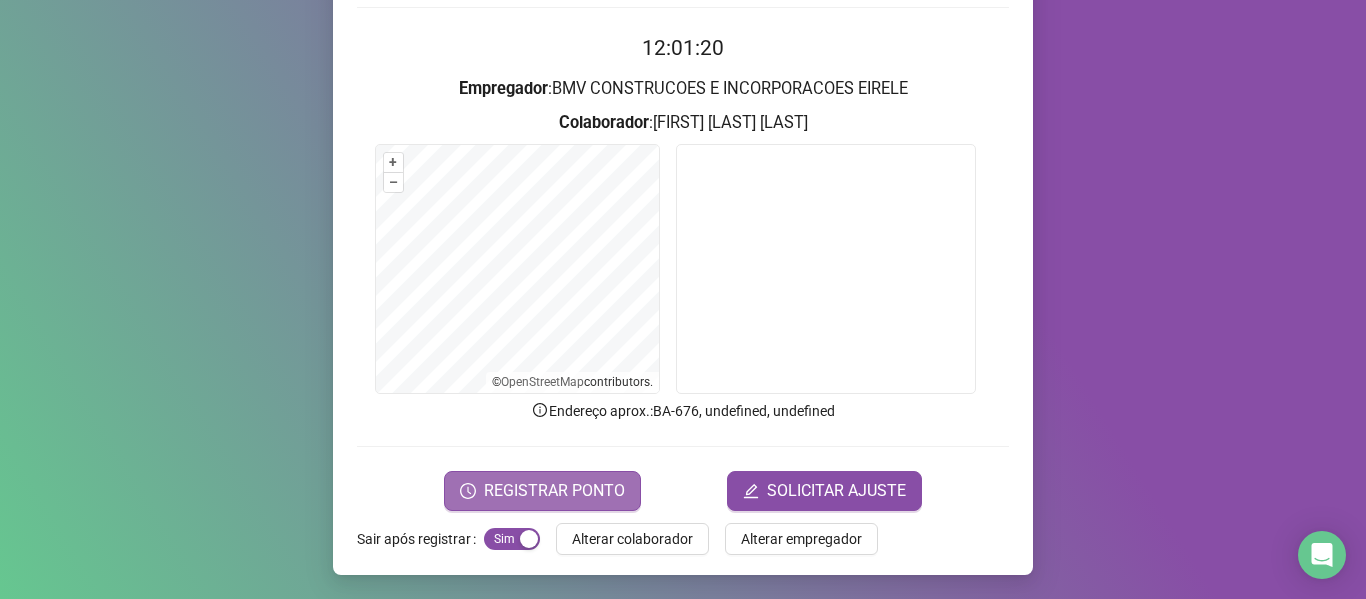 click on "REGISTRAR PONTO" at bounding box center (554, 491) 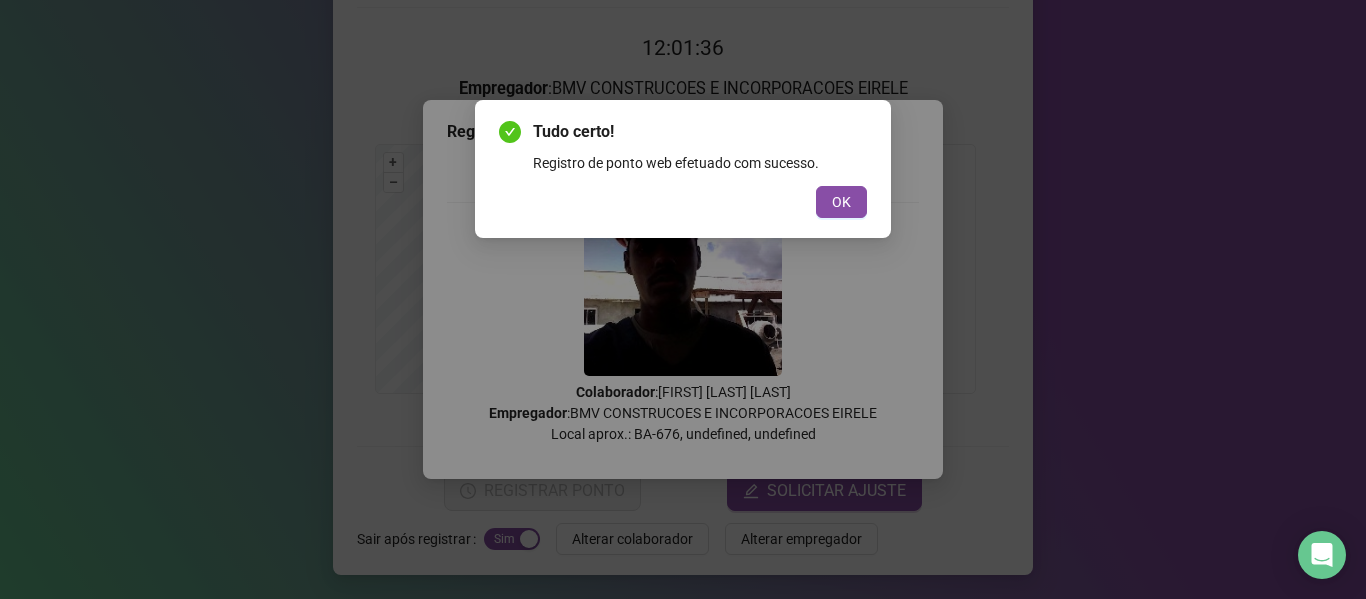 click on "OK" at bounding box center (841, 202) 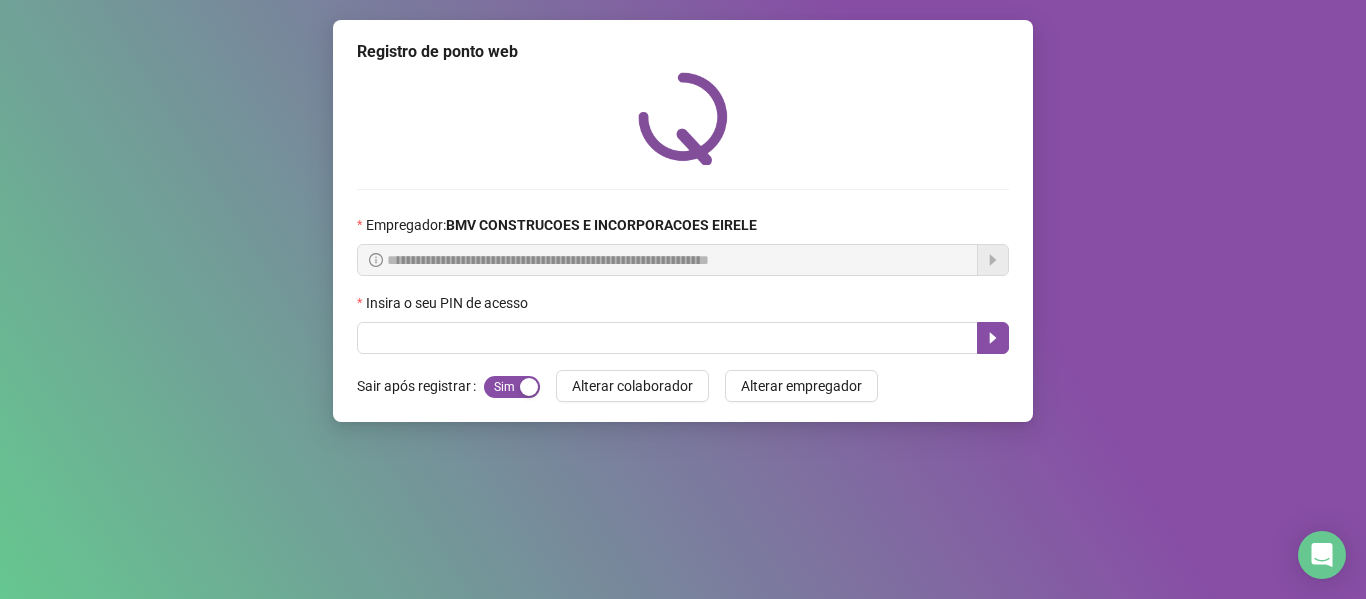scroll, scrollTop: 0, scrollLeft: 0, axis: both 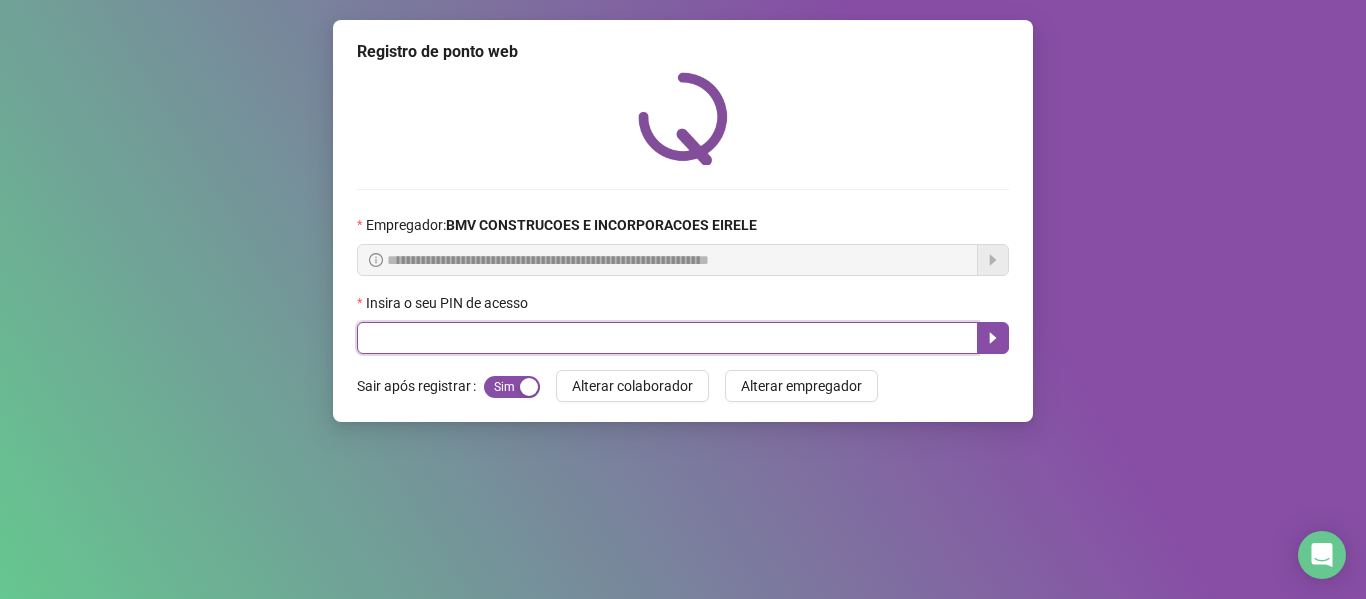 click at bounding box center (667, 338) 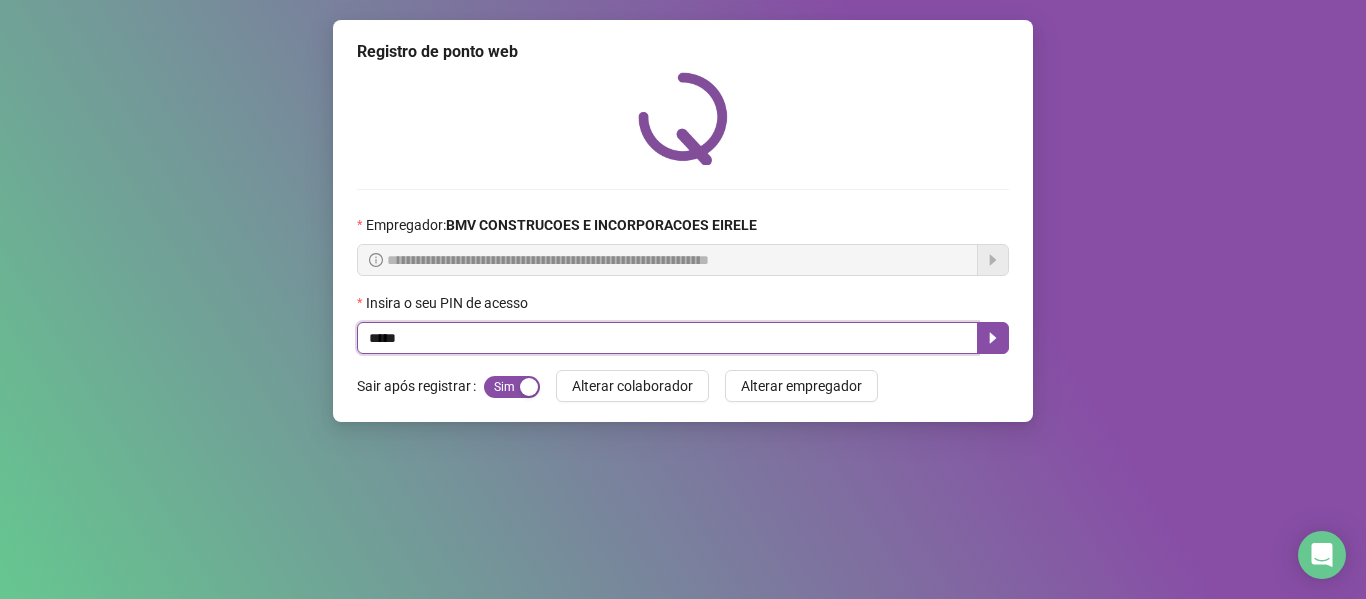 type on "*****" 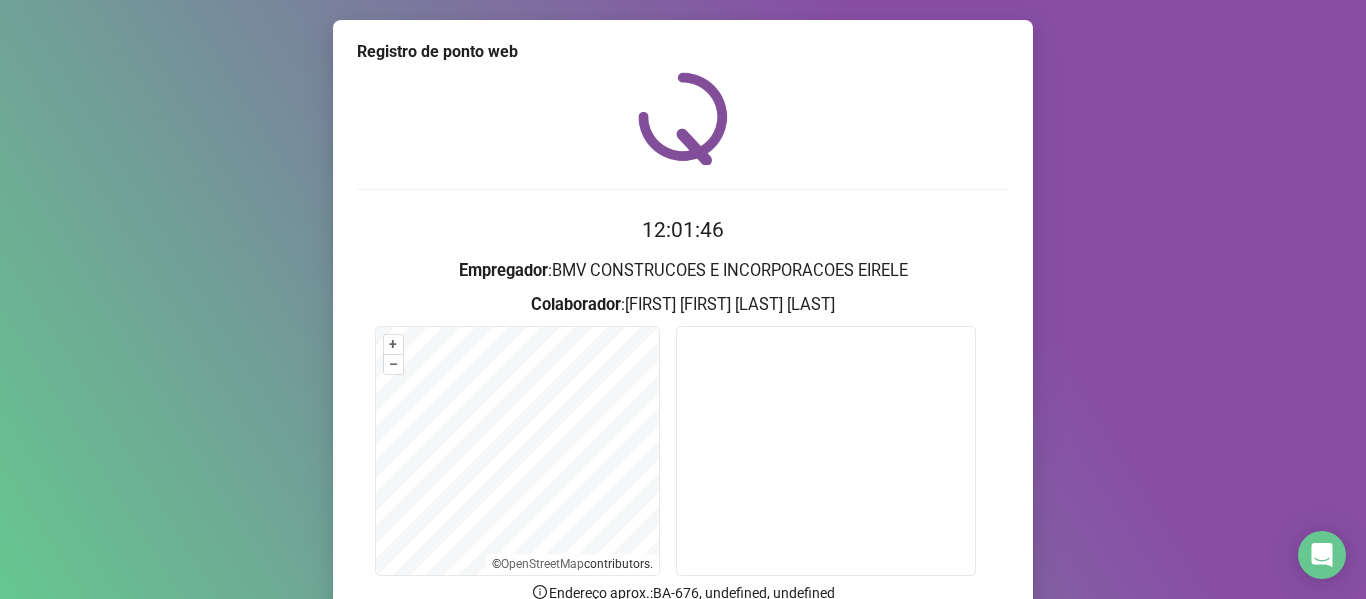 scroll, scrollTop: 182, scrollLeft: 0, axis: vertical 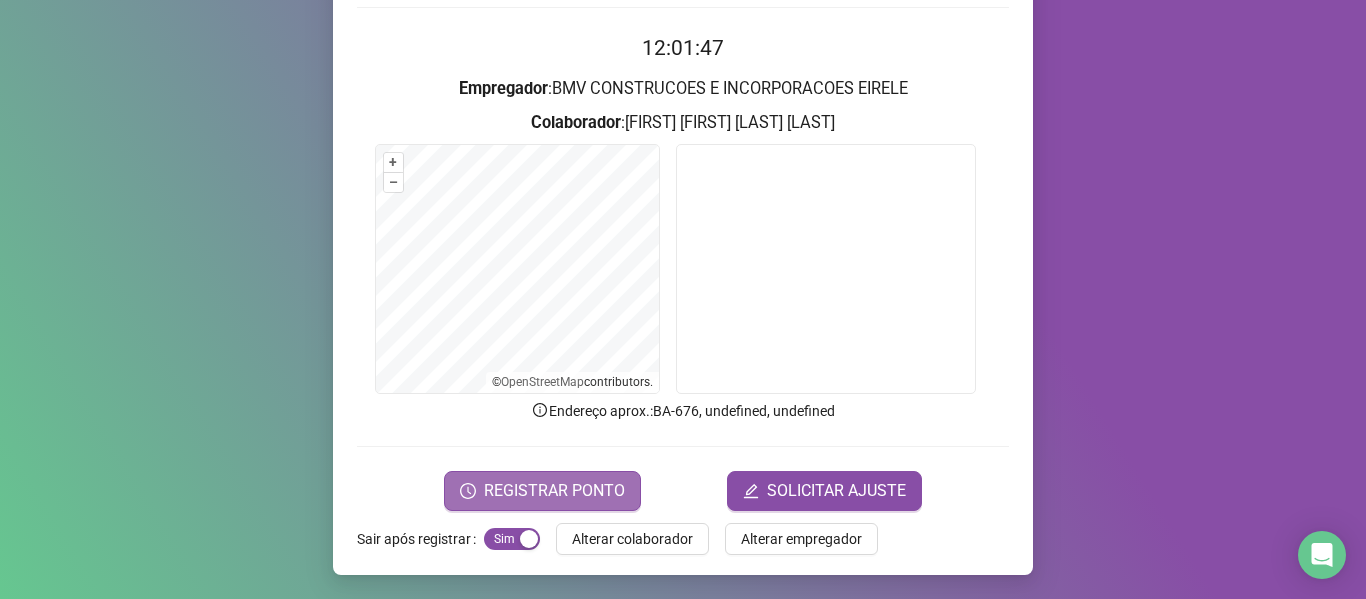 click on "REGISTRAR PONTO" at bounding box center [554, 491] 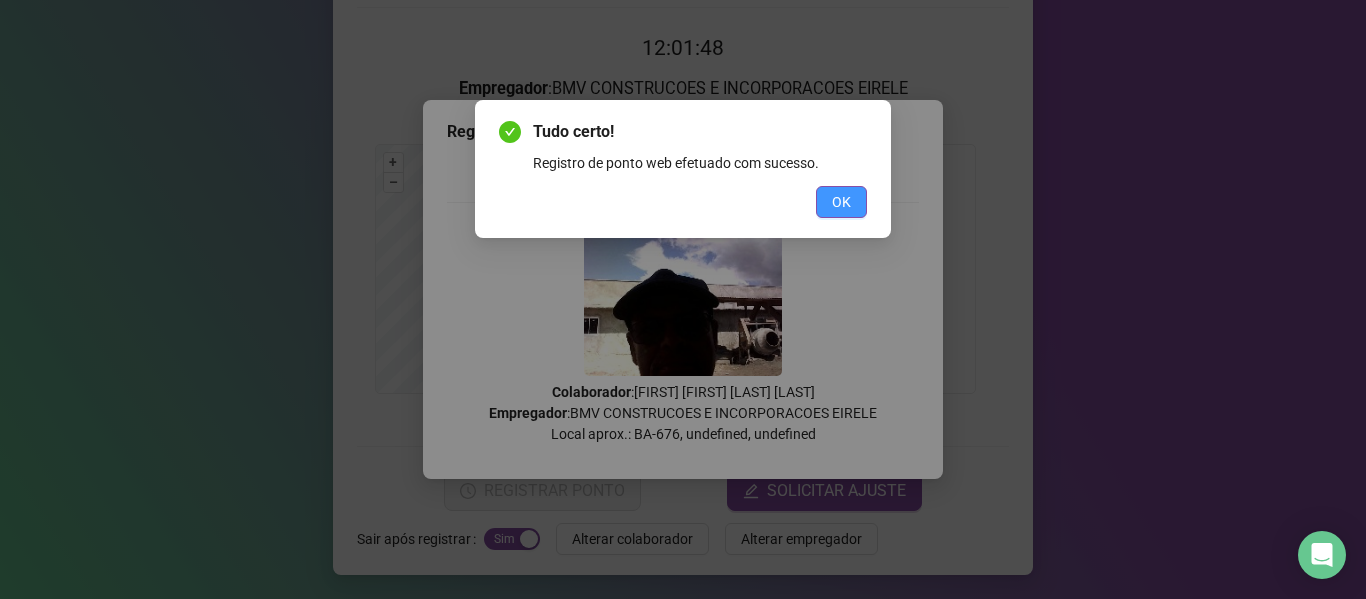 click on "OK" at bounding box center (841, 202) 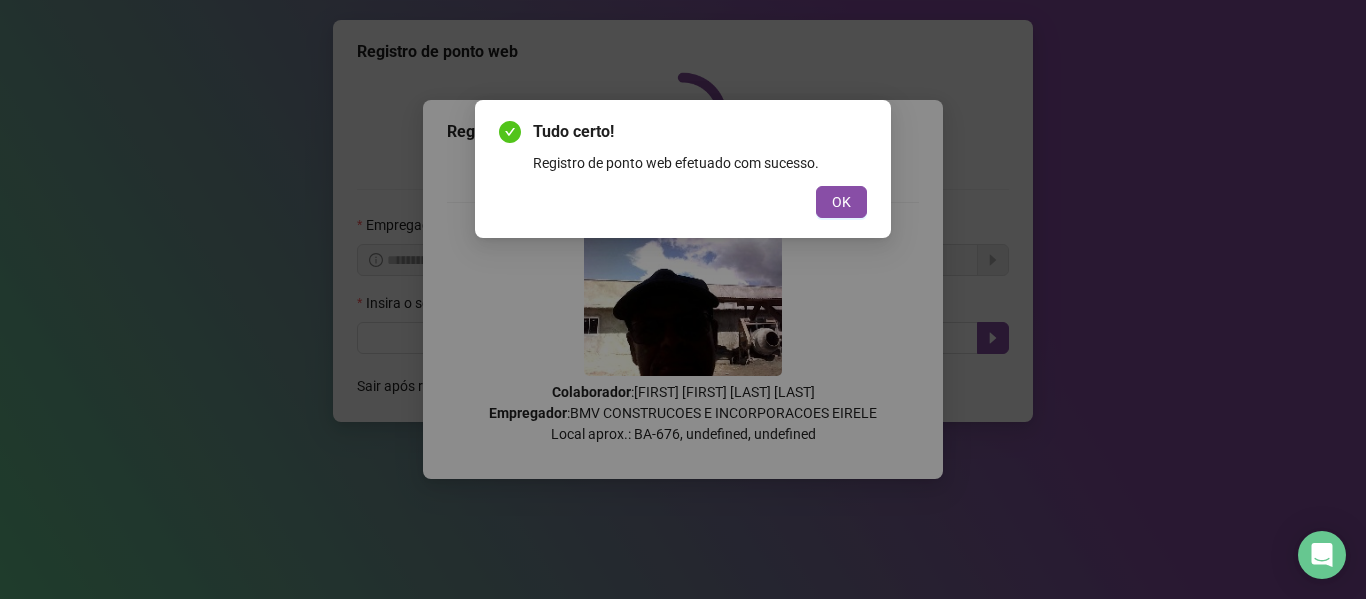 scroll, scrollTop: 0, scrollLeft: 0, axis: both 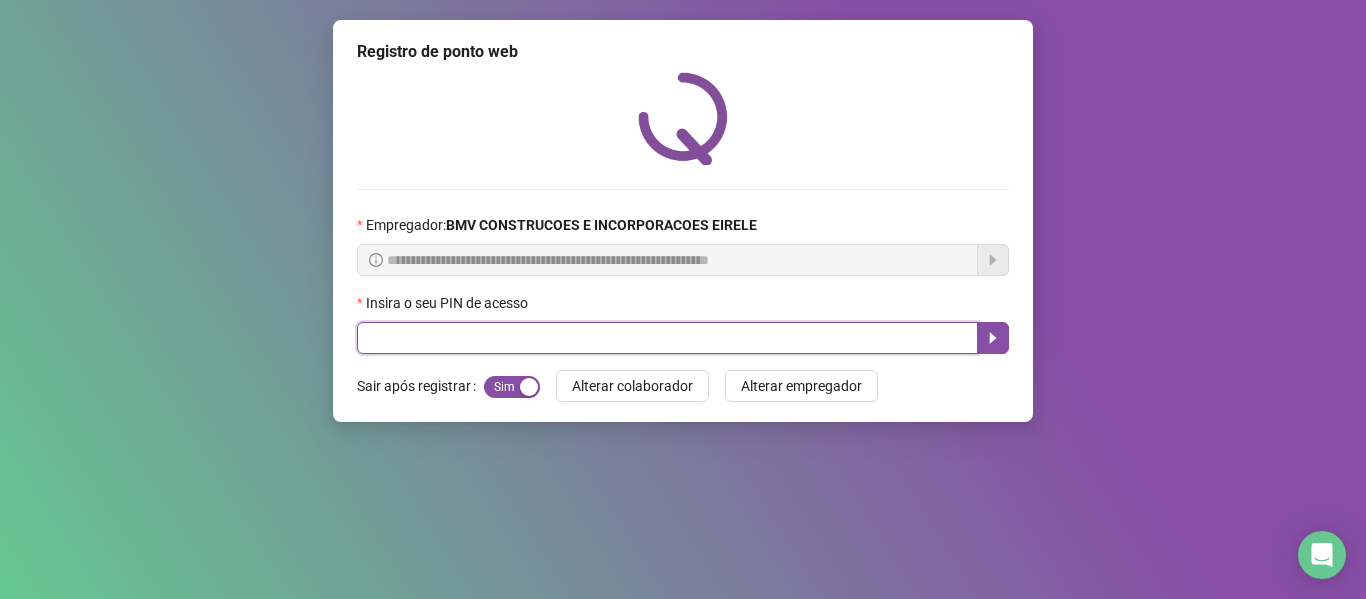 click at bounding box center (667, 338) 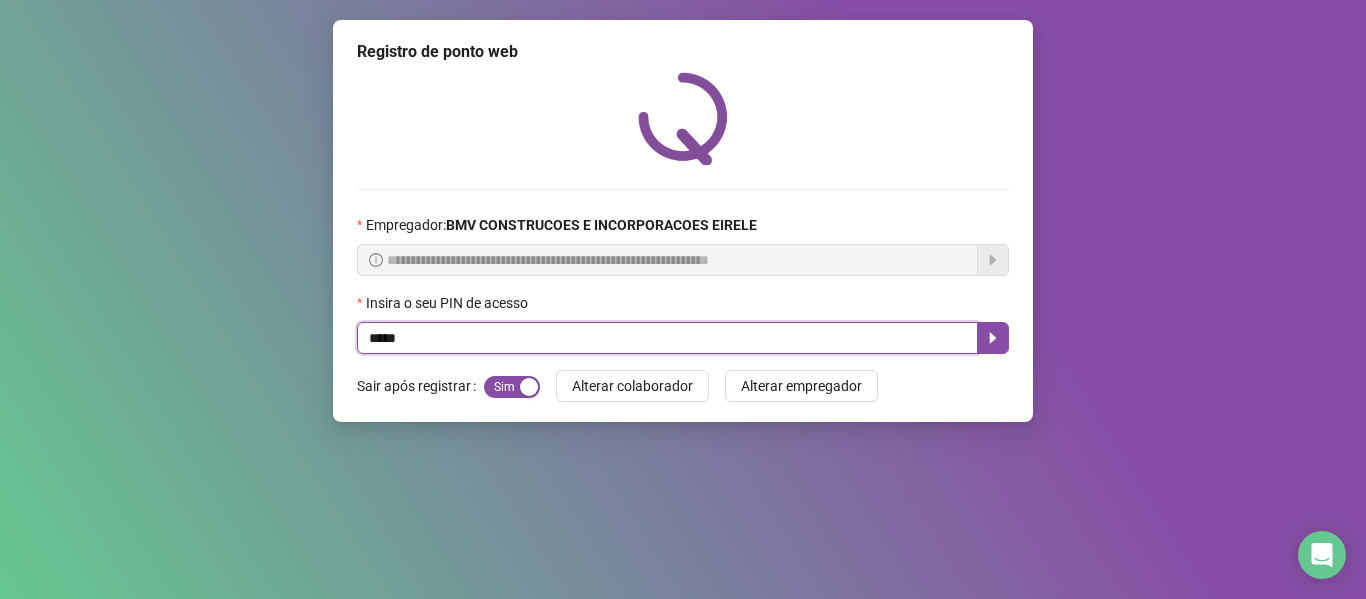 type on "*****" 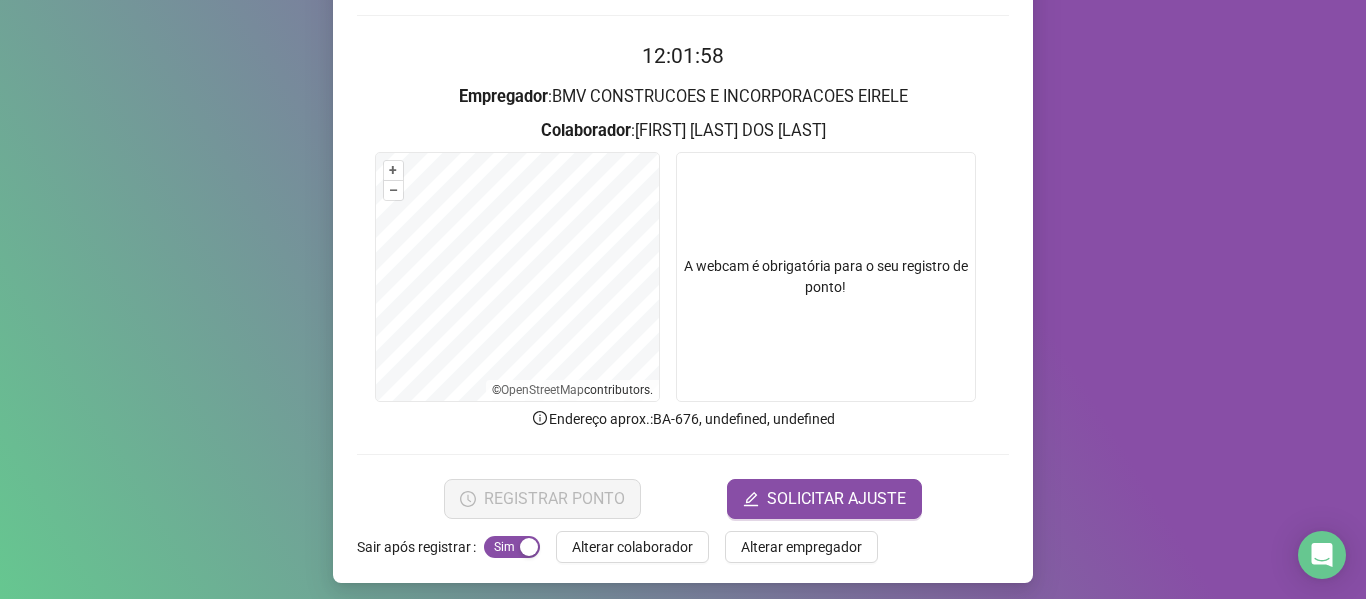 scroll, scrollTop: 182, scrollLeft: 0, axis: vertical 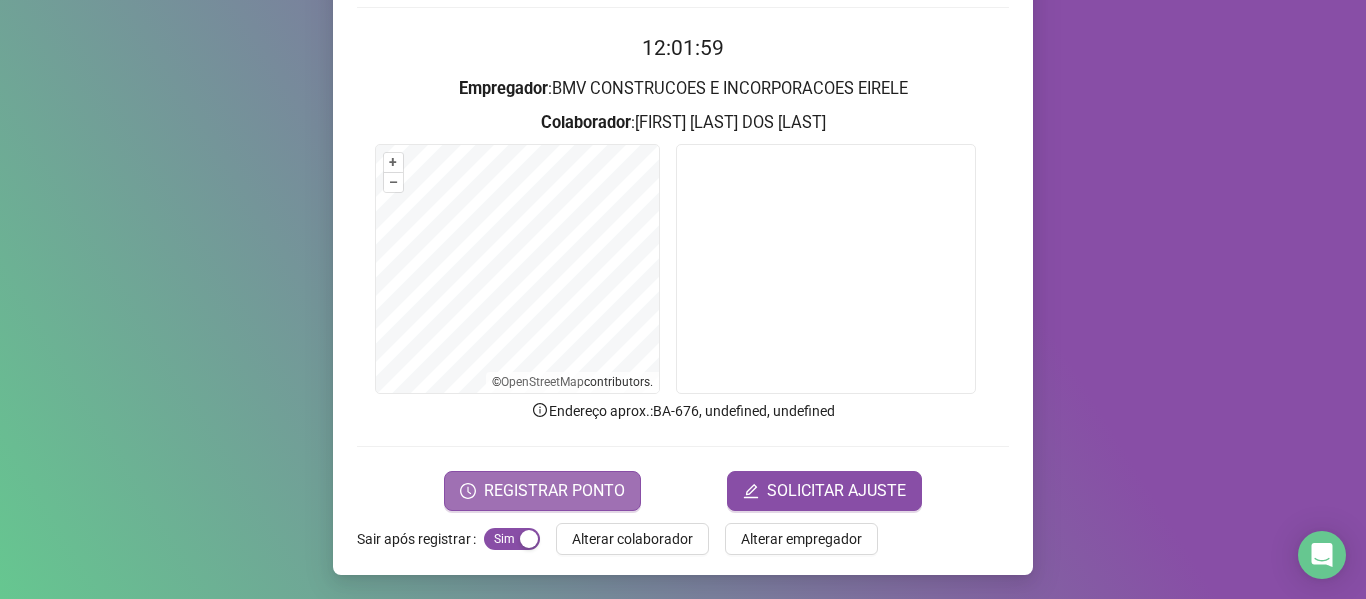 click on "REGISTRAR PONTO" at bounding box center (554, 491) 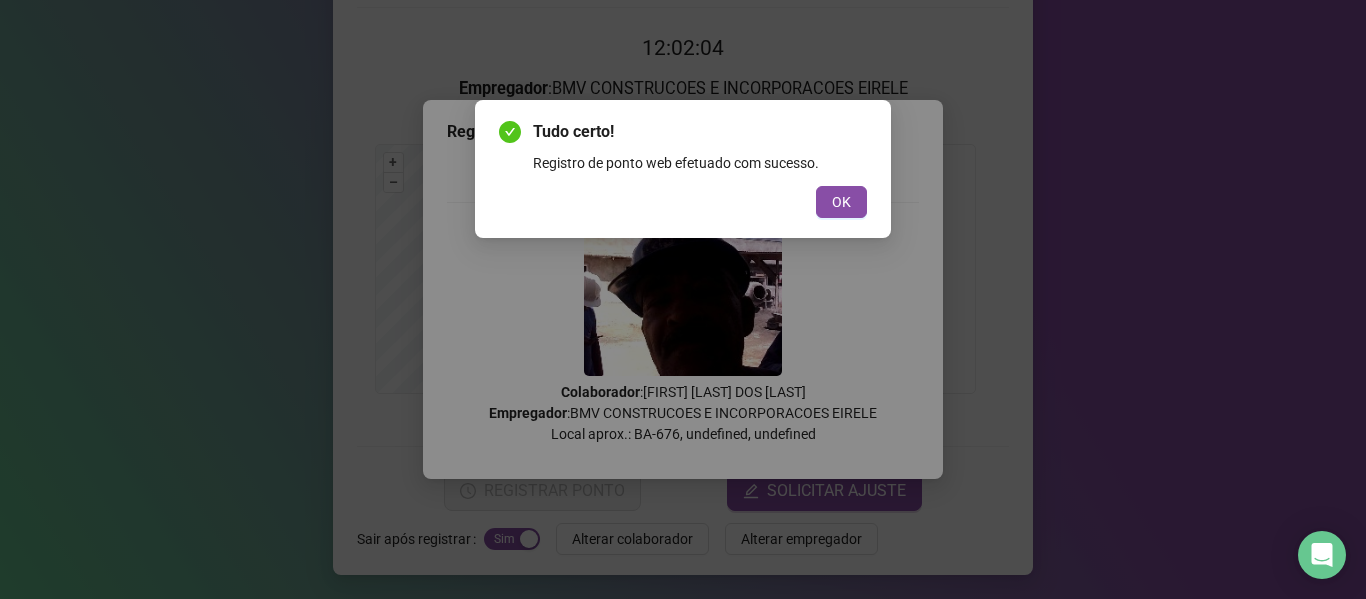 click on "OK" at bounding box center [841, 202] 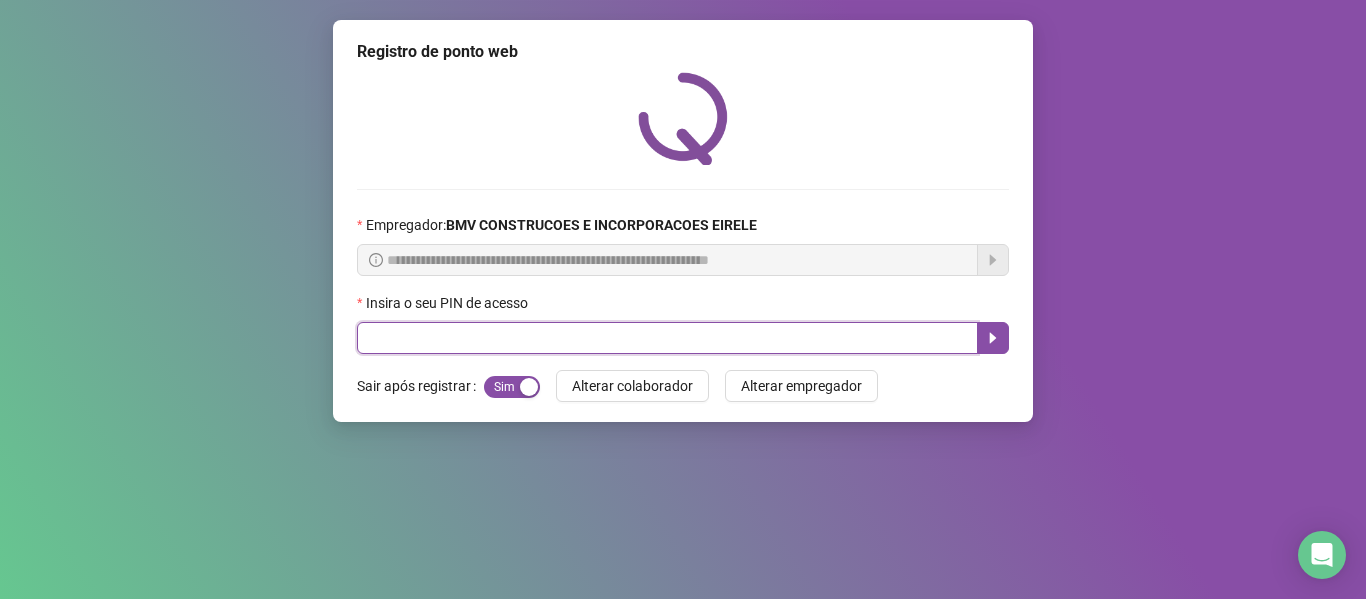 click at bounding box center (667, 338) 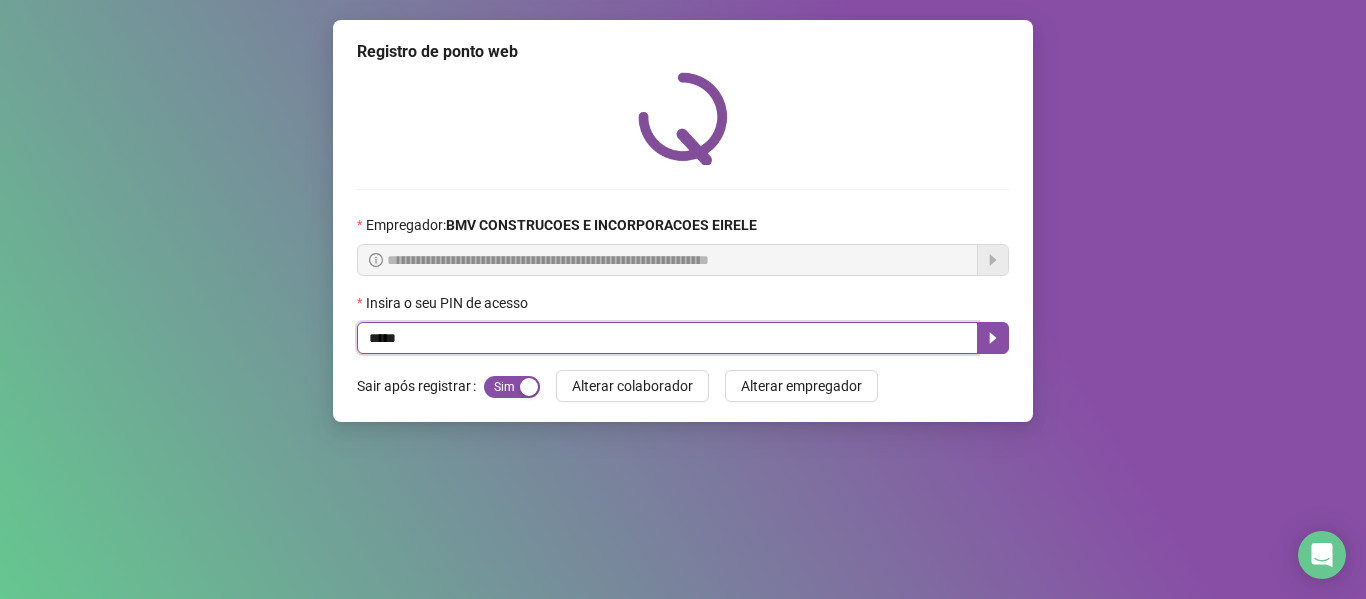 type on "*****" 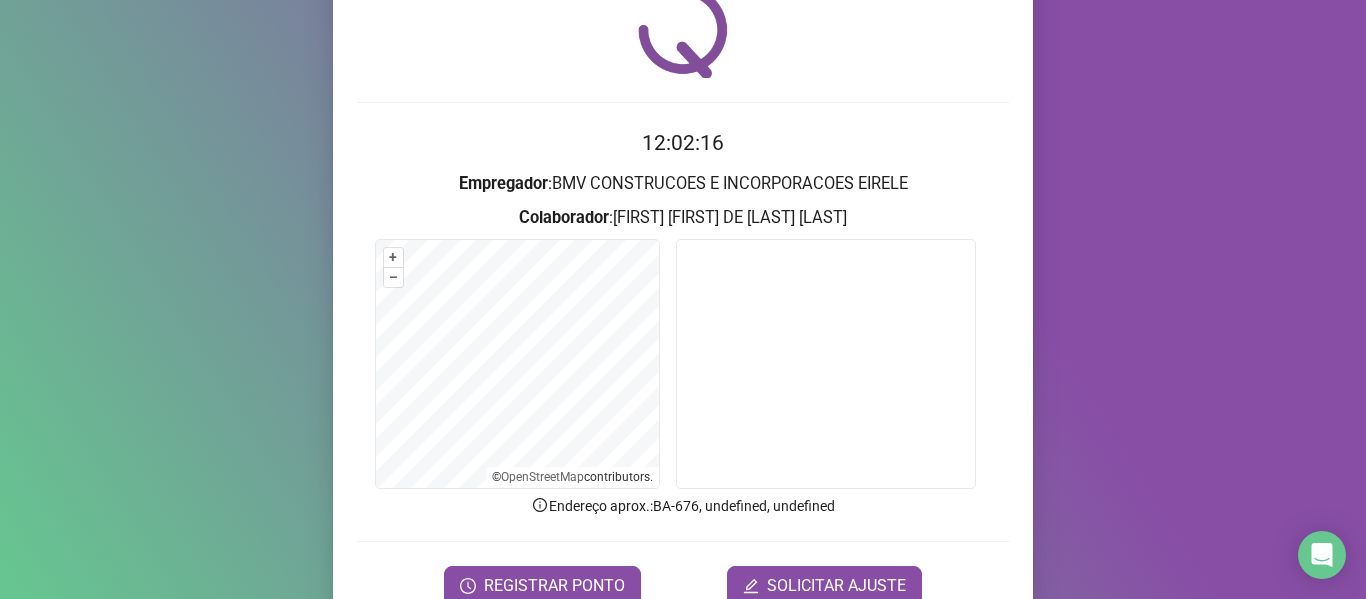 scroll, scrollTop: 182, scrollLeft: 0, axis: vertical 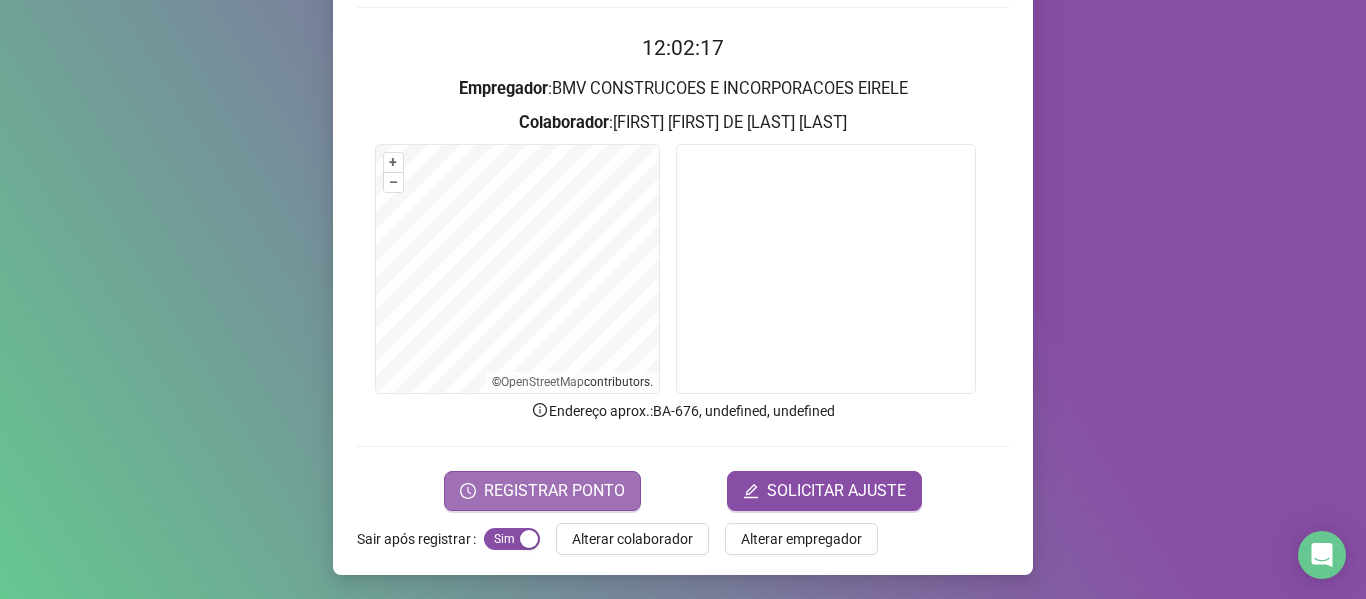 click on "REGISTRAR PONTO" at bounding box center (554, 491) 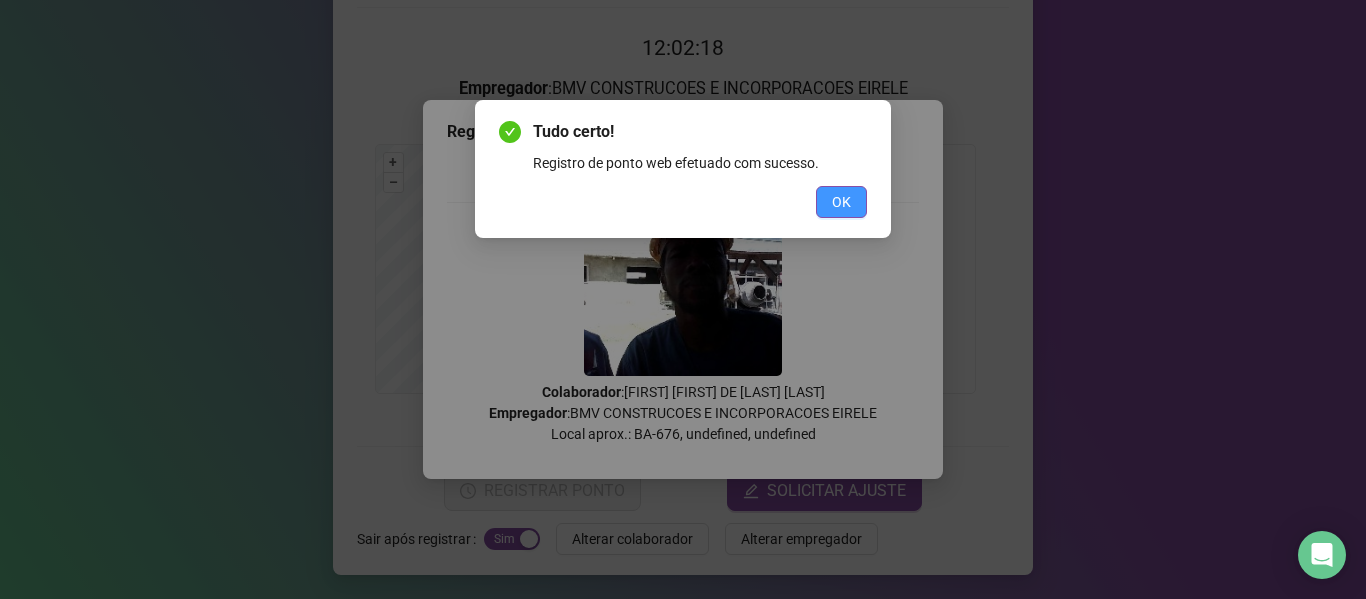 click on "OK" at bounding box center [841, 202] 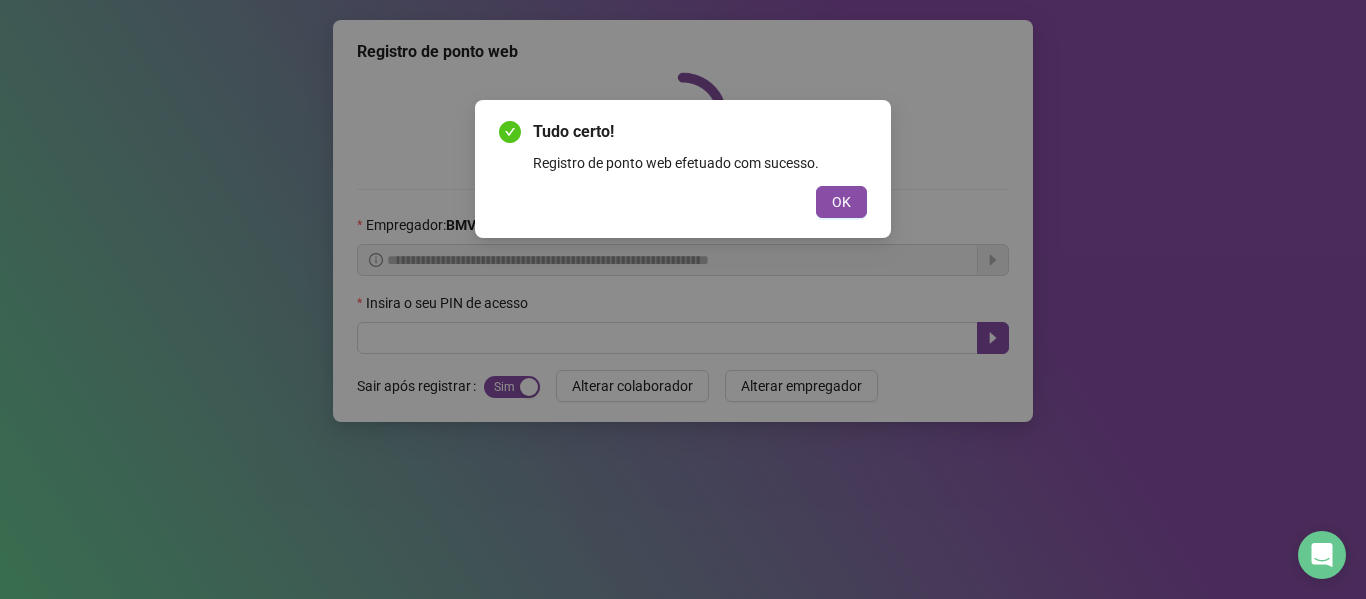scroll, scrollTop: 0, scrollLeft: 0, axis: both 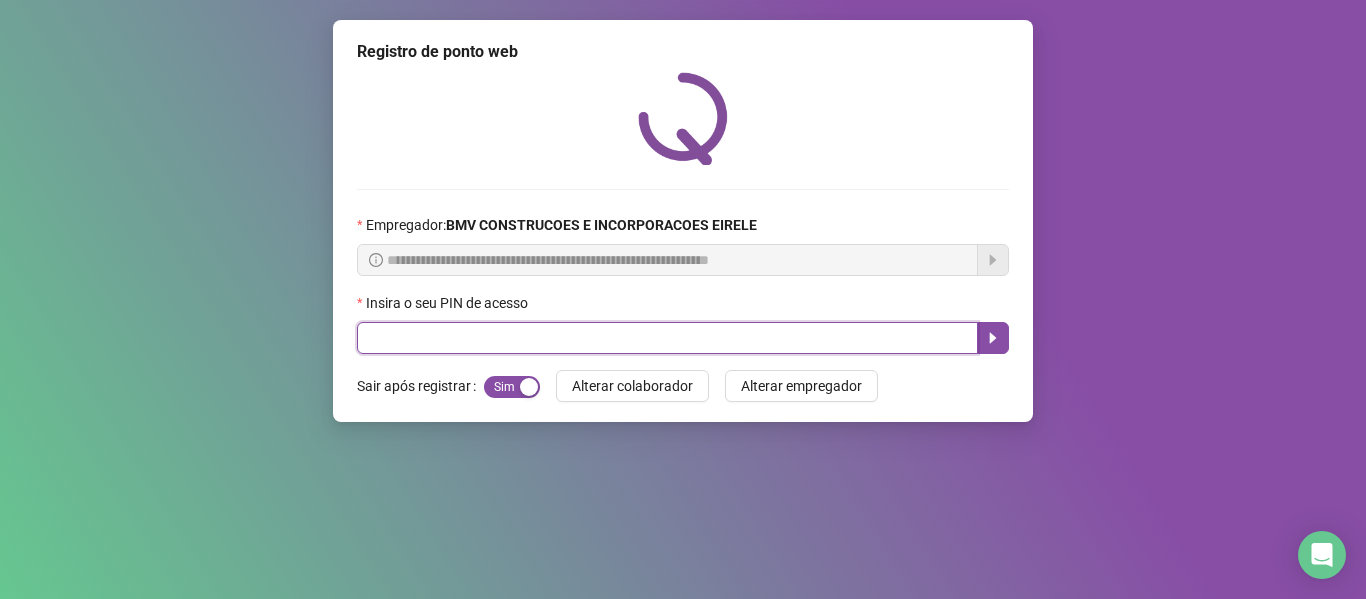 click at bounding box center (667, 338) 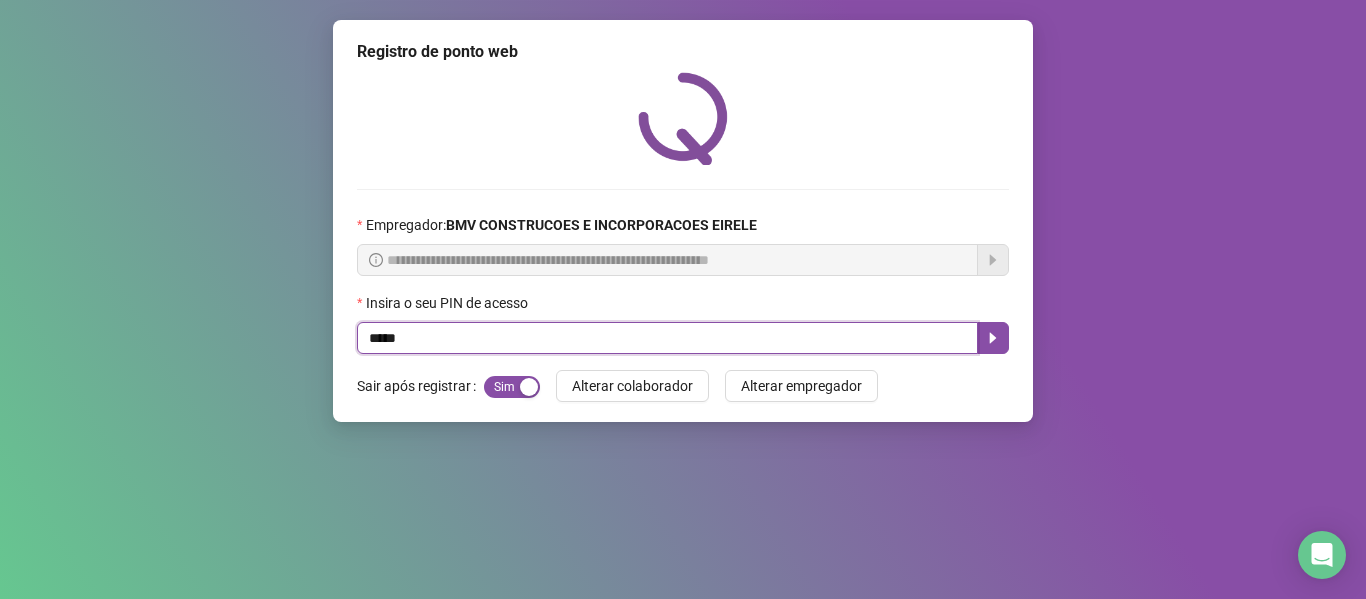 type on "*****" 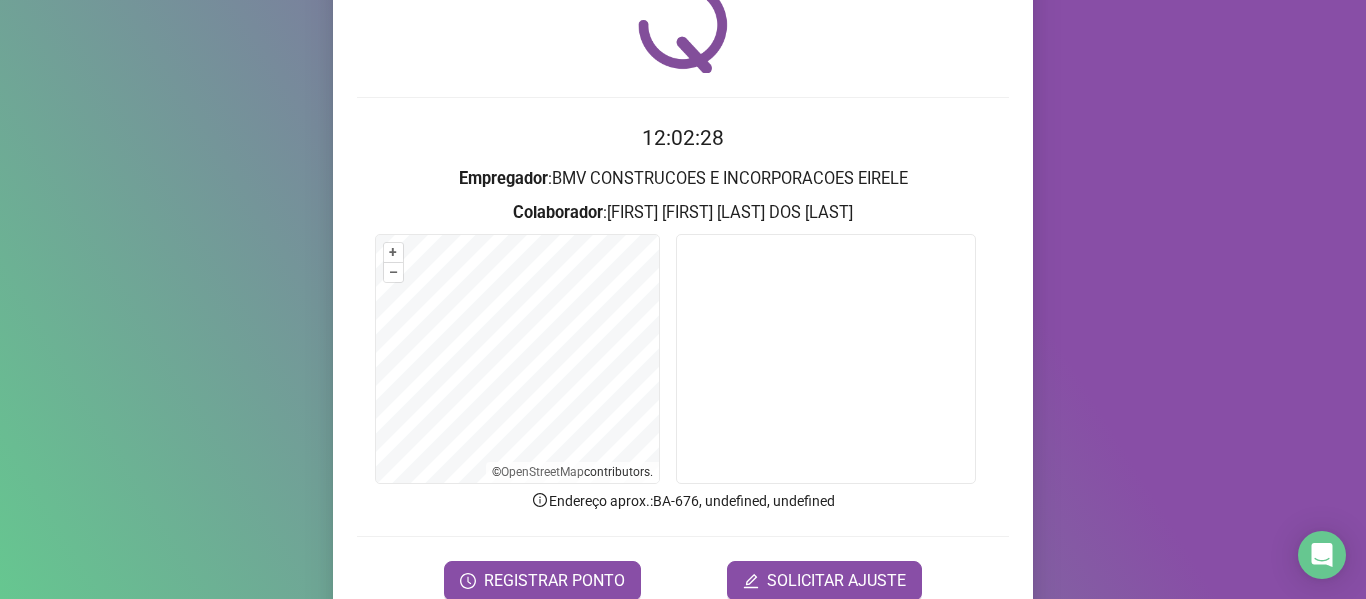 scroll, scrollTop: 182, scrollLeft: 0, axis: vertical 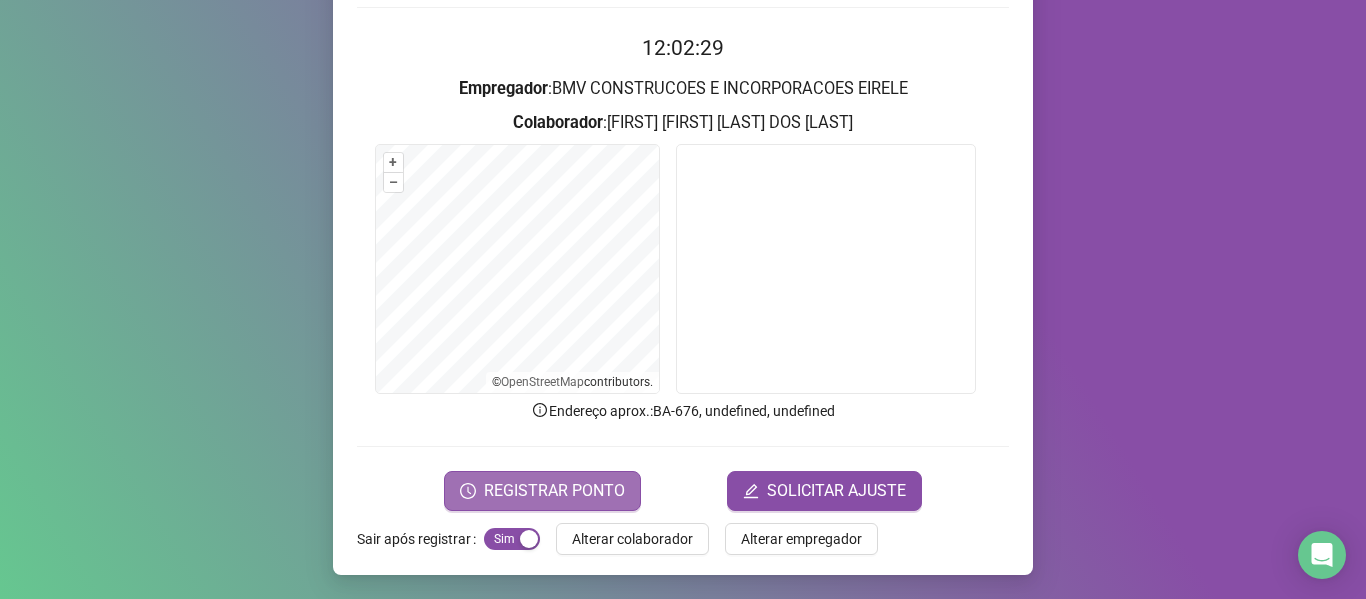 click on "REGISTRAR PONTO" at bounding box center [554, 491] 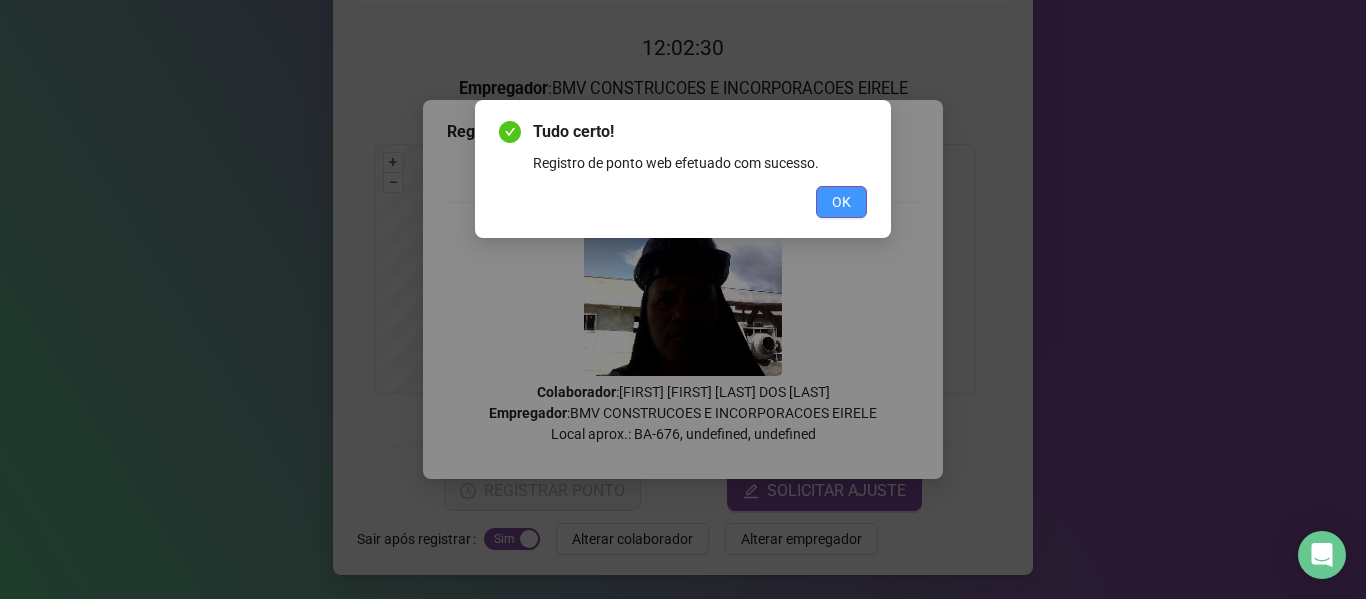 click on "OK" at bounding box center (841, 202) 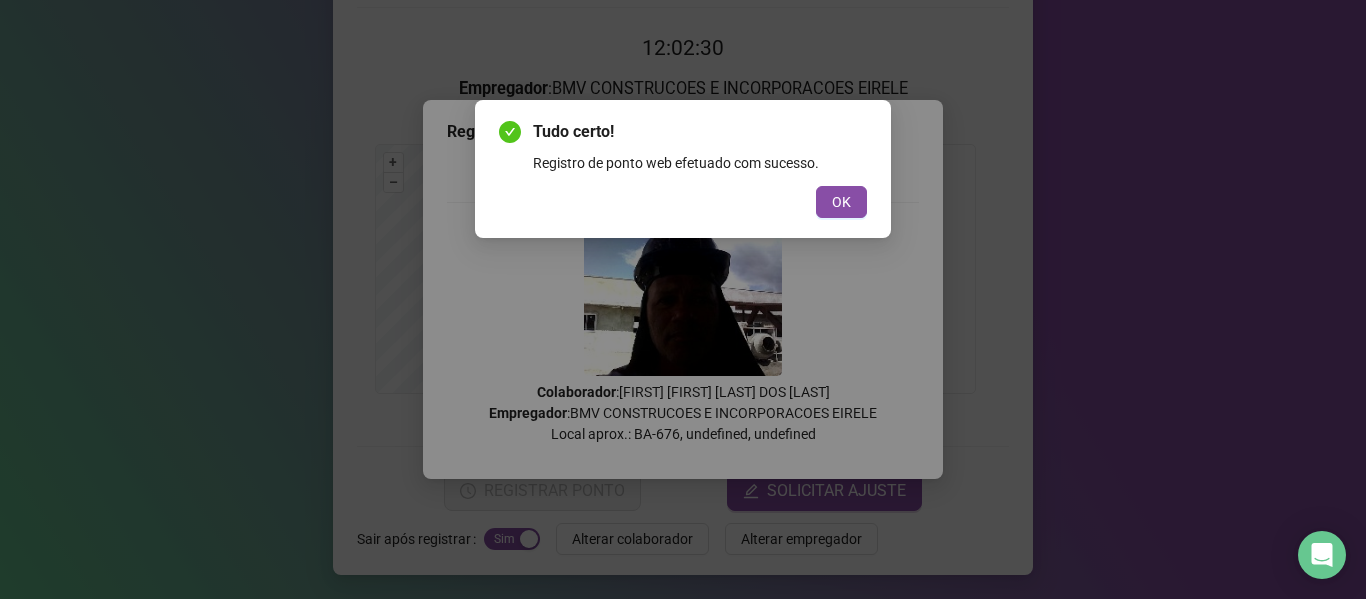 scroll, scrollTop: 0, scrollLeft: 0, axis: both 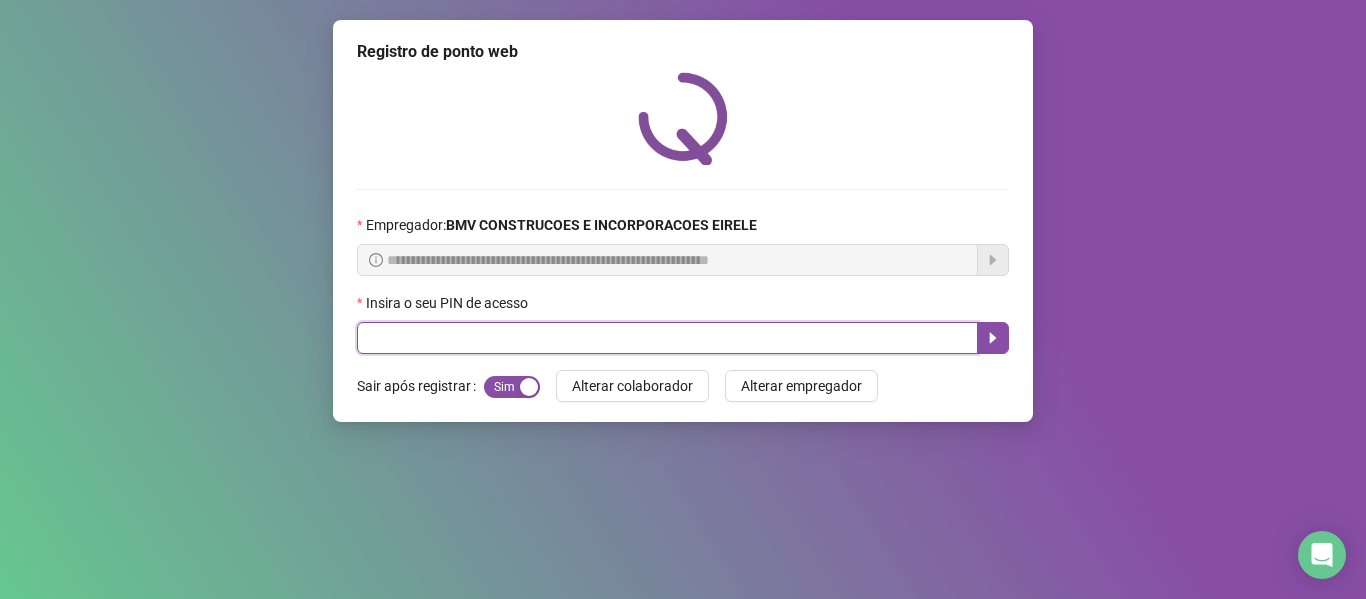 click at bounding box center [667, 338] 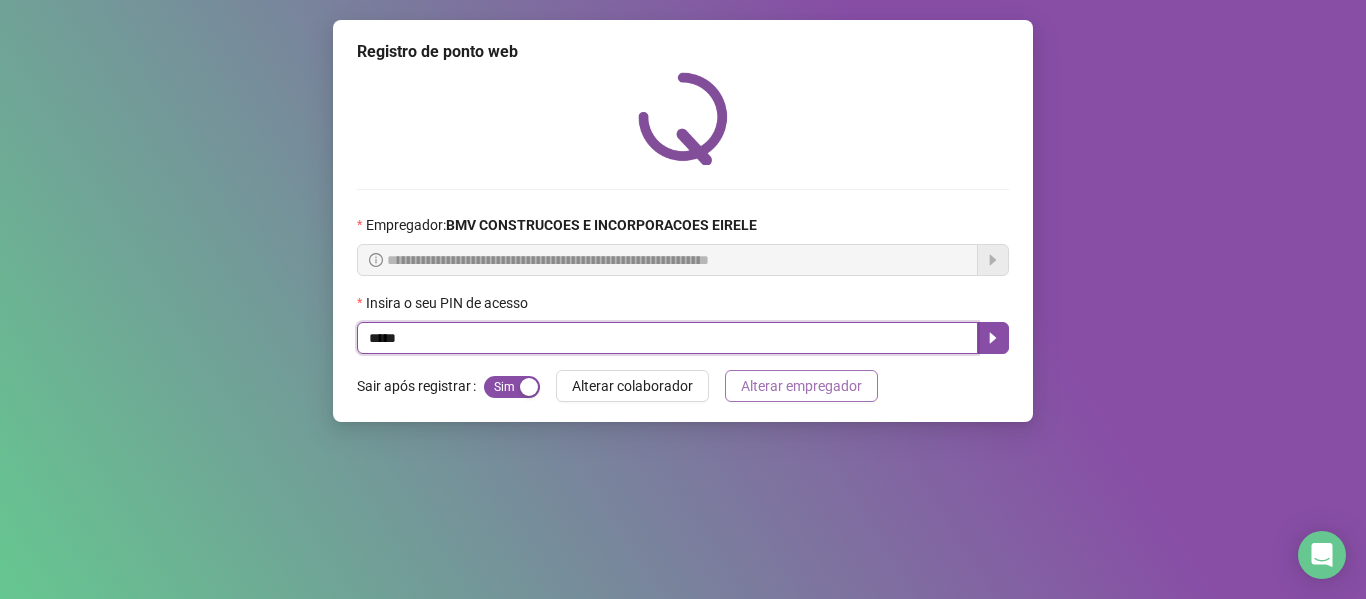 type on "*****" 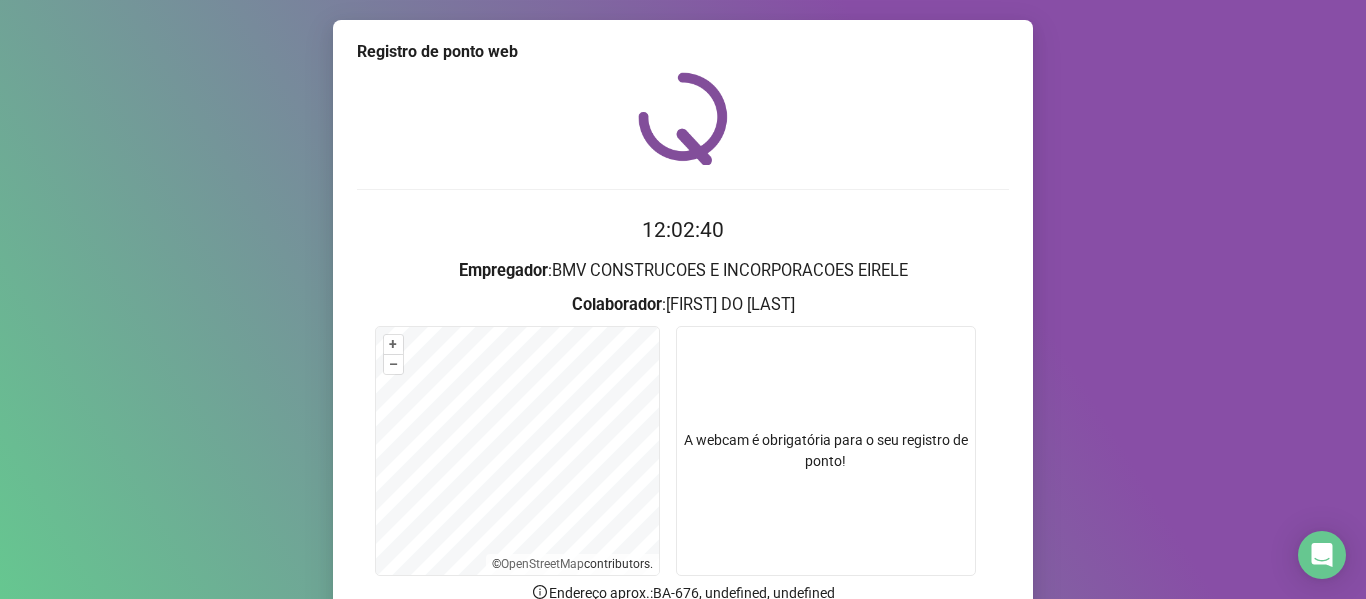 scroll, scrollTop: 182, scrollLeft: 0, axis: vertical 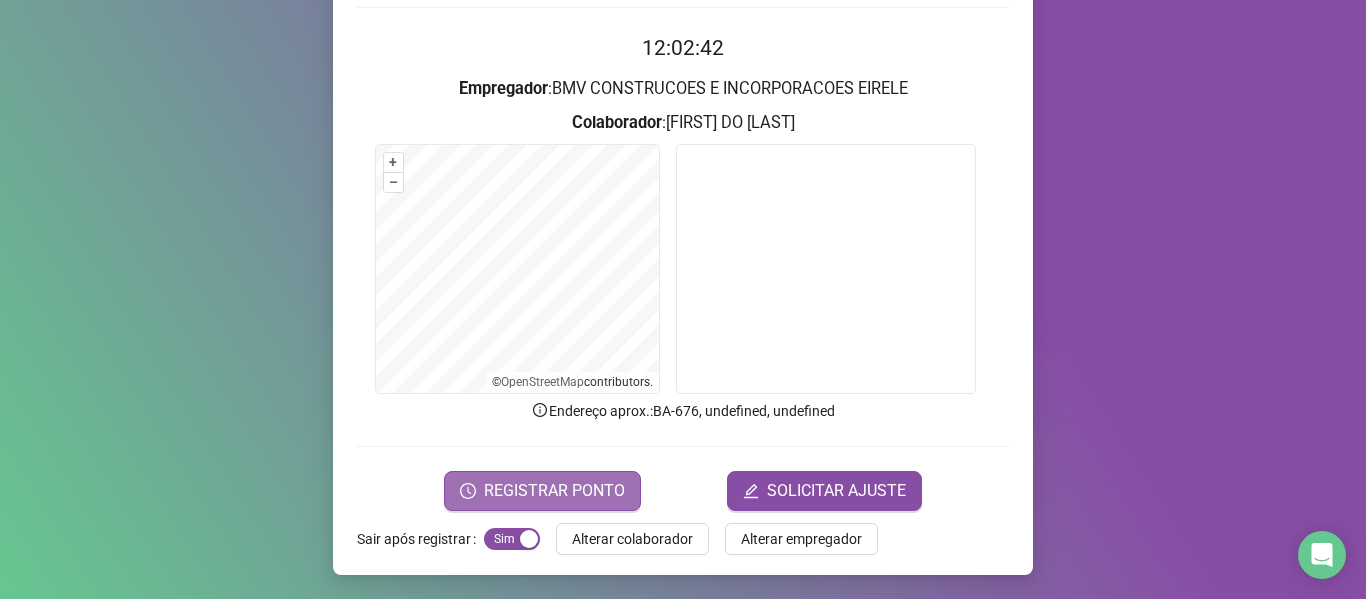 click on "REGISTRAR PONTO" at bounding box center (554, 491) 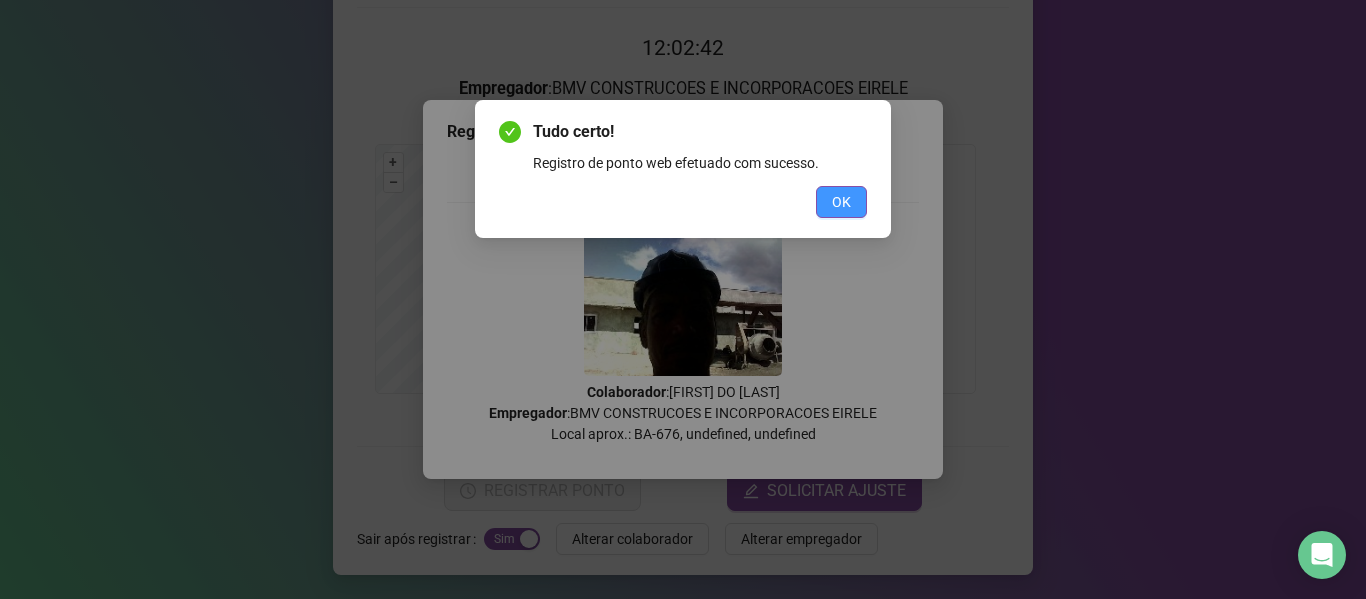 click on "OK" at bounding box center (841, 202) 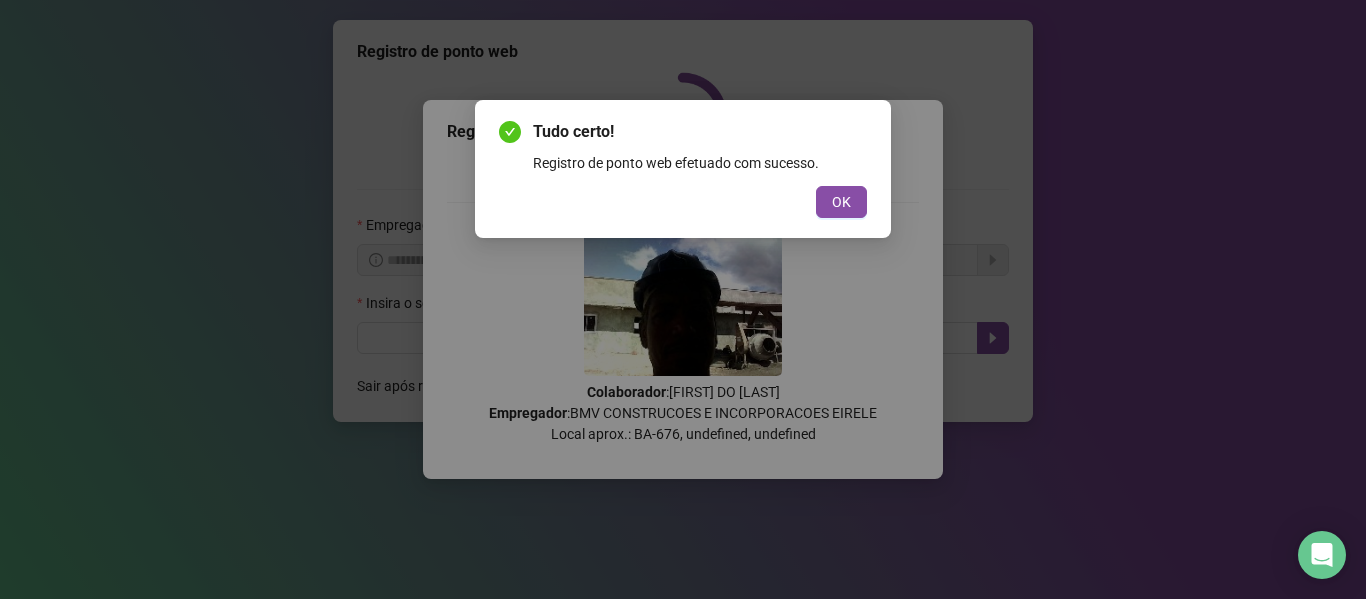 scroll, scrollTop: 0, scrollLeft: 0, axis: both 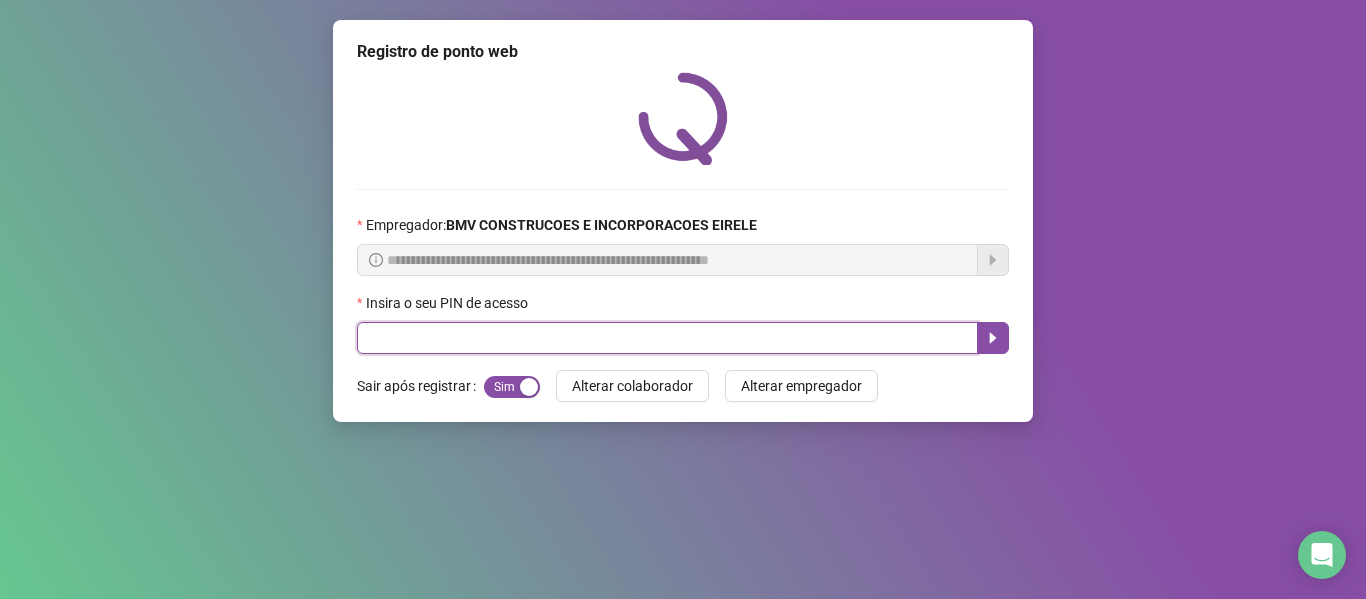 click at bounding box center (667, 338) 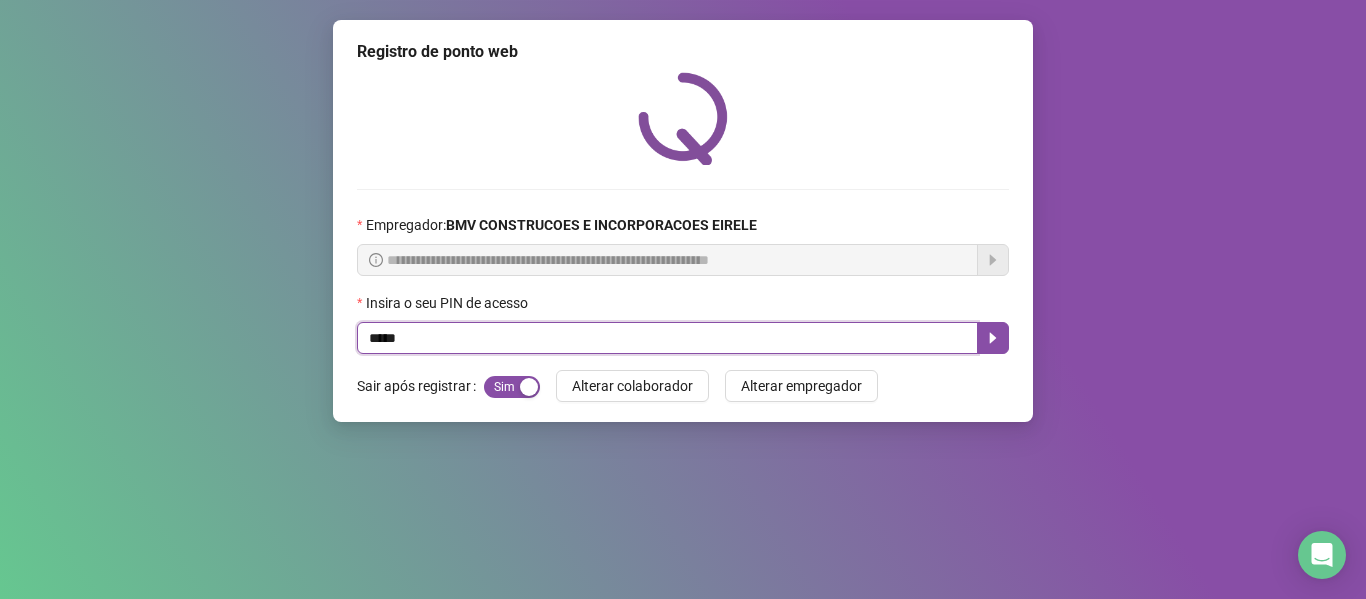 type on "*****" 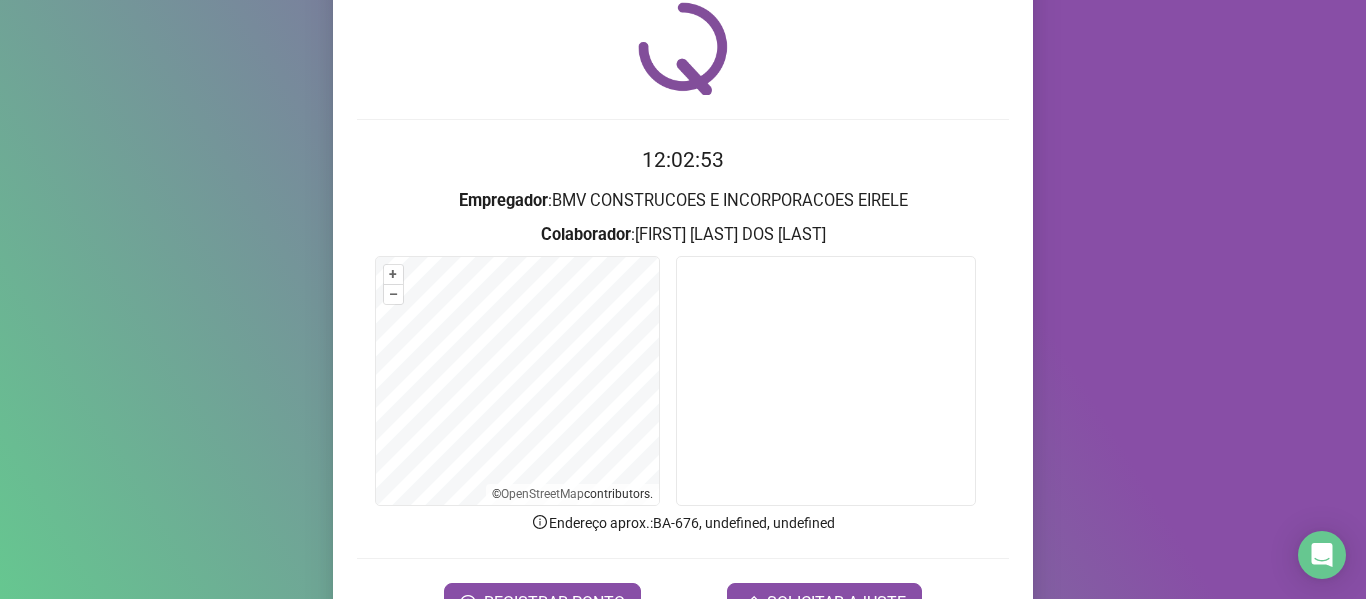 scroll, scrollTop: 182, scrollLeft: 0, axis: vertical 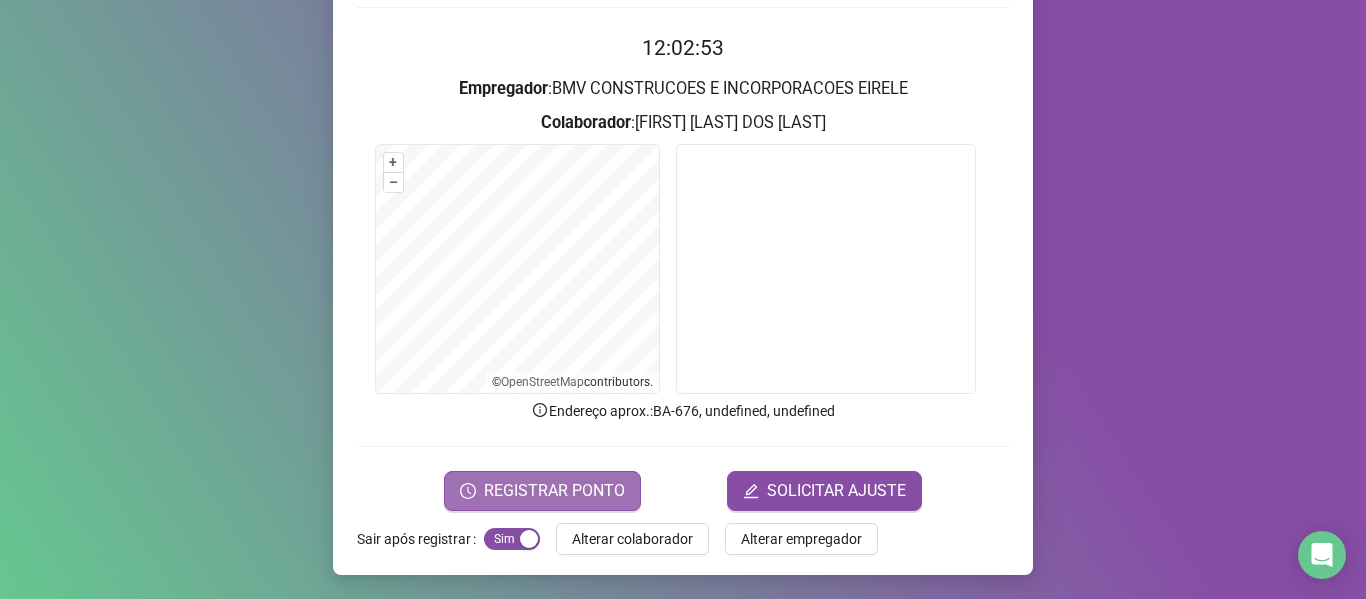 click on "REGISTRAR PONTO" at bounding box center (554, 491) 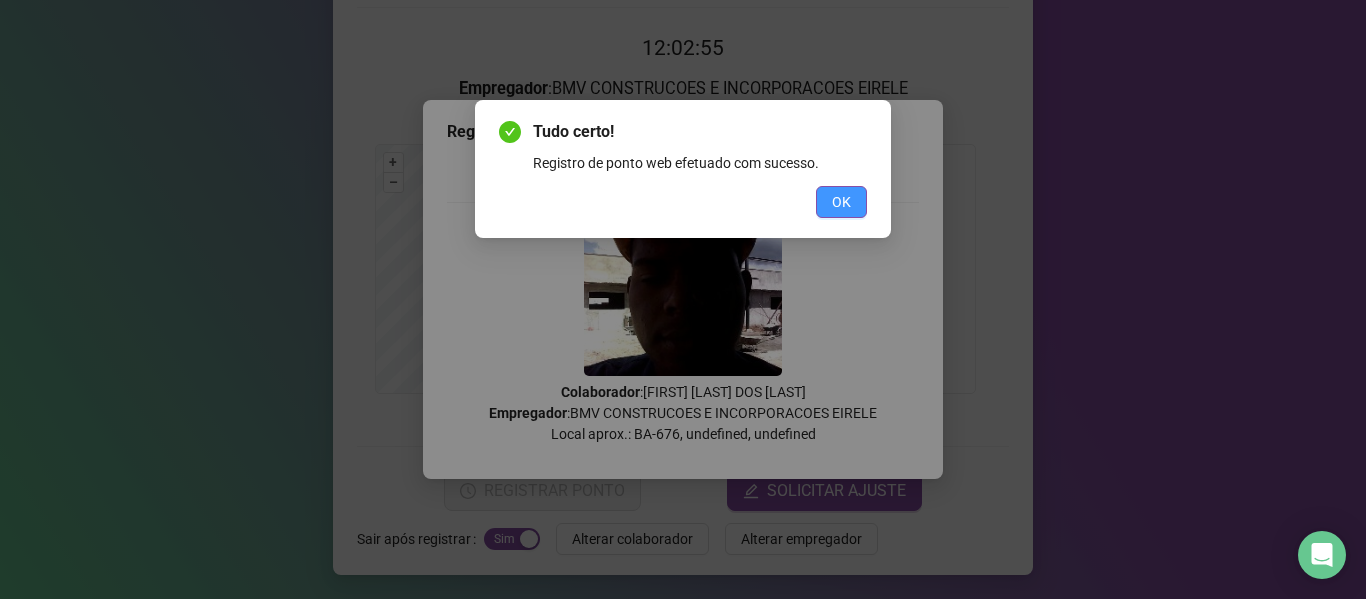 click on "OK" at bounding box center (841, 202) 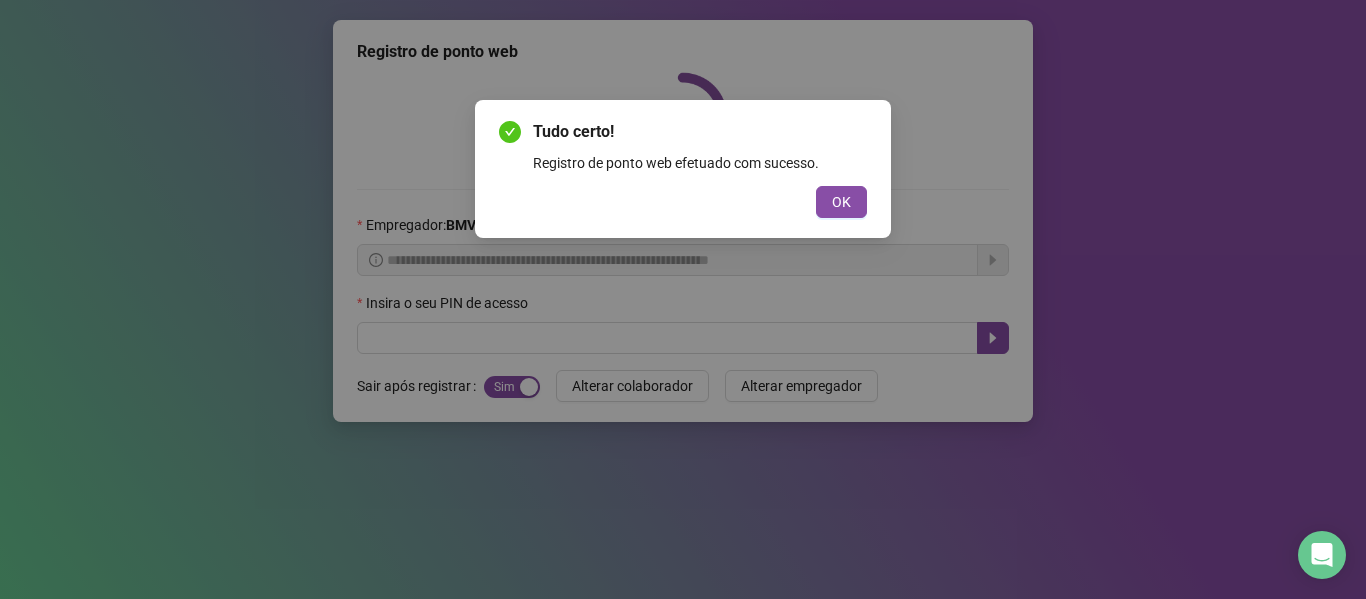 scroll, scrollTop: 0, scrollLeft: 0, axis: both 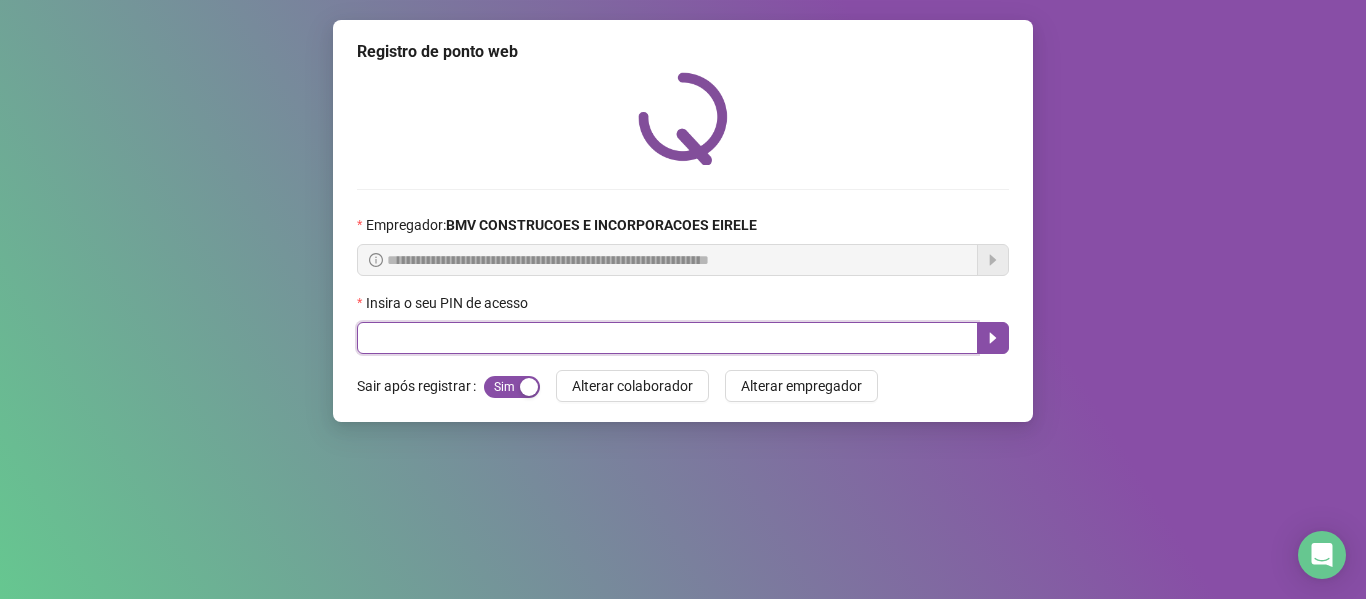 click at bounding box center [667, 338] 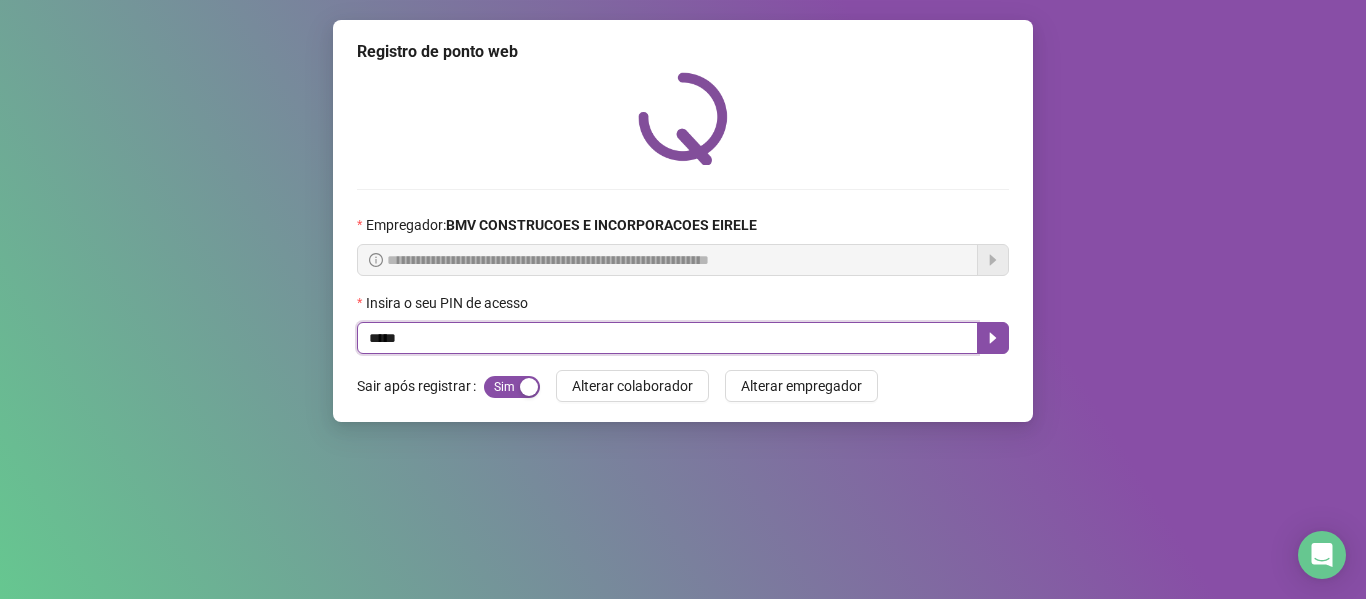 type on "*****" 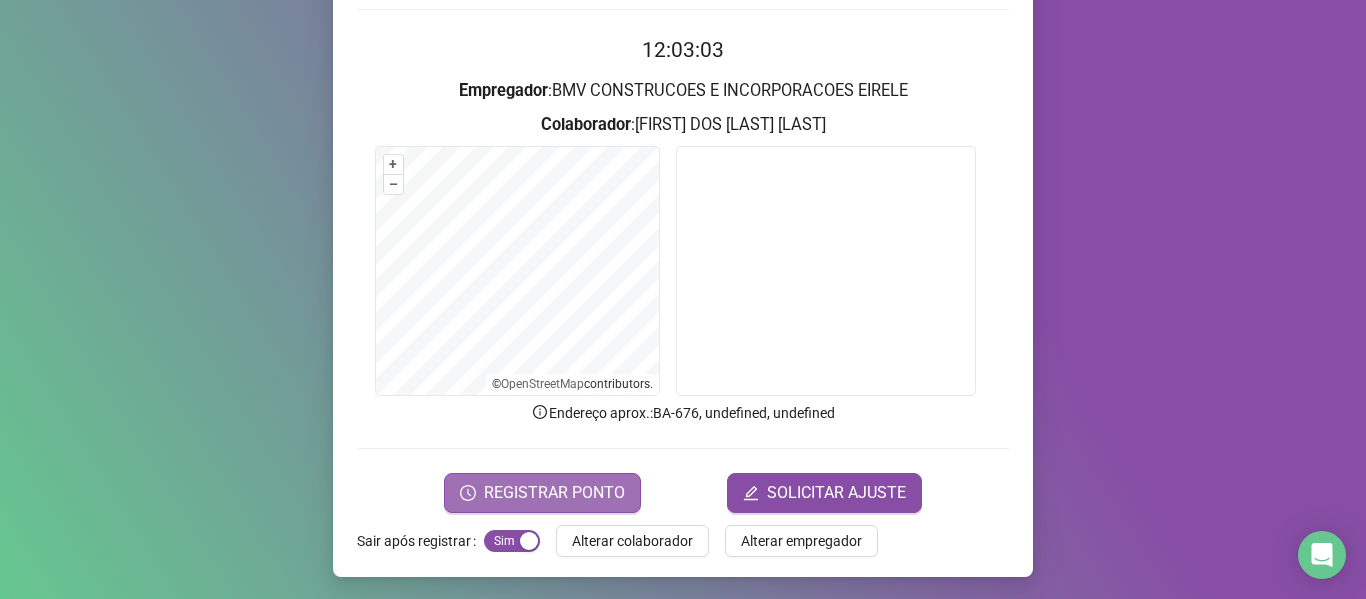 scroll, scrollTop: 182, scrollLeft: 0, axis: vertical 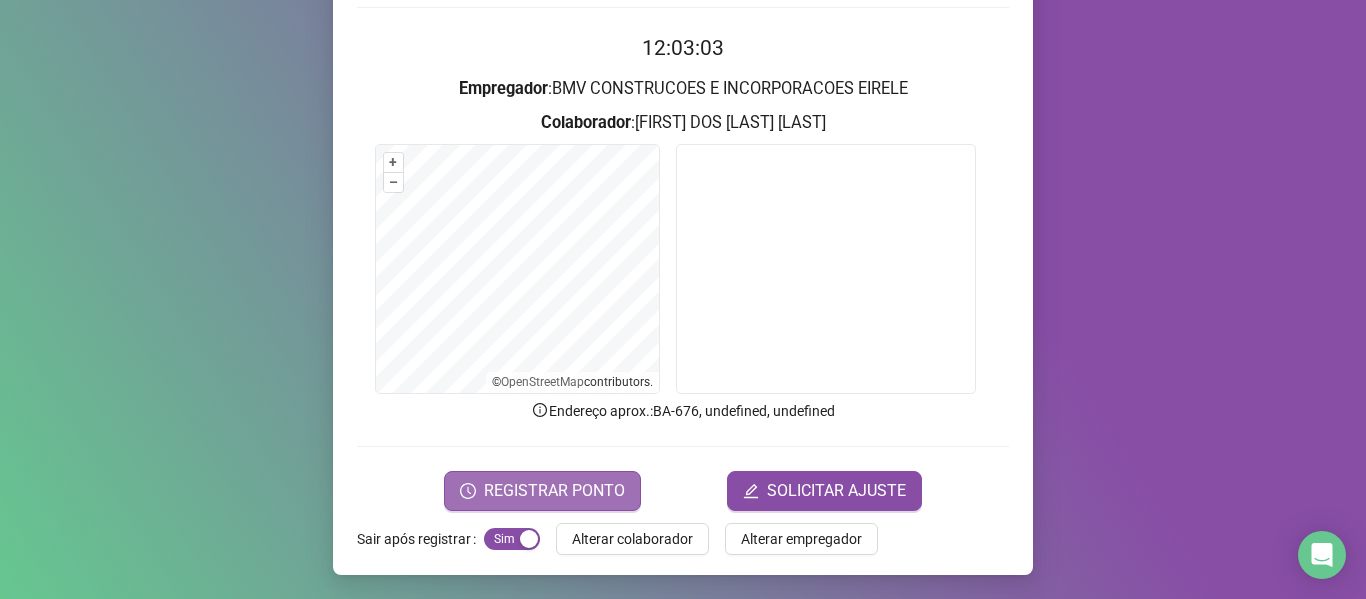click on "REGISTRAR PONTO" at bounding box center [554, 491] 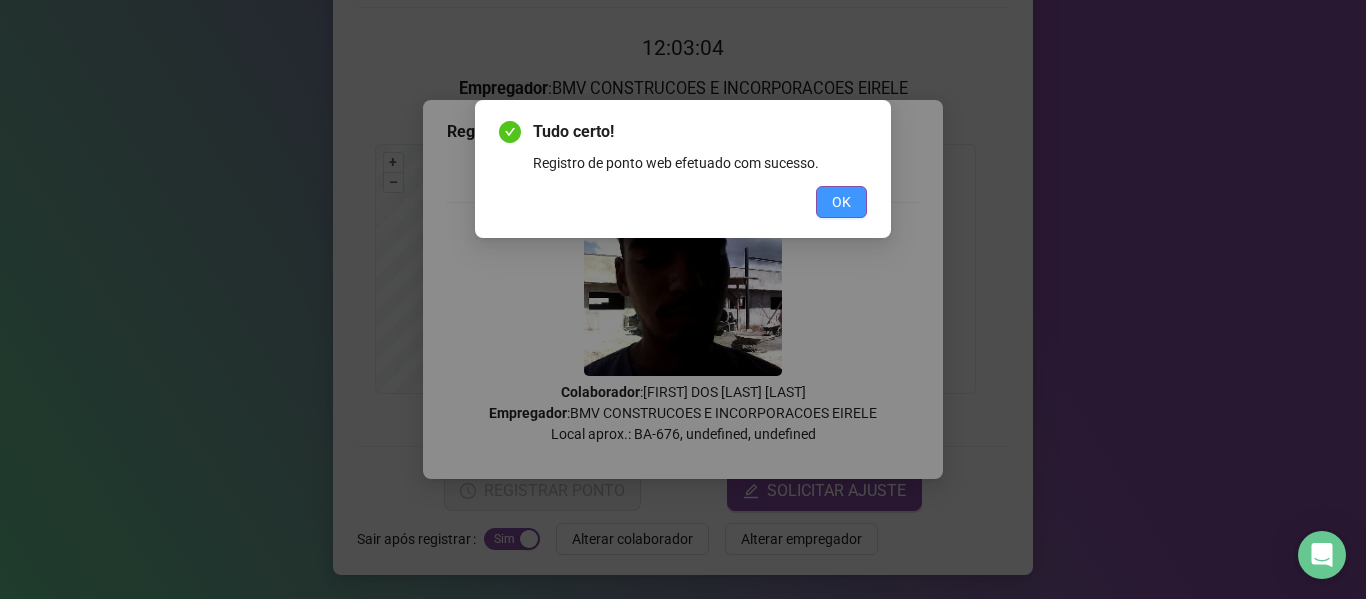 click on "OK" at bounding box center (841, 202) 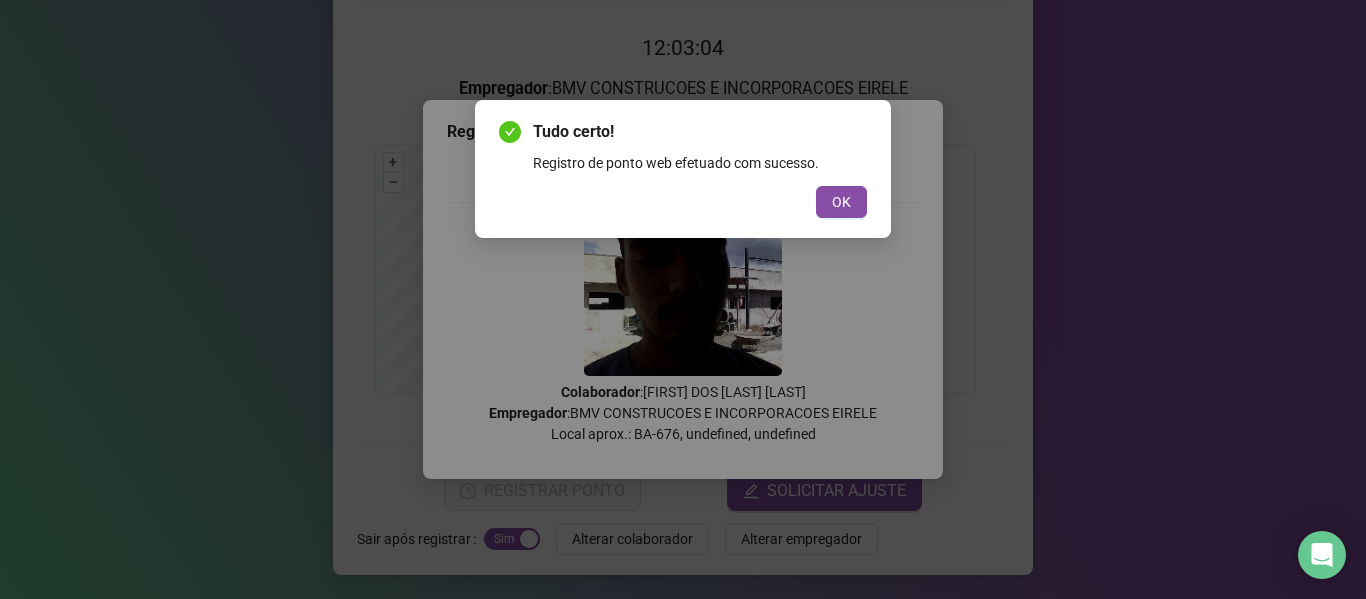 scroll, scrollTop: 0, scrollLeft: 0, axis: both 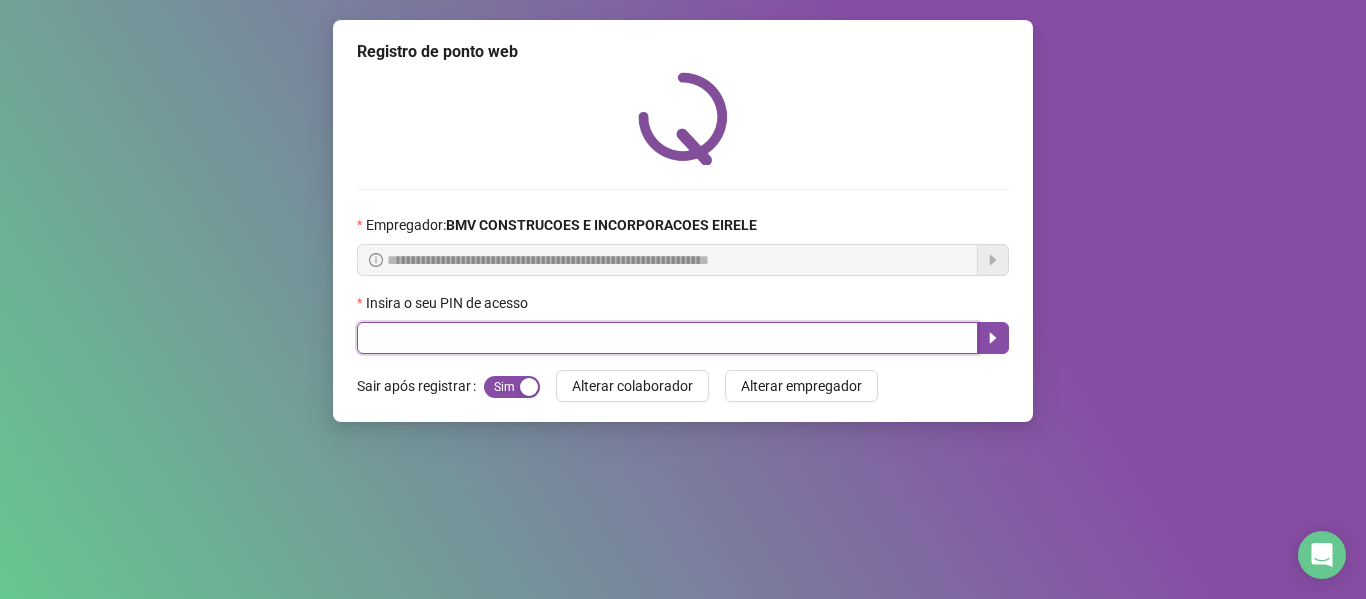 click at bounding box center [667, 338] 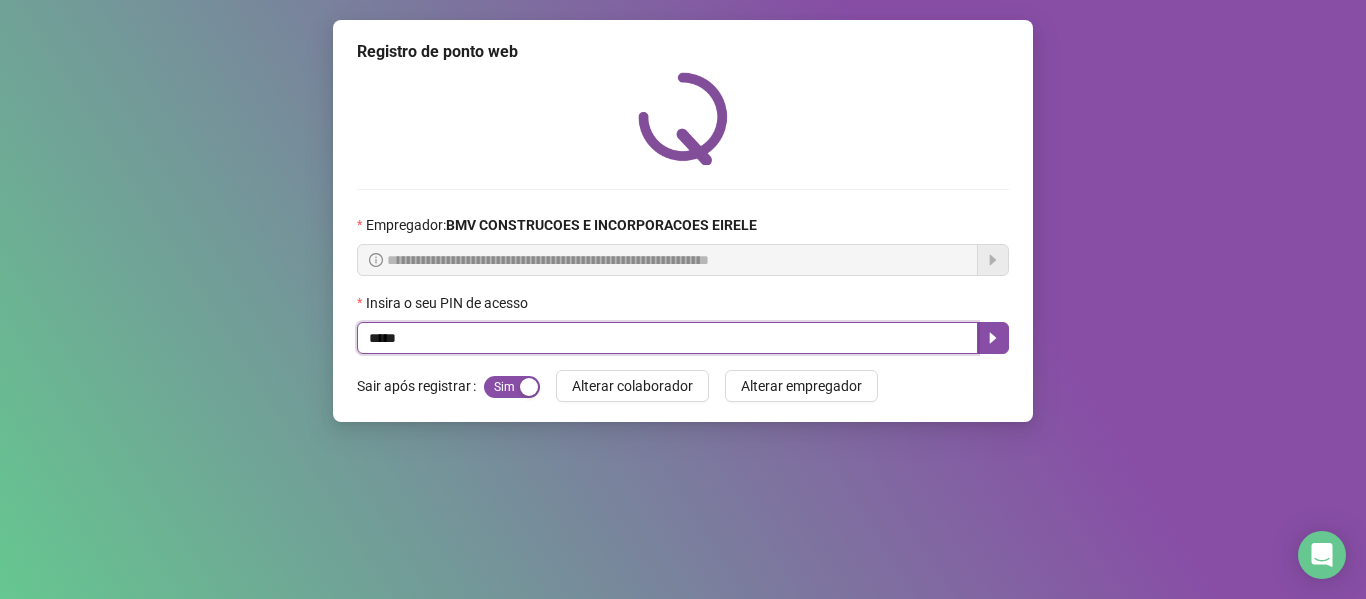 type on "*****" 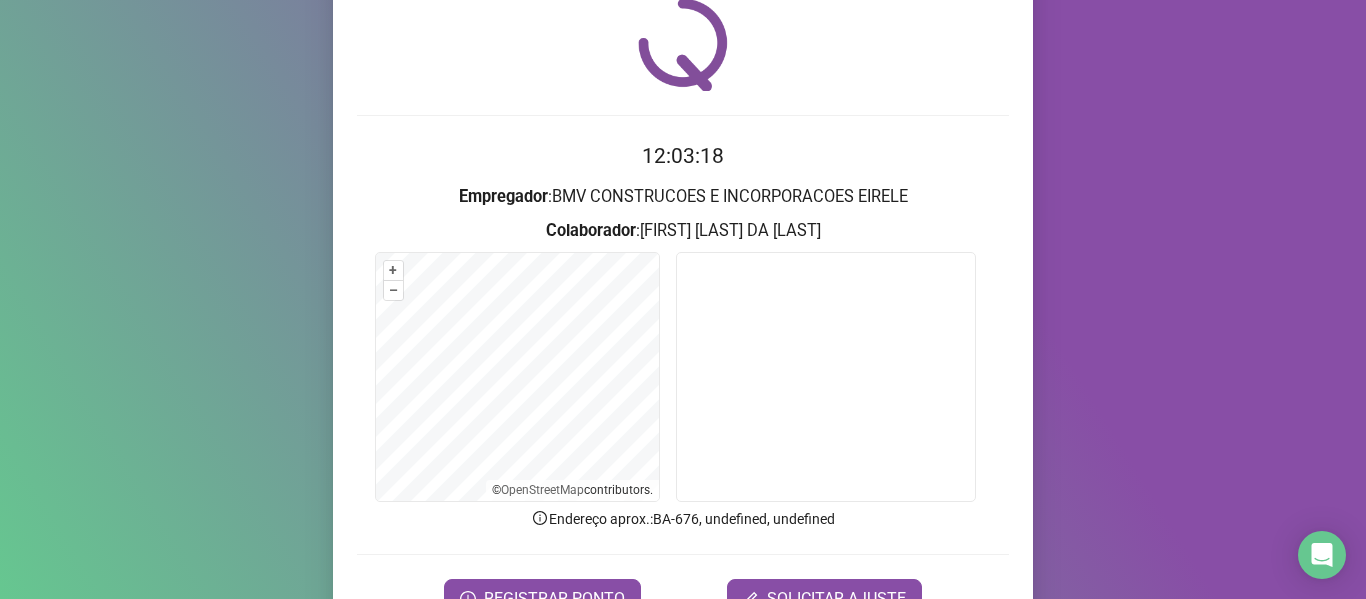 scroll, scrollTop: 182, scrollLeft: 0, axis: vertical 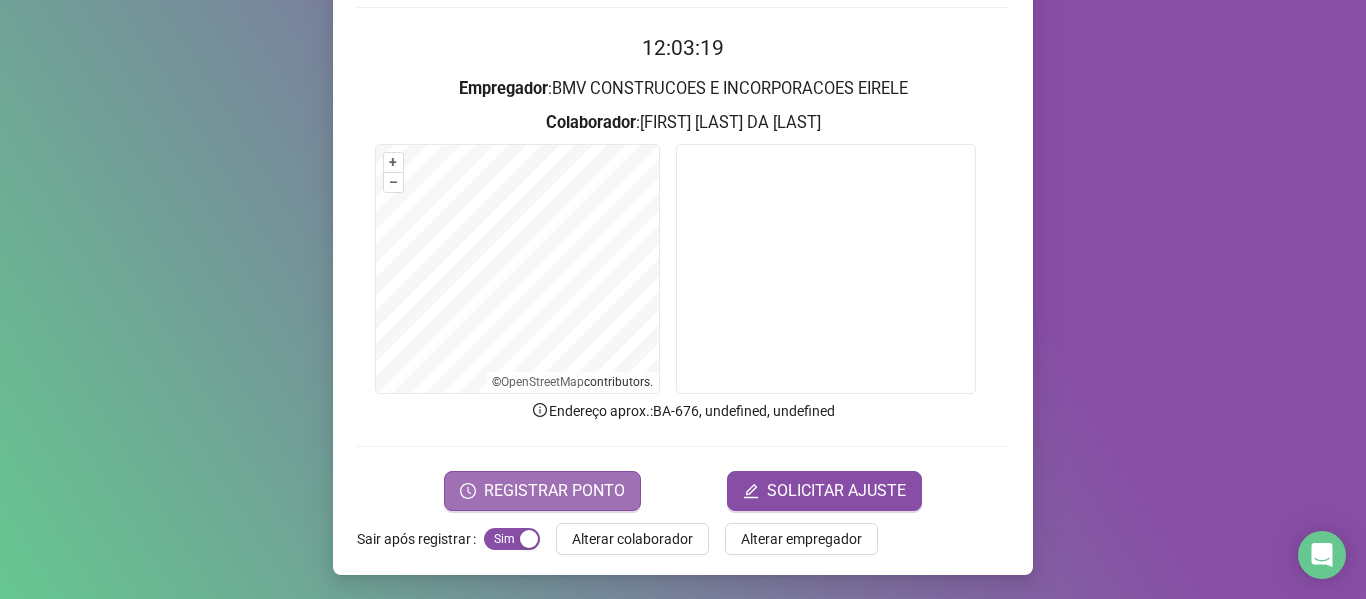 click on "REGISTRAR PONTO" at bounding box center [554, 491] 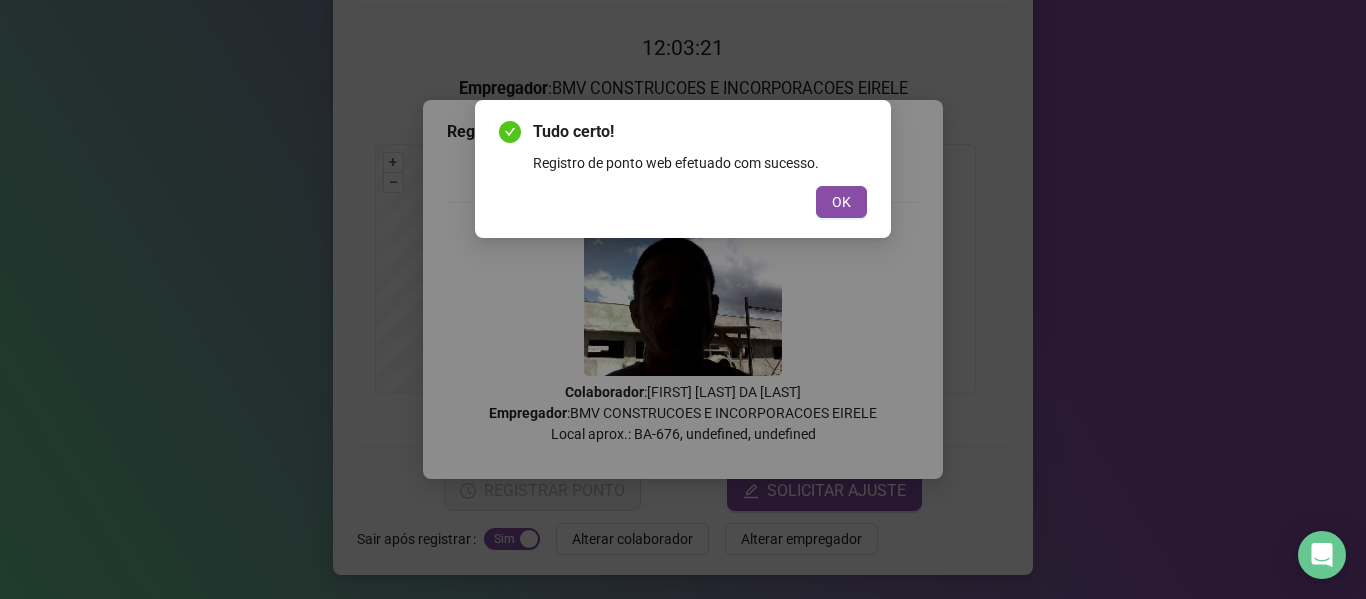 click on "OK" at bounding box center (841, 202) 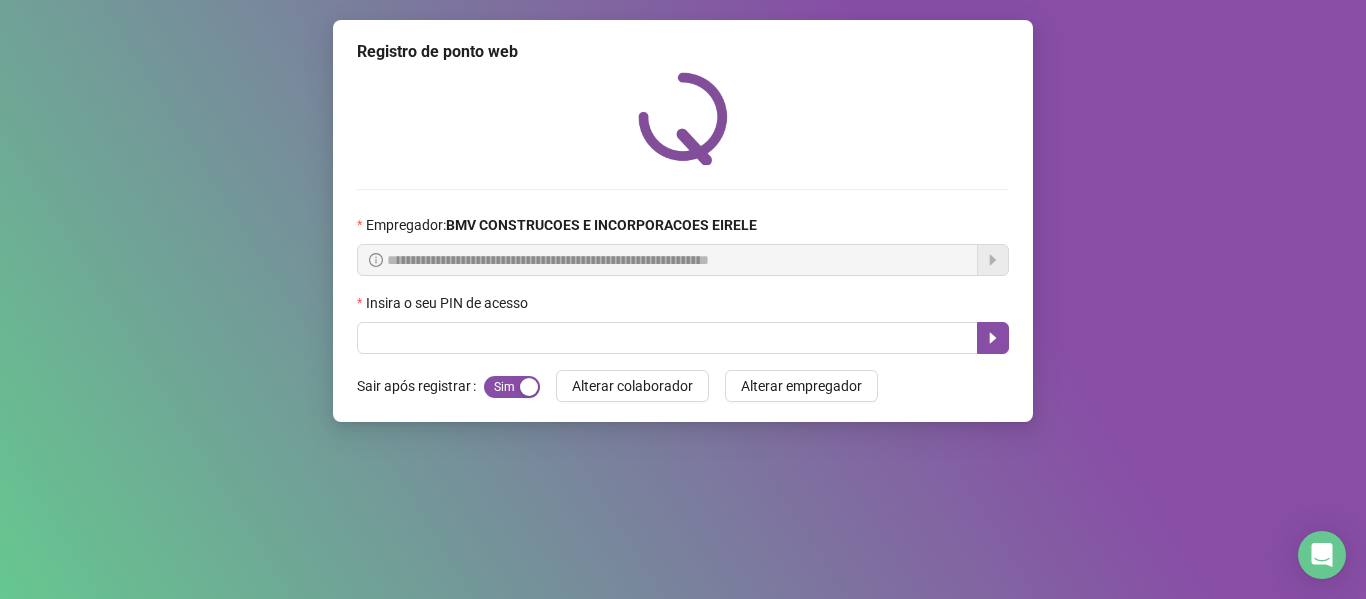 scroll, scrollTop: 0, scrollLeft: 0, axis: both 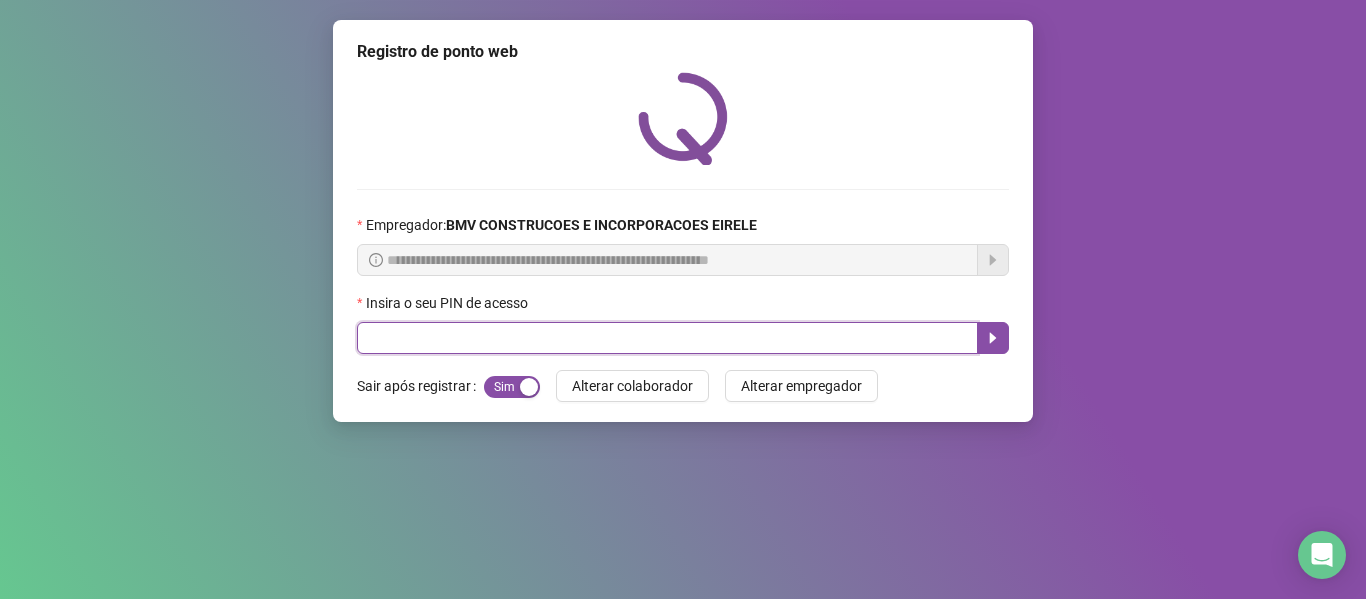 click at bounding box center (667, 338) 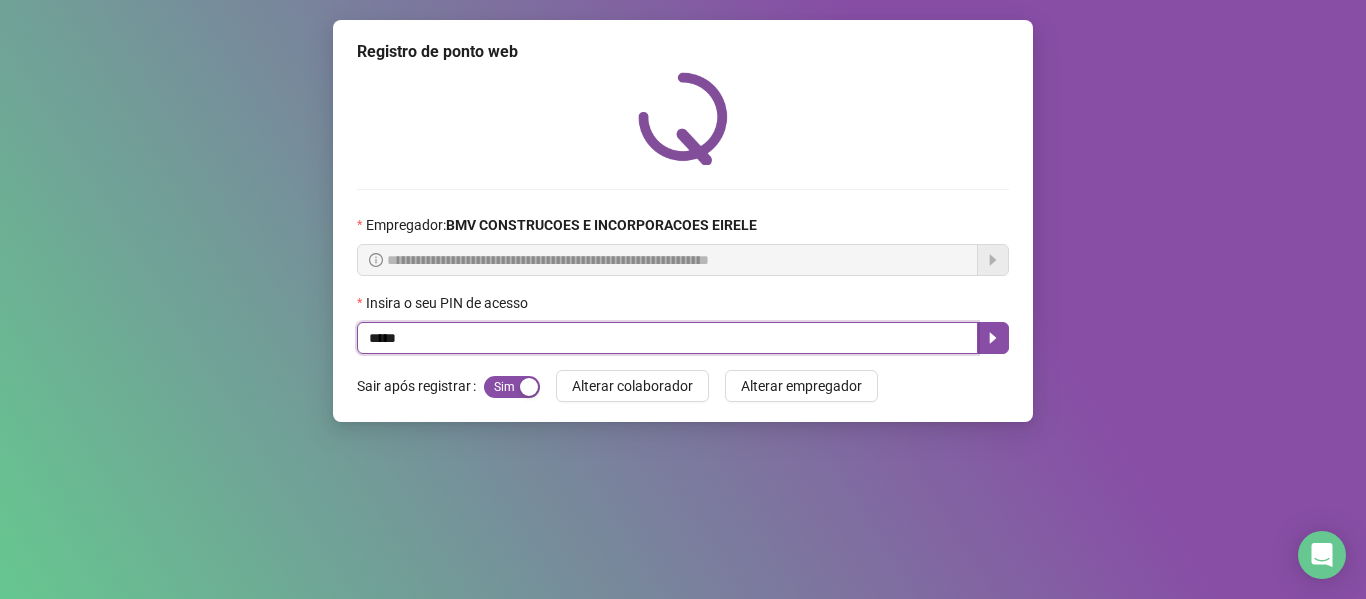 type on "*****" 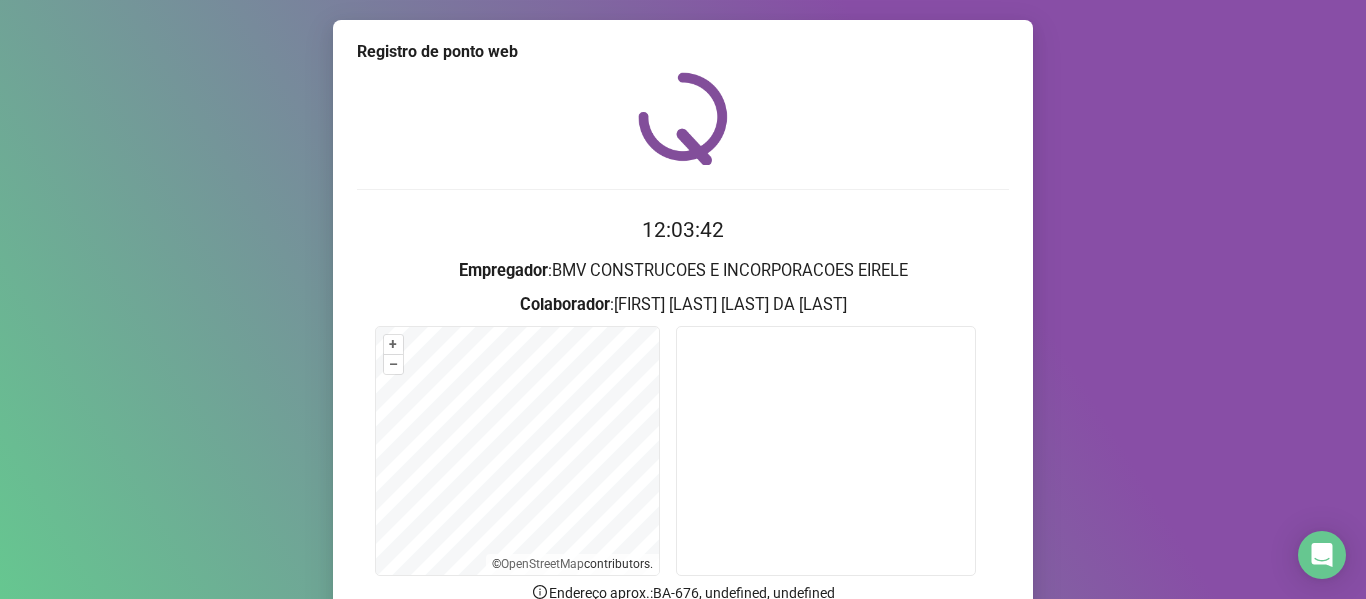 scroll, scrollTop: 182, scrollLeft: 0, axis: vertical 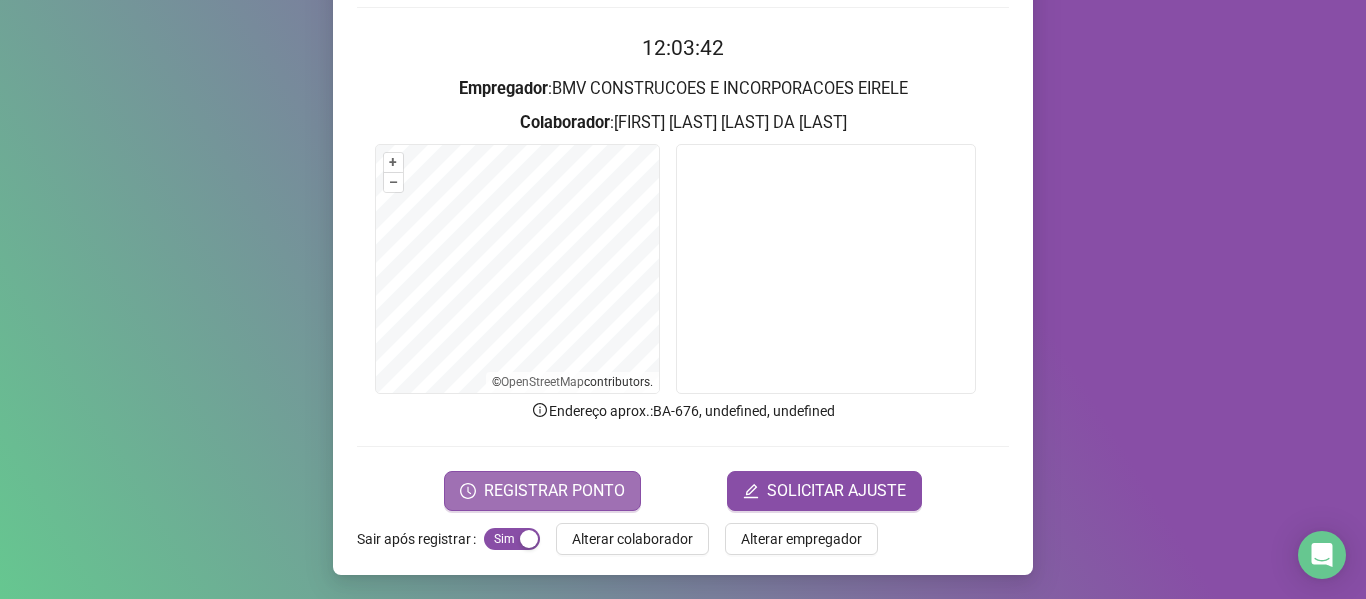 click on "REGISTRAR PONTO" at bounding box center [554, 491] 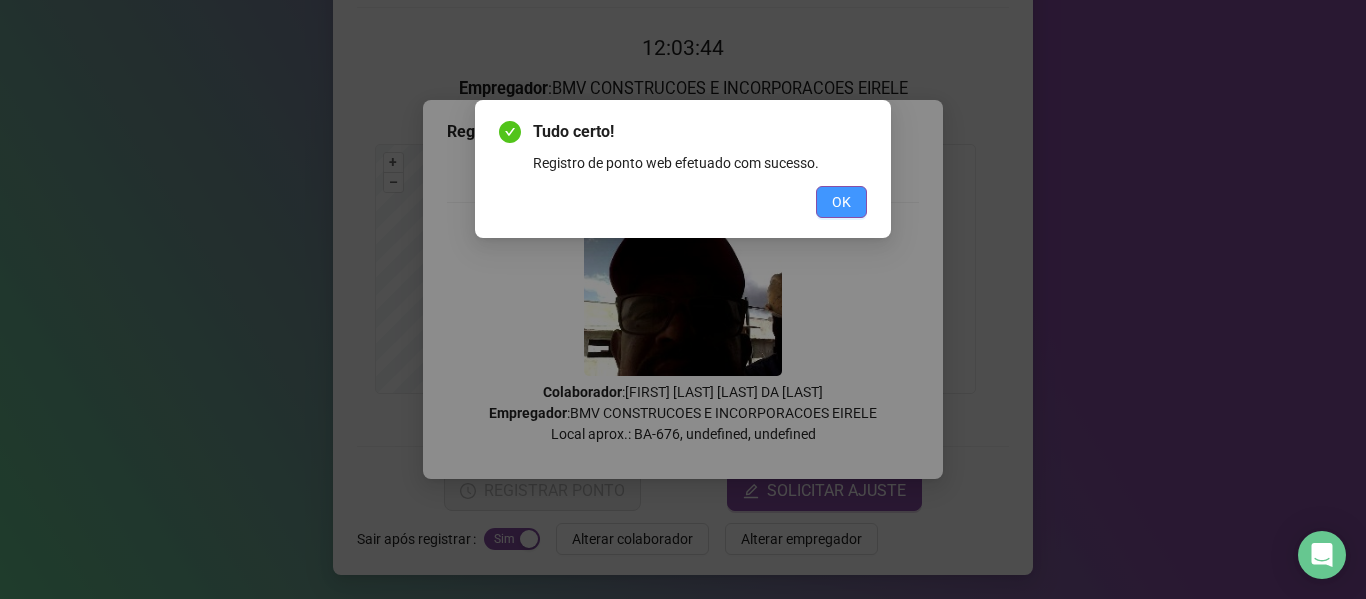 click on "OK" at bounding box center (841, 202) 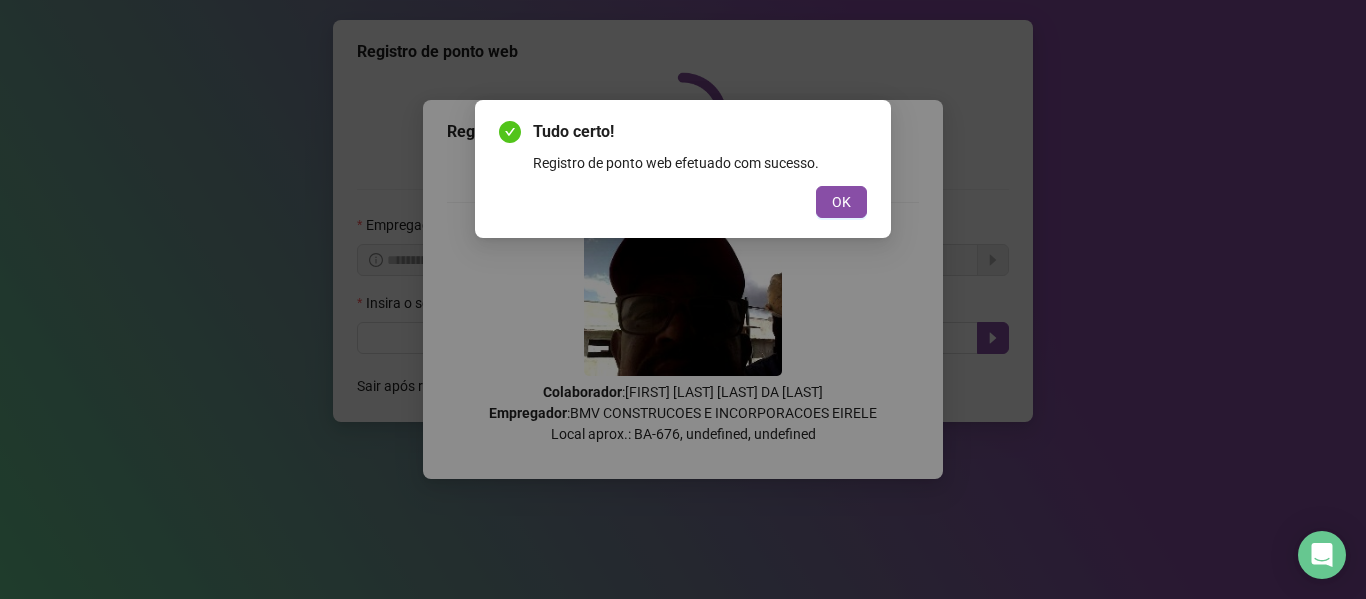 scroll, scrollTop: 0, scrollLeft: 0, axis: both 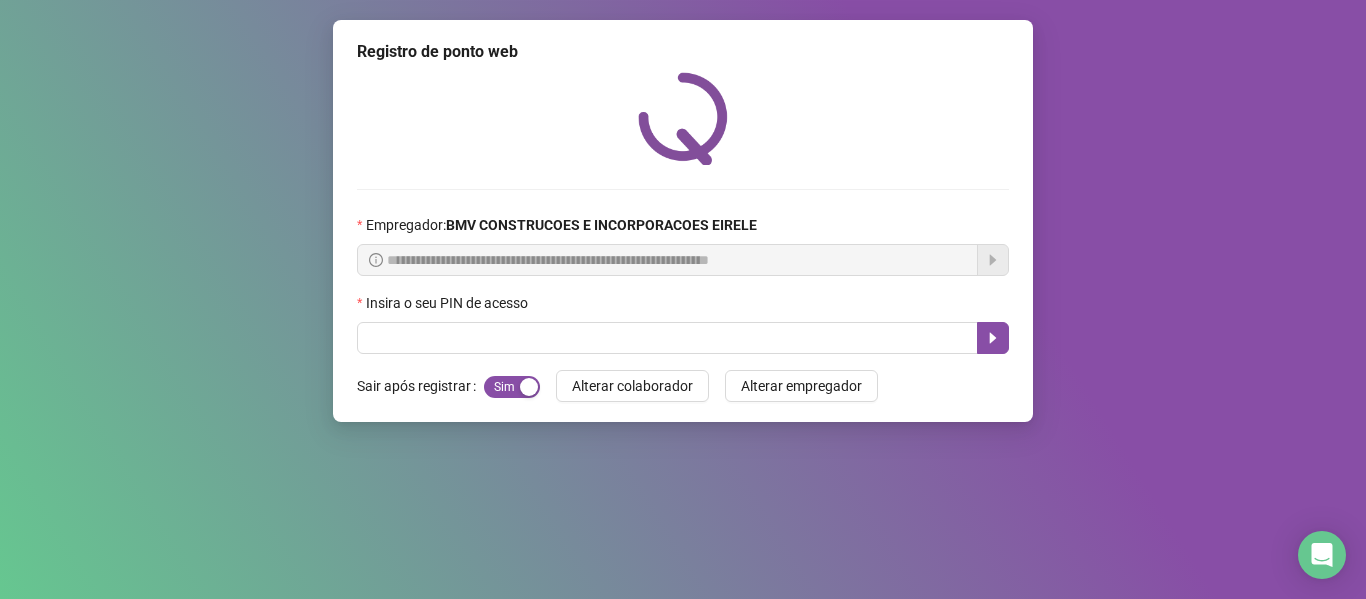 click on "Insira o seu PIN de acesso" at bounding box center (683, 307) 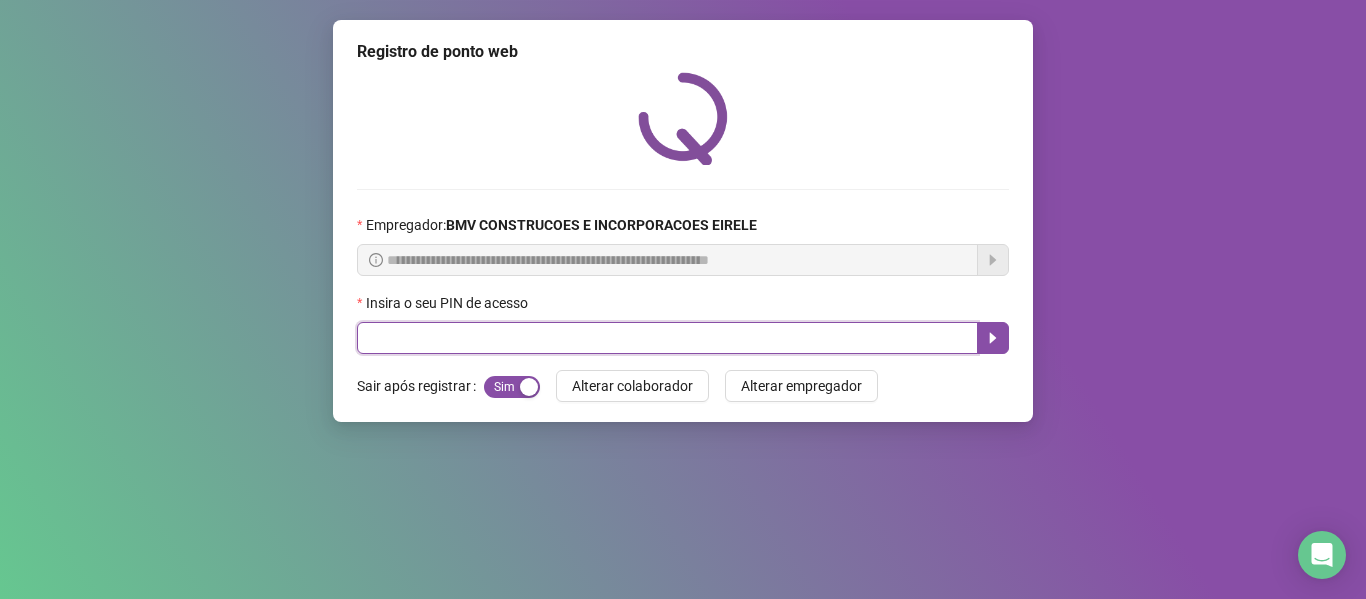 click at bounding box center (667, 338) 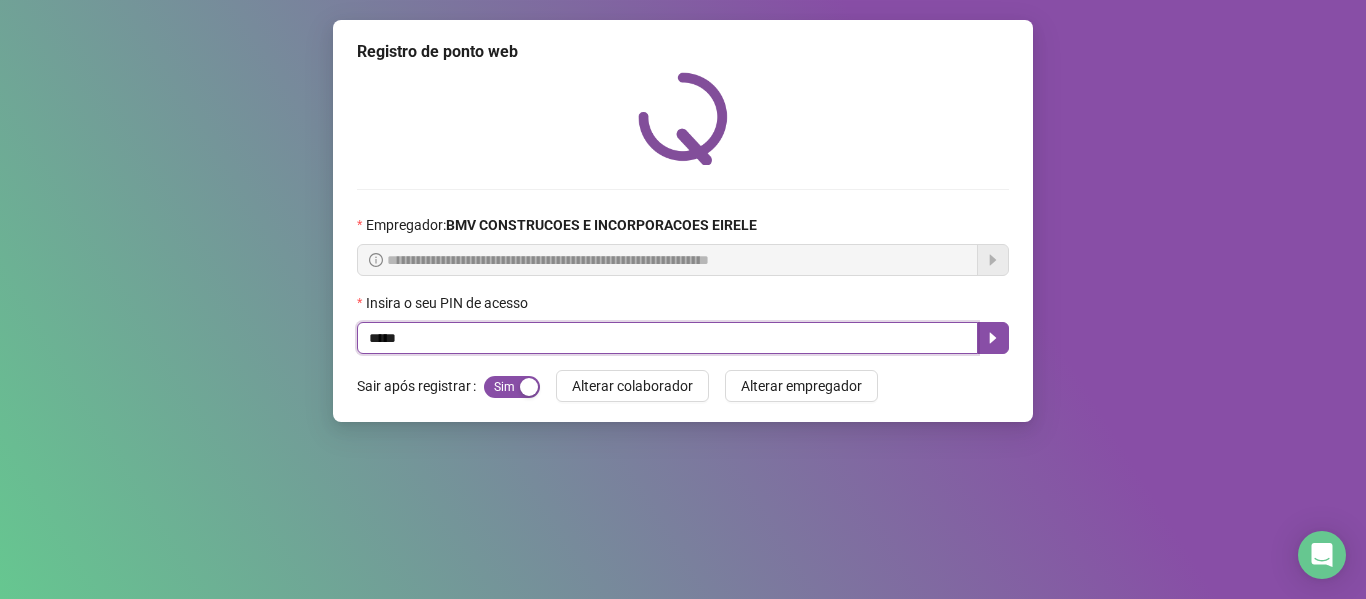 type on "*****" 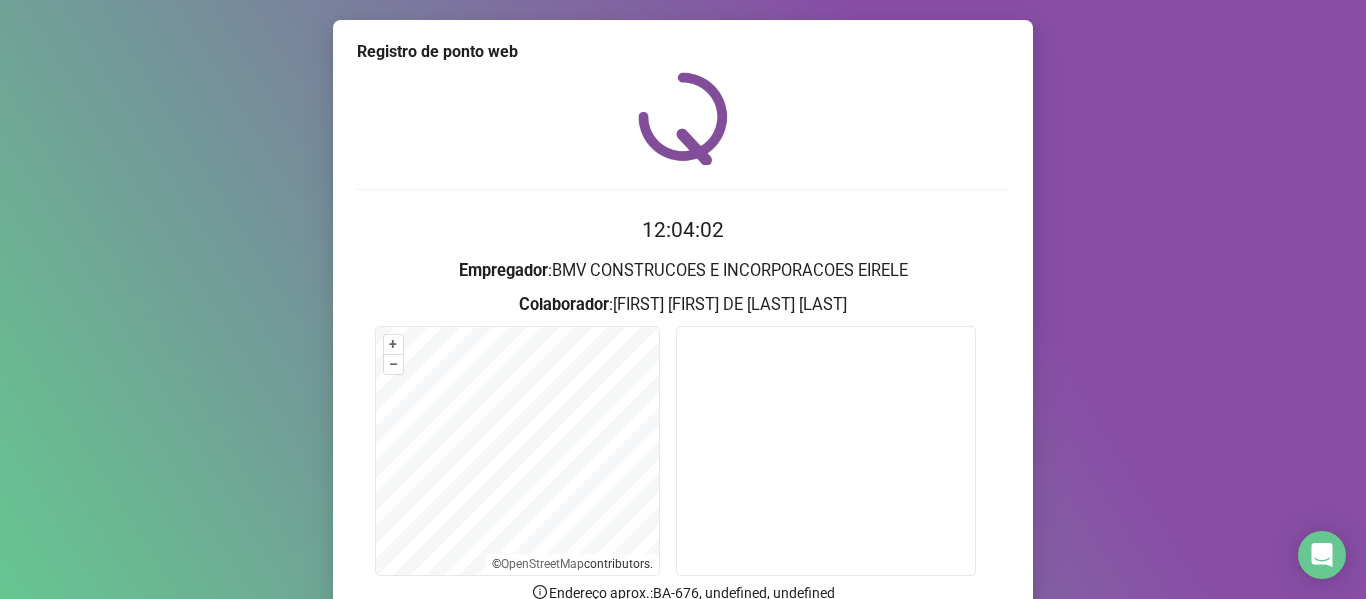 scroll, scrollTop: 182, scrollLeft: 0, axis: vertical 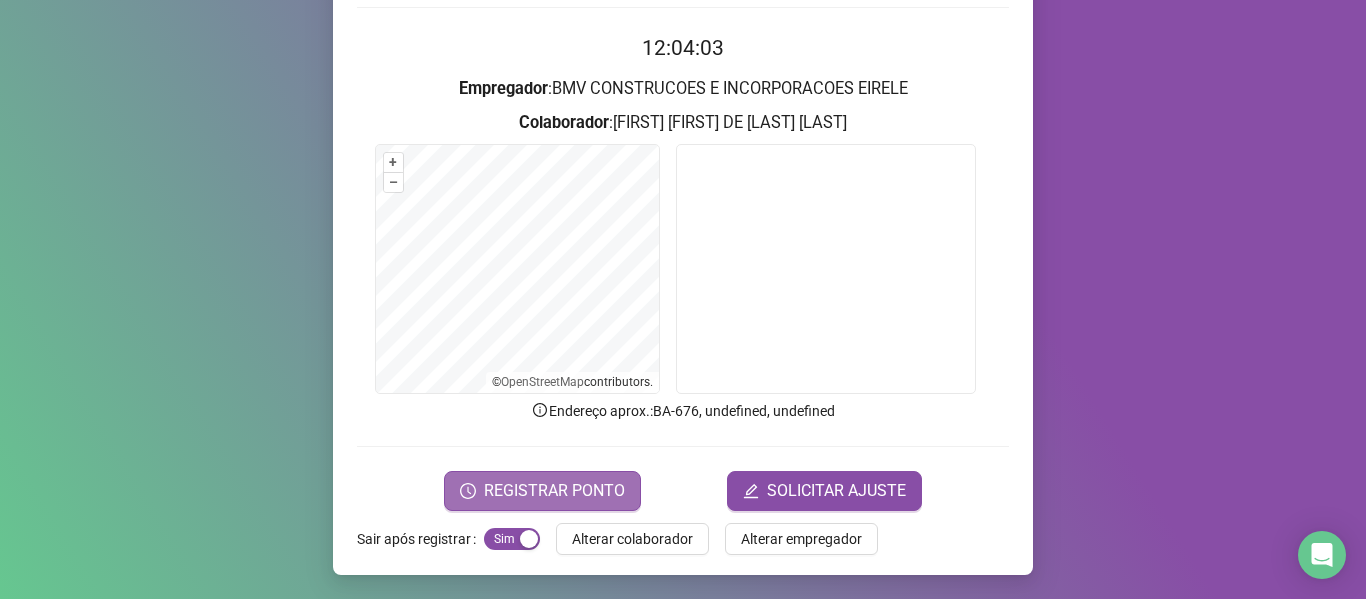 click on "REGISTRAR PONTO" at bounding box center [554, 491] 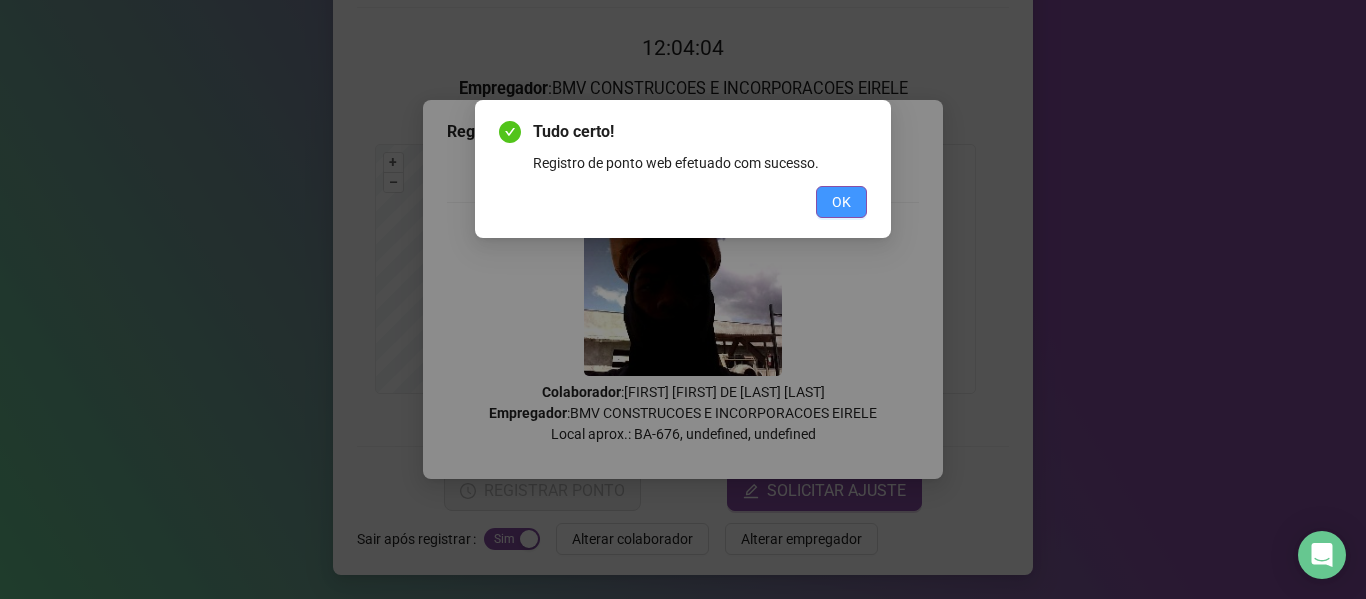 click on "OK" at bounding box center [841, 202] 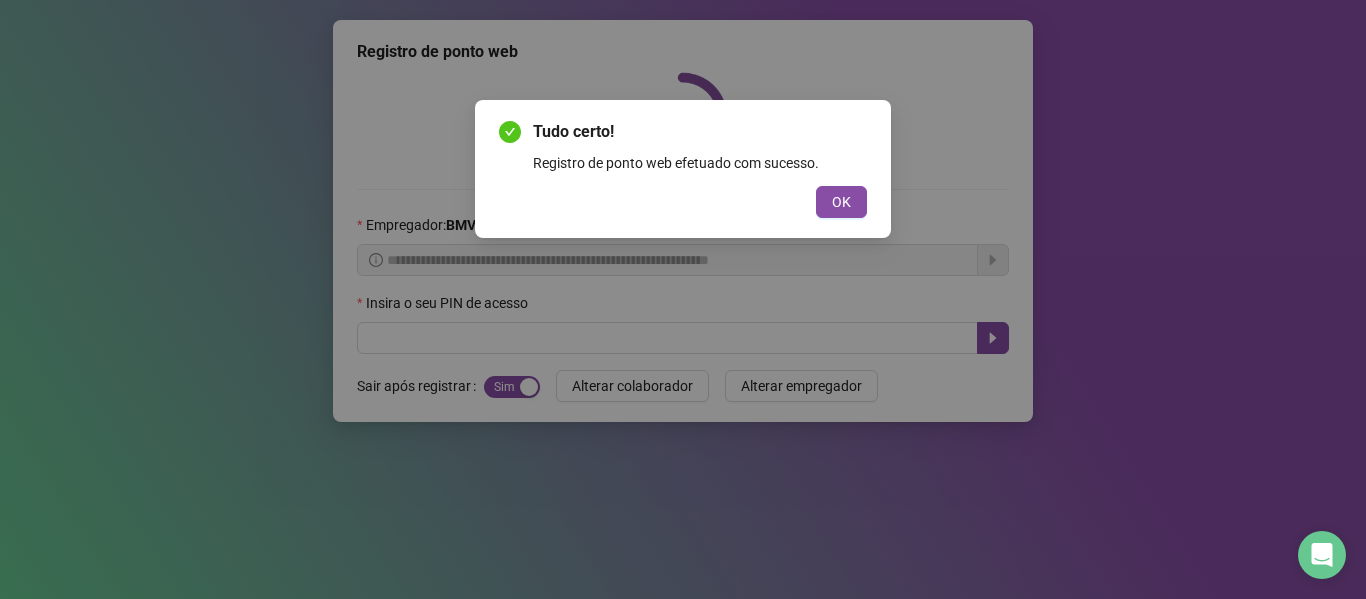 scroll, scrollTop: 0, scrollLeft: 0, axis: both 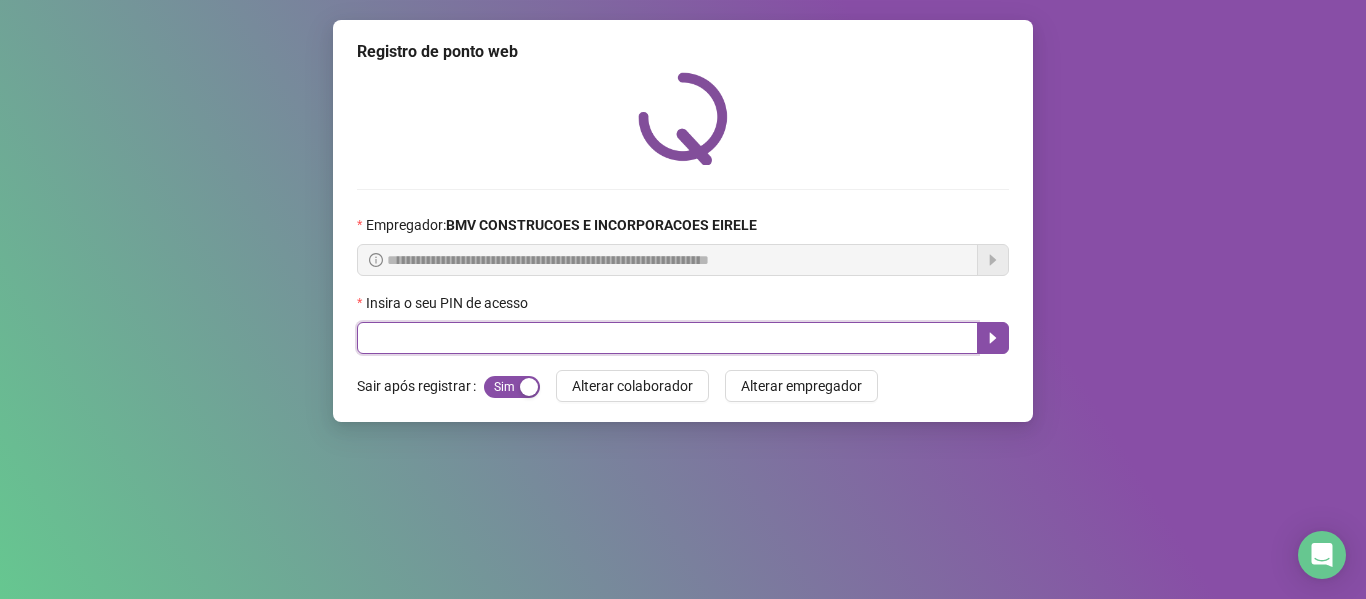 click at bounding box center [667, 338] 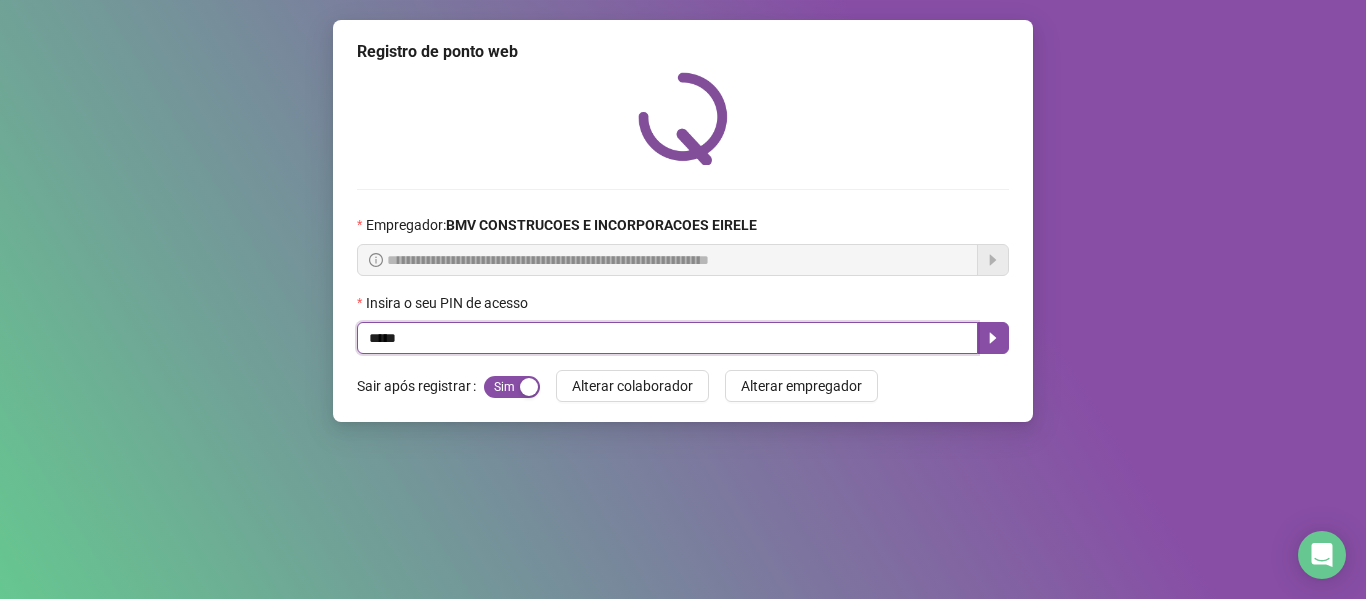 type on "*****" 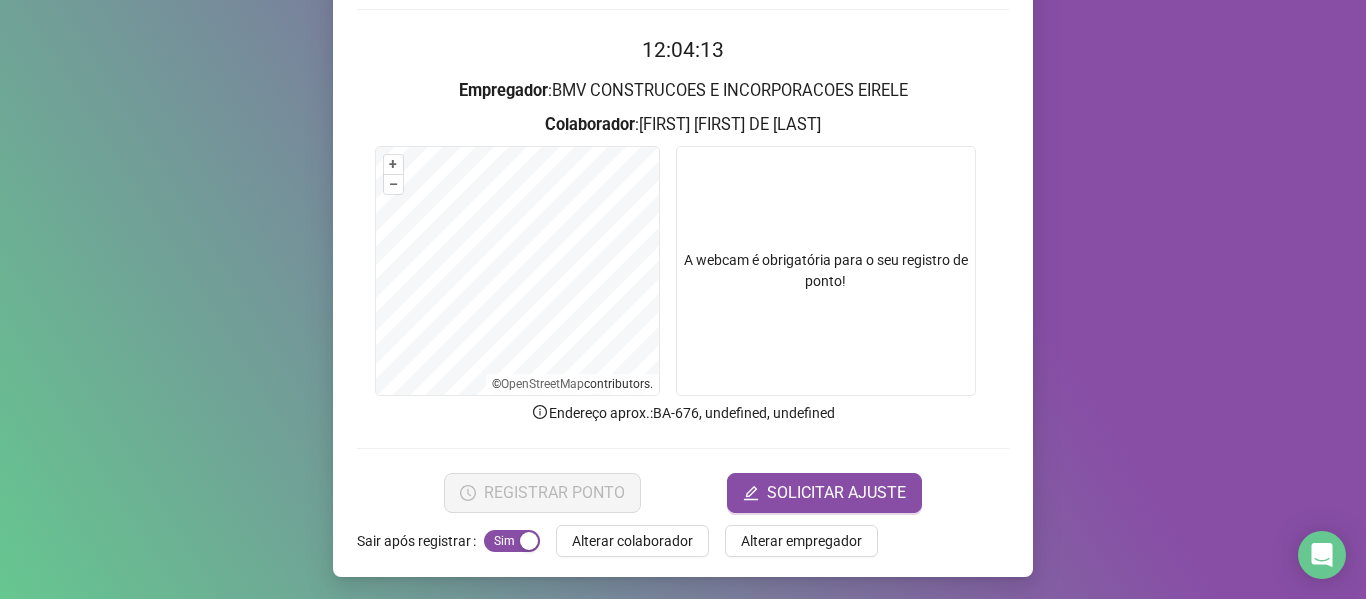 scroll, scrollTop: 182, scrollLeft: 0, axis: vertical 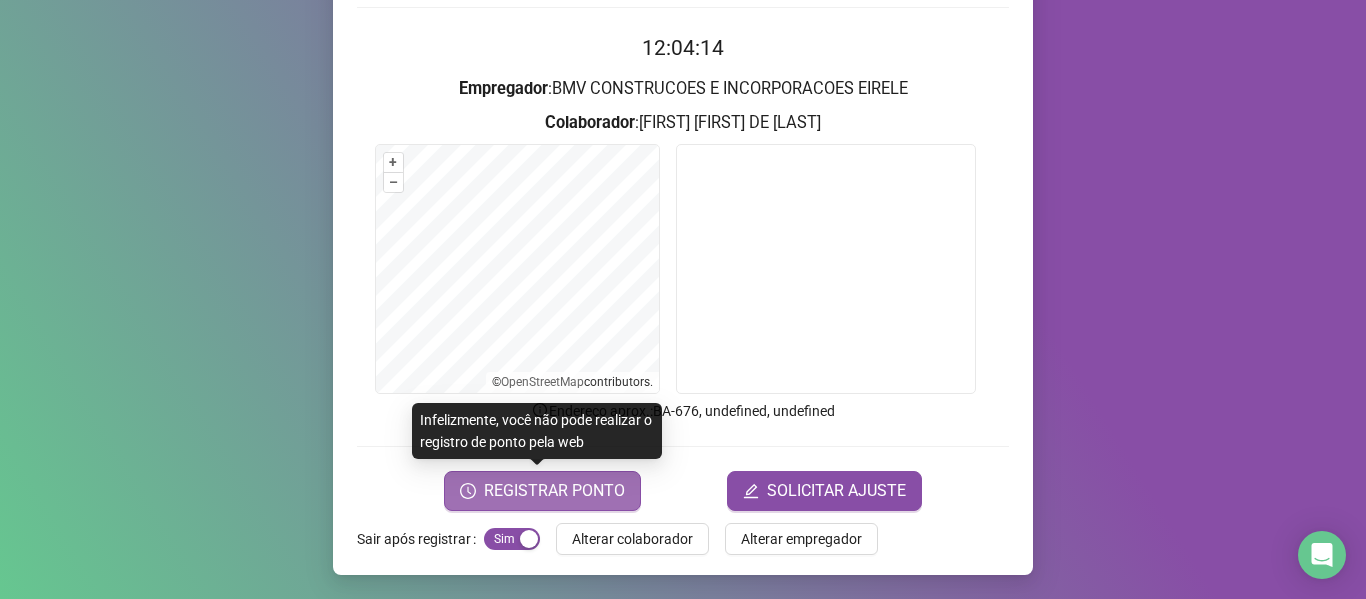 click on "REGISTRAR PONTO" at bounding box center [554, 491] 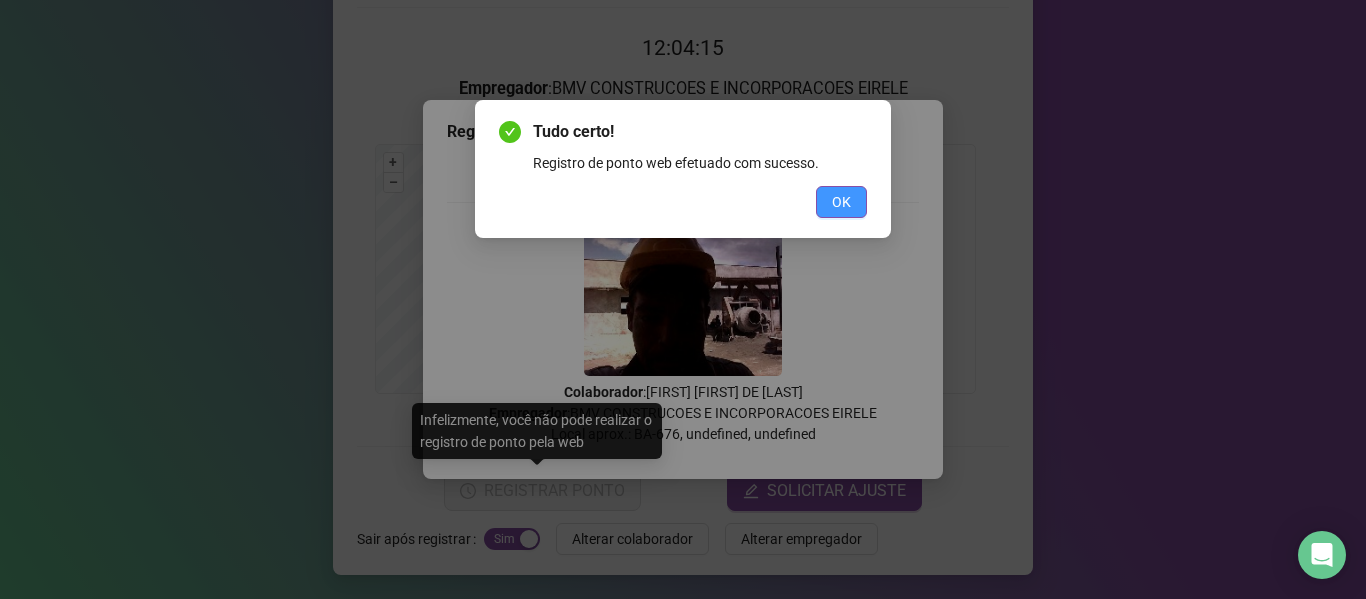 click on "OK" at bounding box center [841, 202] 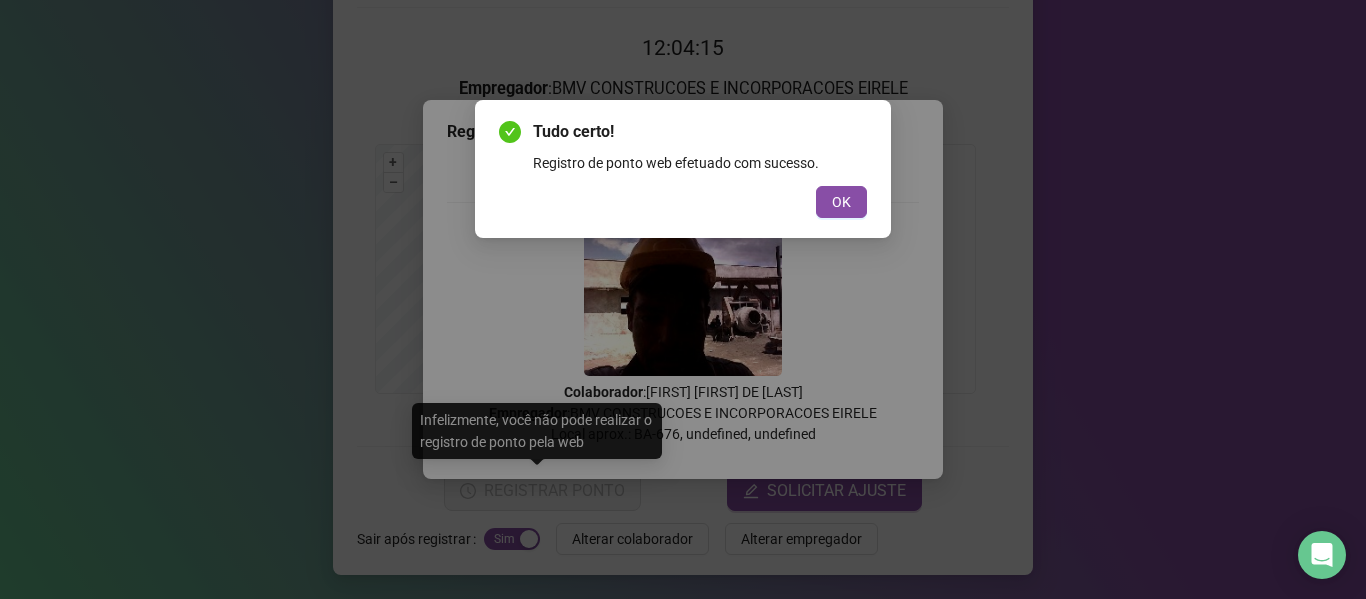 scroll, scrollTop: 0, scrollLeft: 0, axis: both 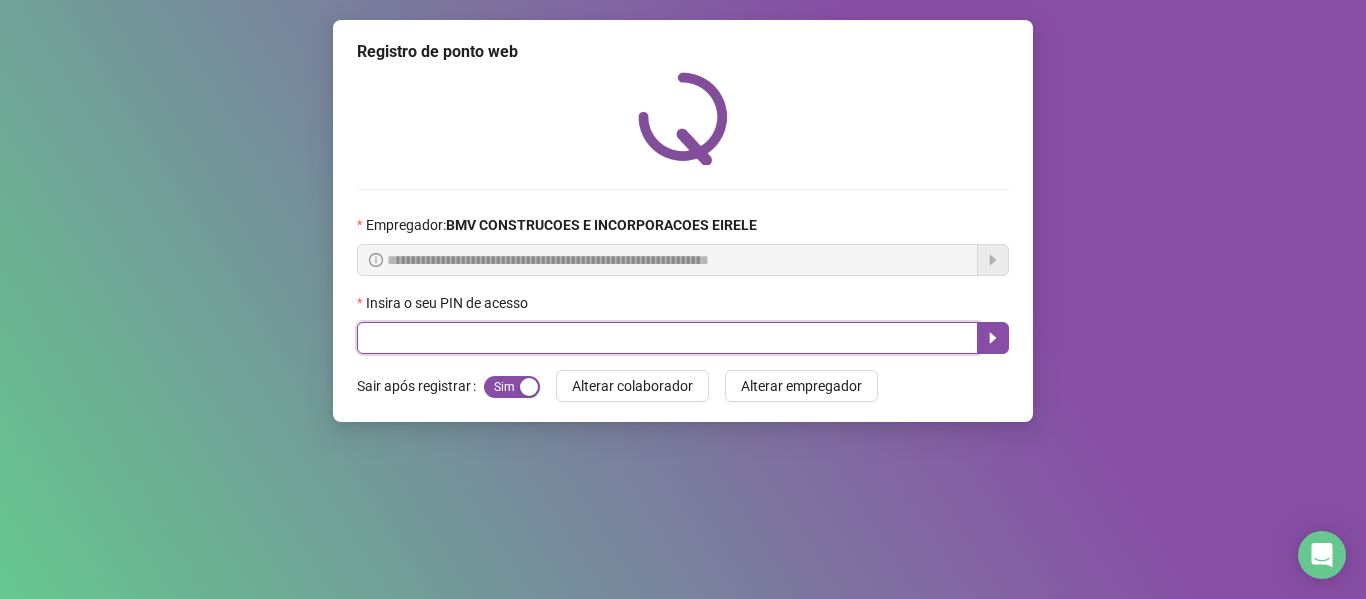click at bounding box center (667, 338) 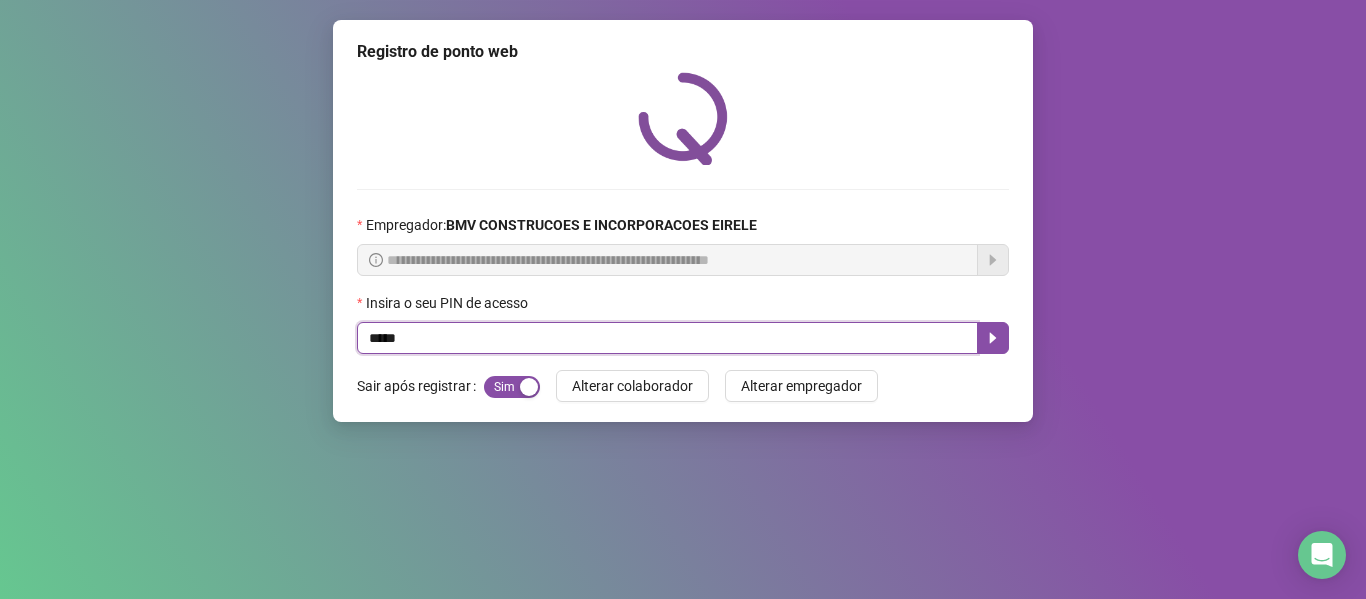 type on "*****" 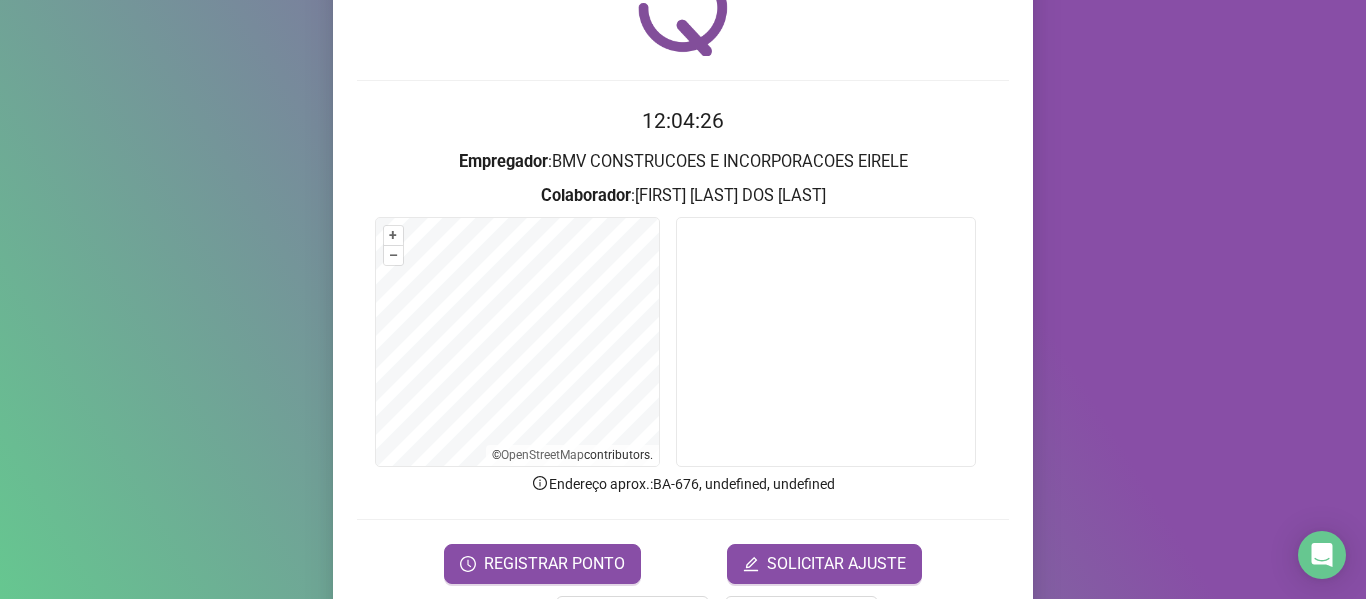 scroll, scrollTop: 182, scrollLeft: 0, axis: vertical 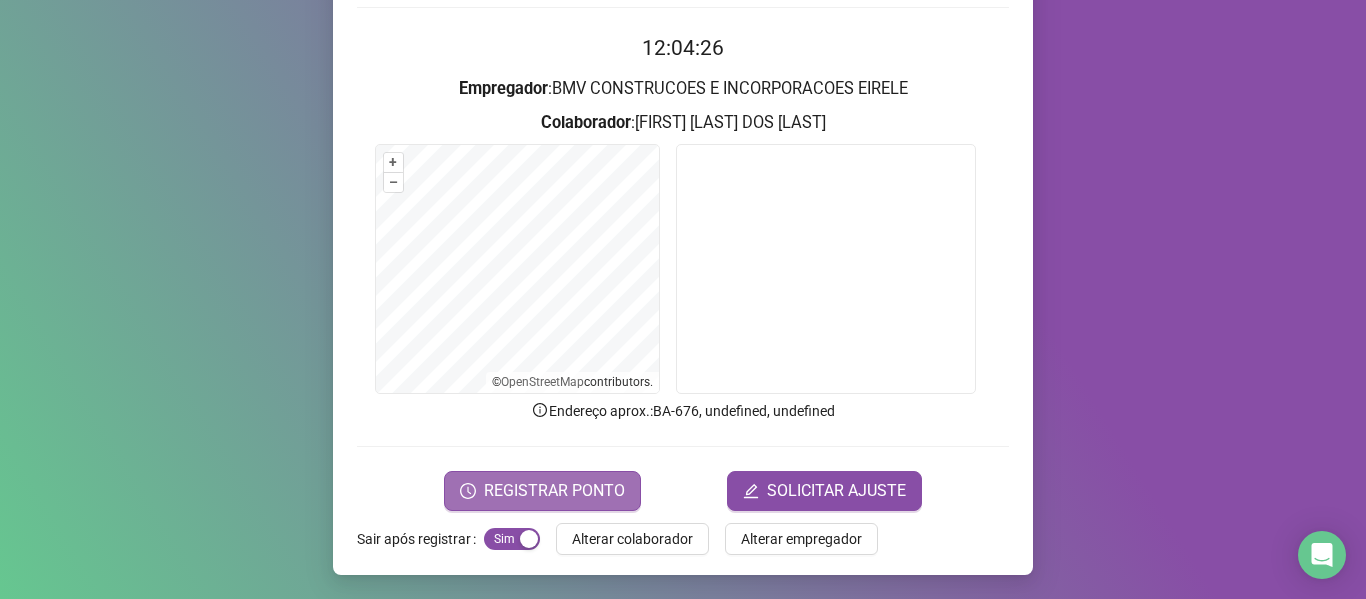 click on "REGISTRAR PONTO" at bounding box center (554, 491) 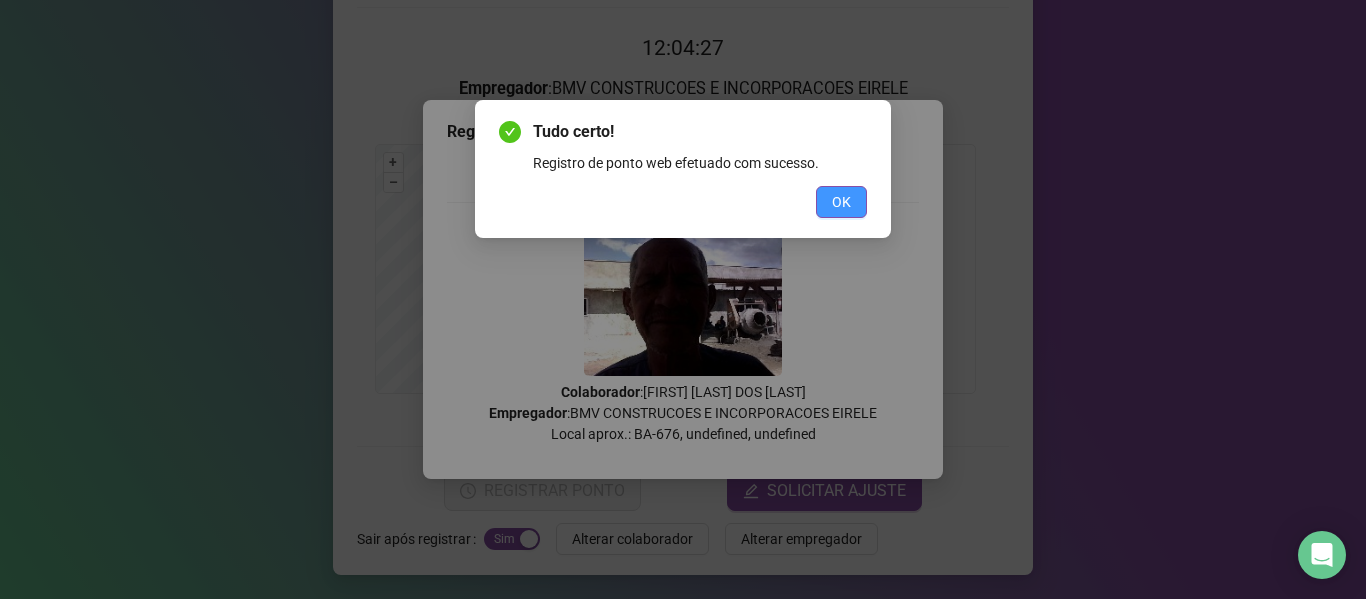 click on "OK" at bounding box center [841, 202] 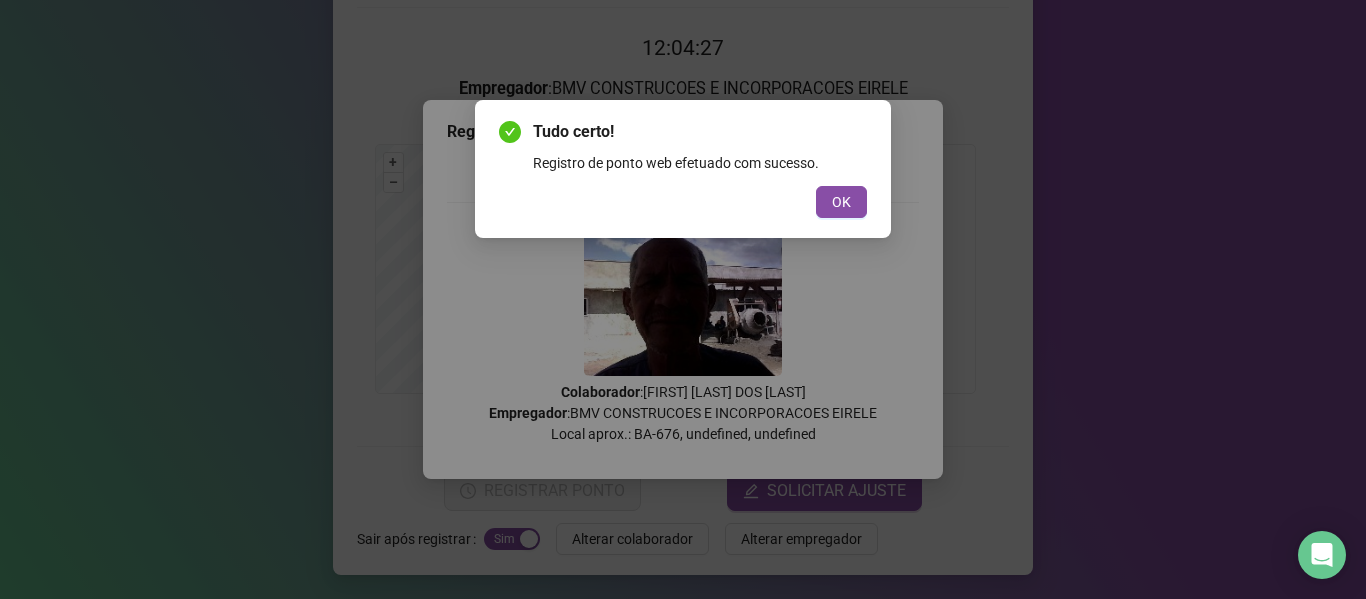 scroll, scrollTop: 0, scrollLeft: 0, axis: both 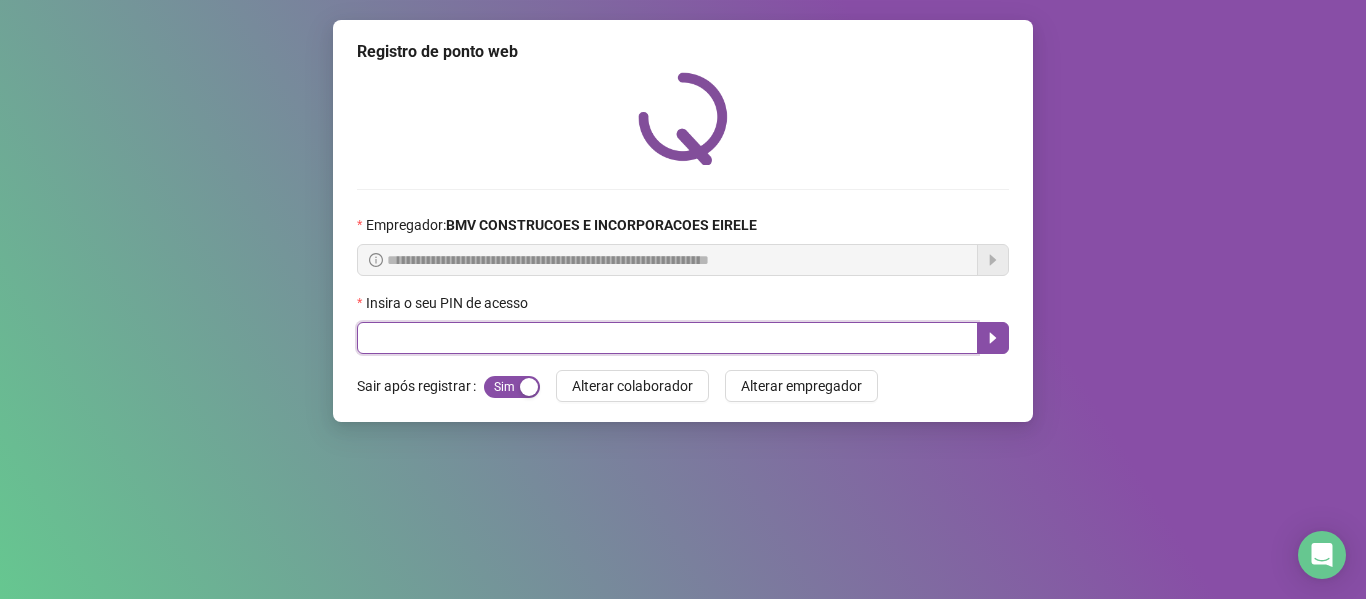 click at bounding box center [667, 338] 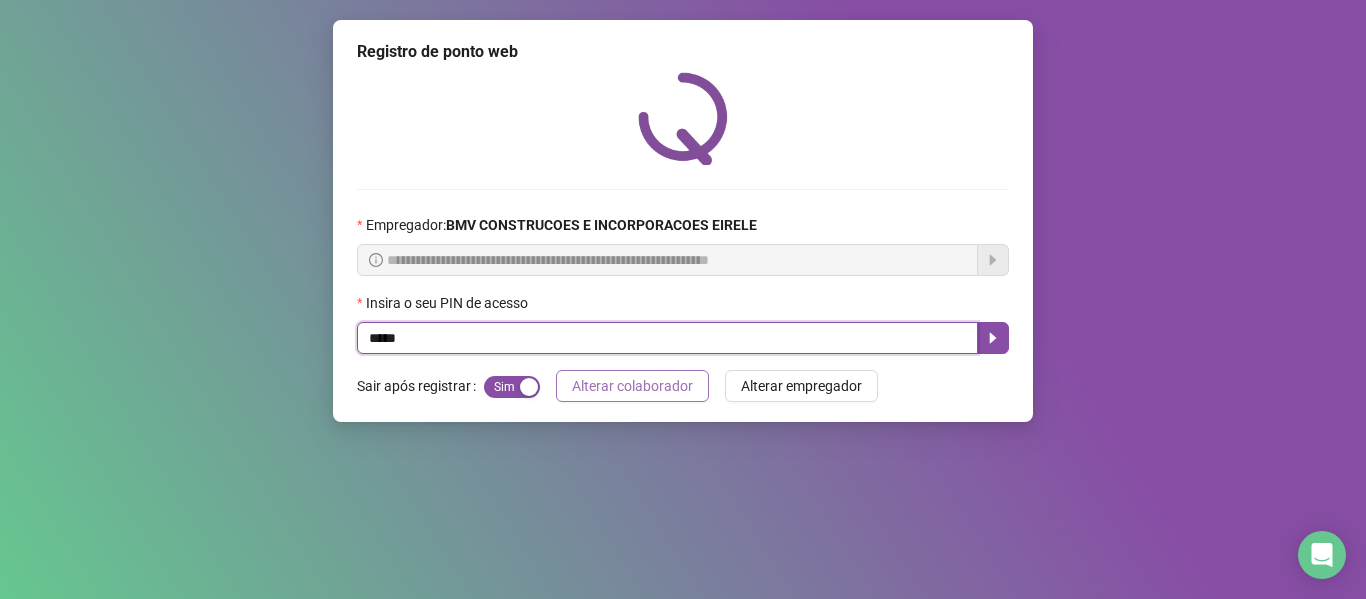 type on "*****" 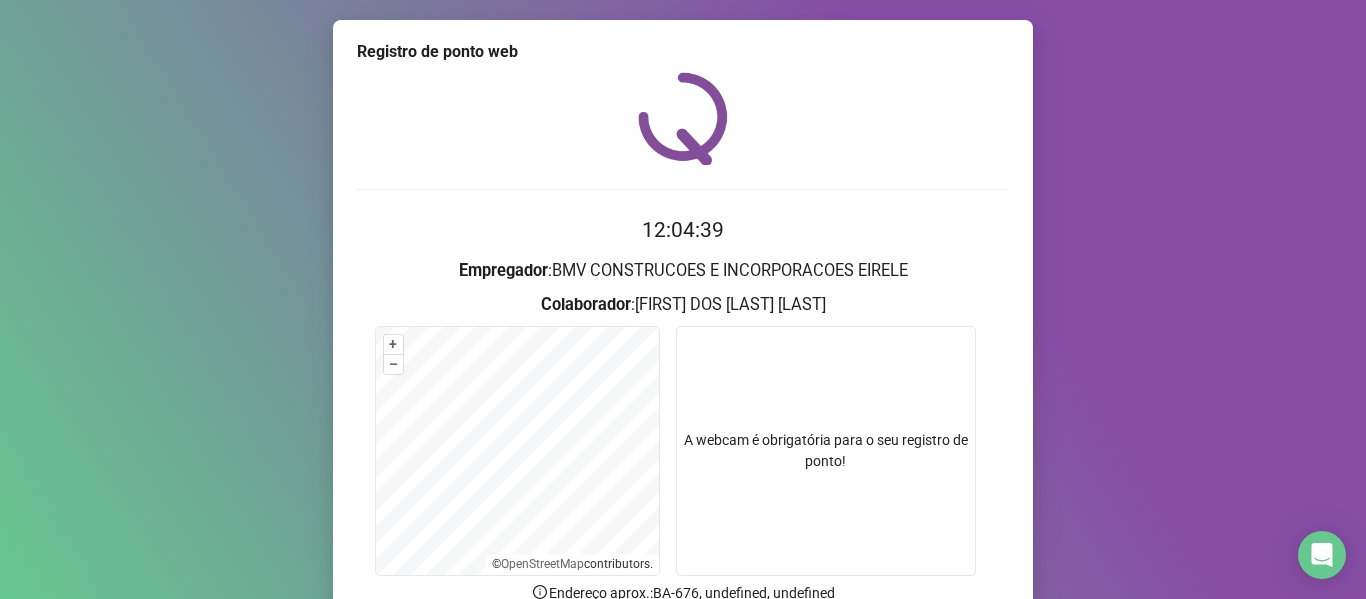 scroll, scrollTop: 182, scrollLeft: 0, axis: vertical 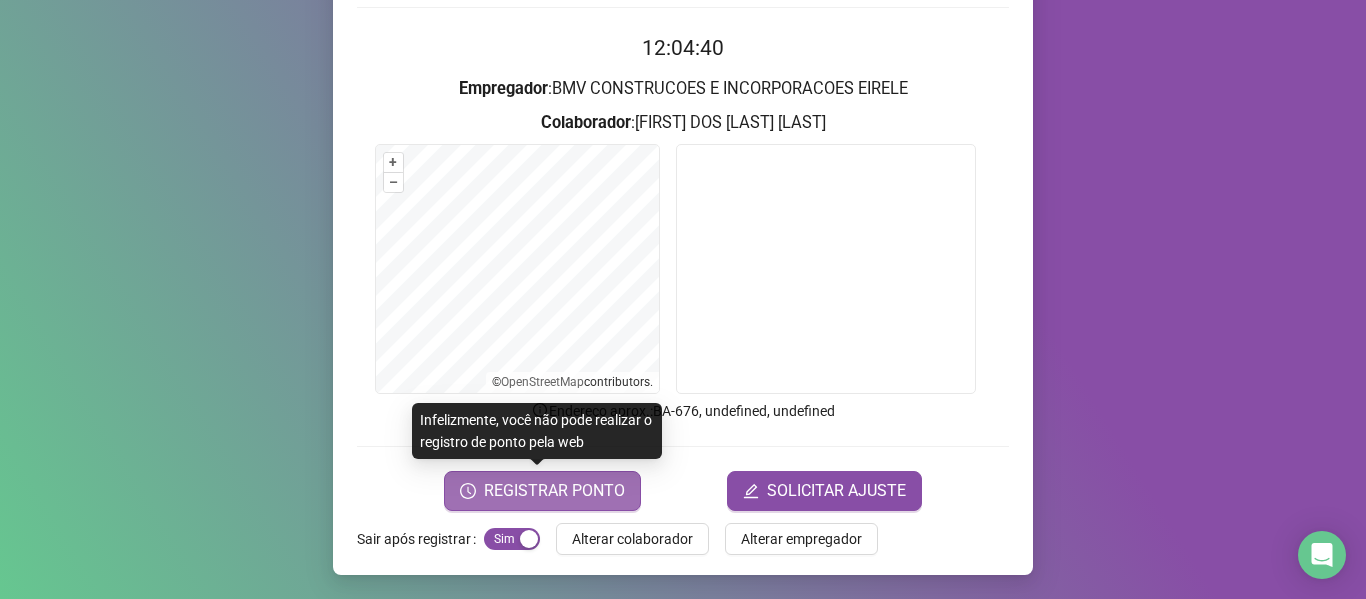 click on "REGISTRAR PONTO" at bounding box center [554, 491] 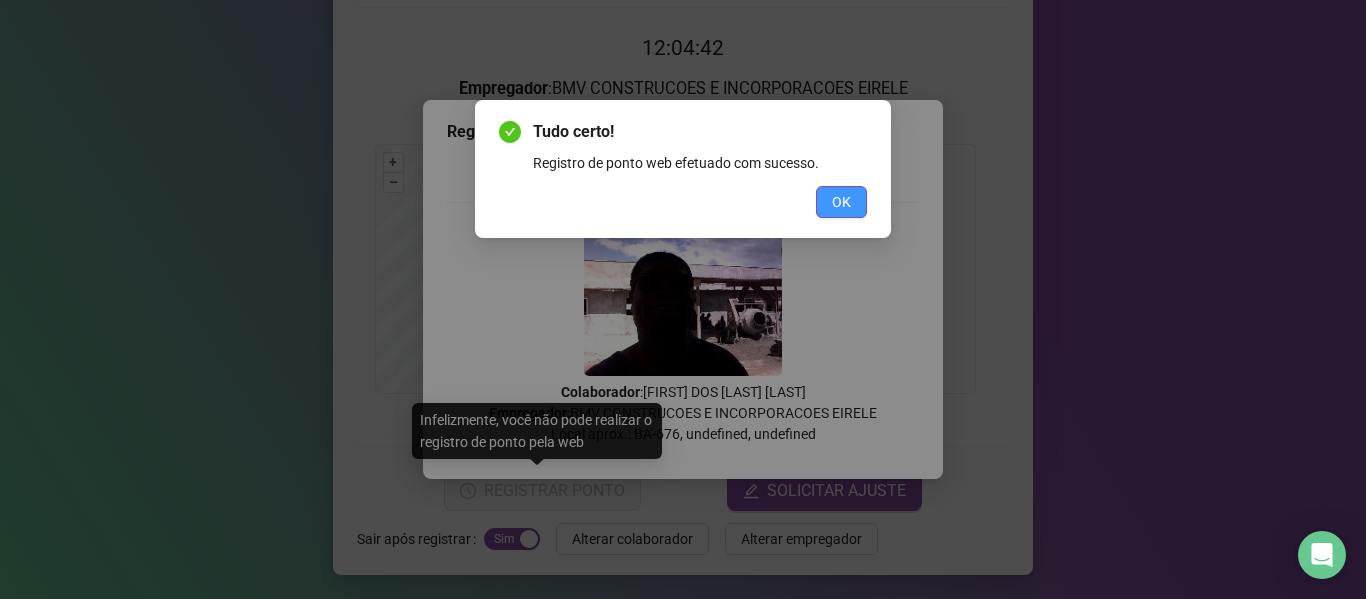click on "OK" at bounding box center [841, 202] 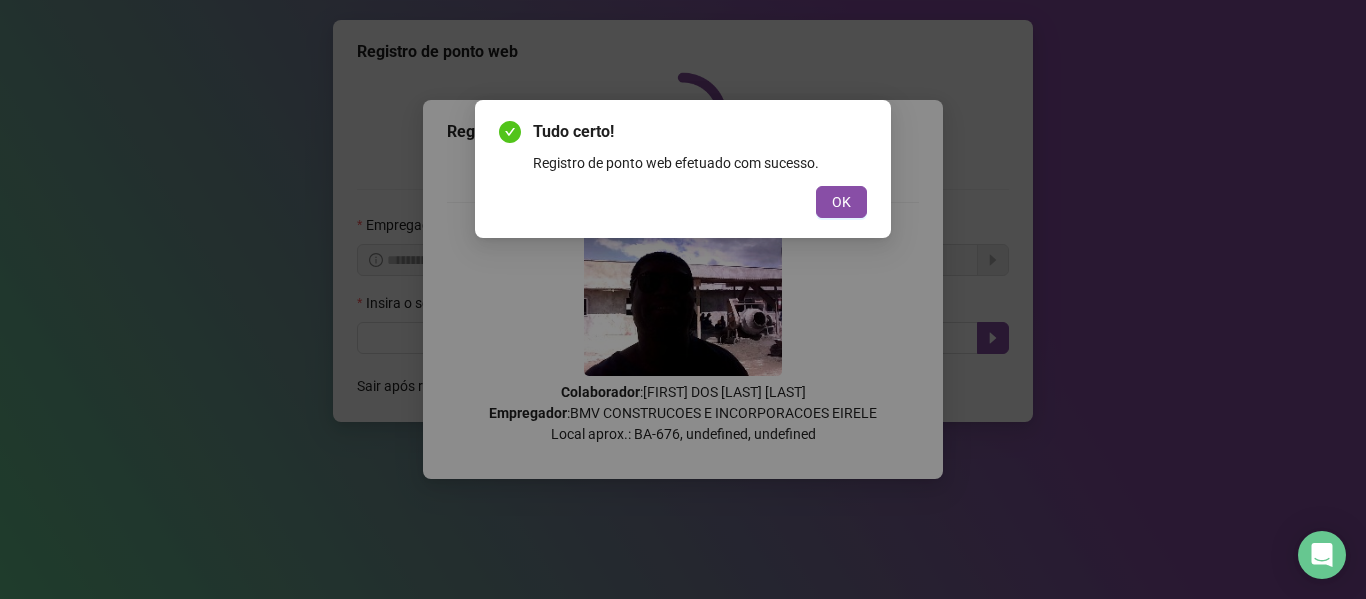 scroll, scrollTop: 0, scrollLeft: 0, axis: both 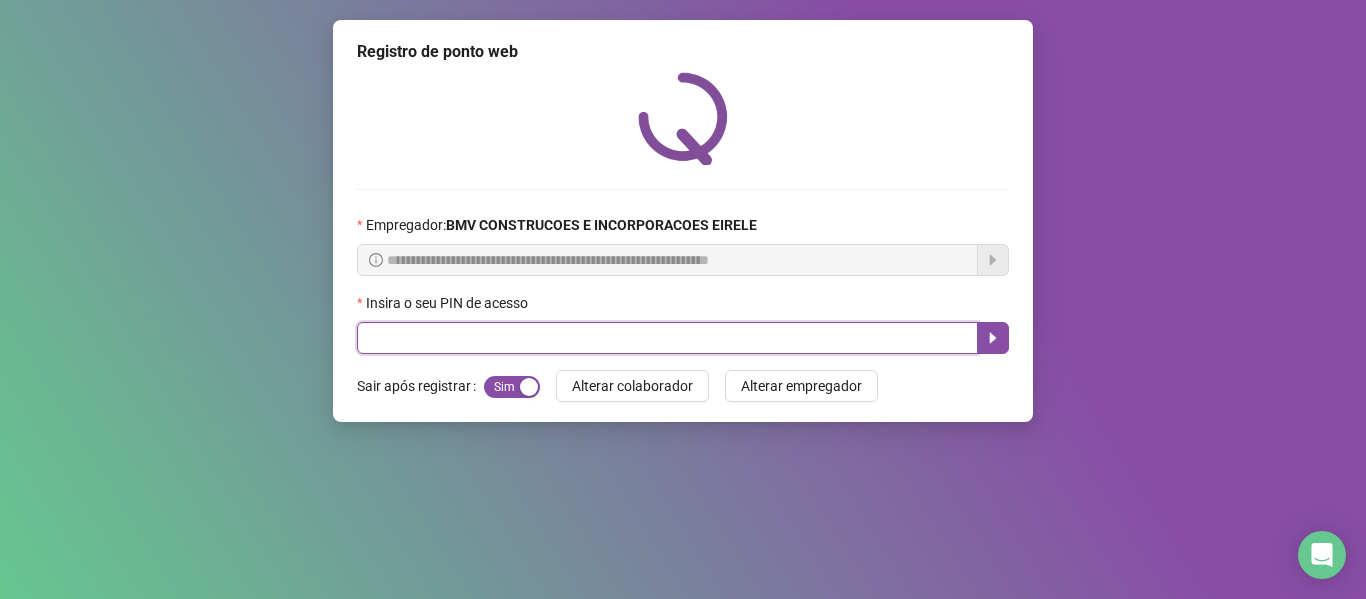 click at bounding box center (667, 338) 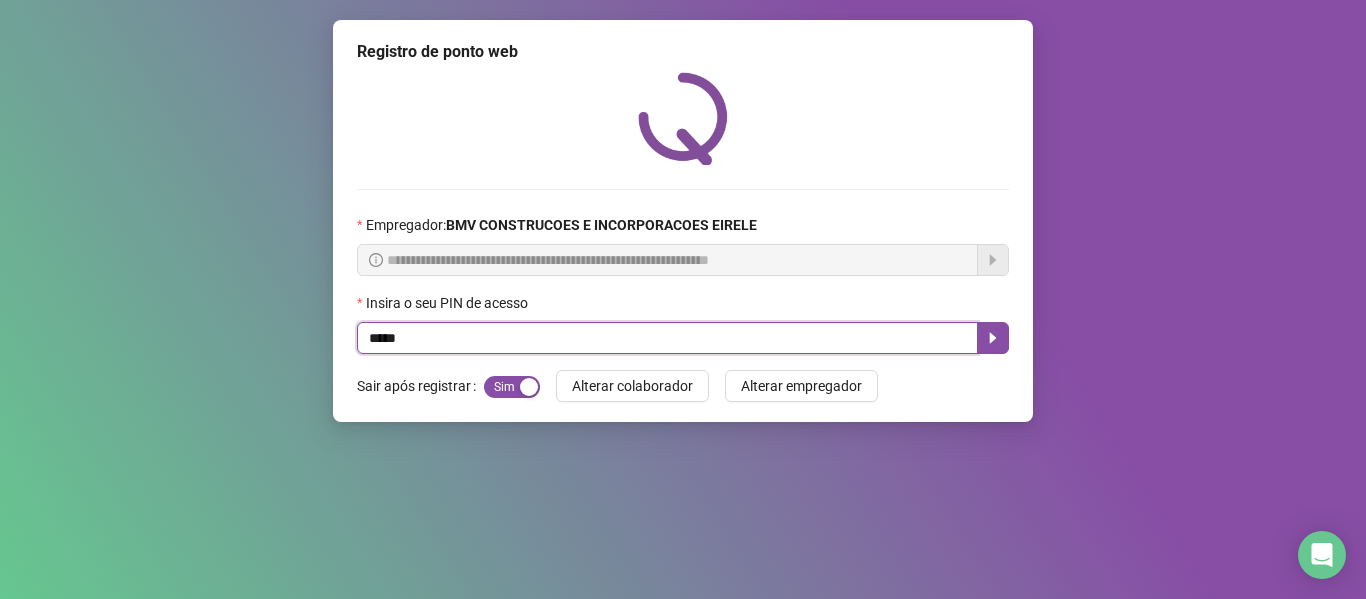 type on "*****" 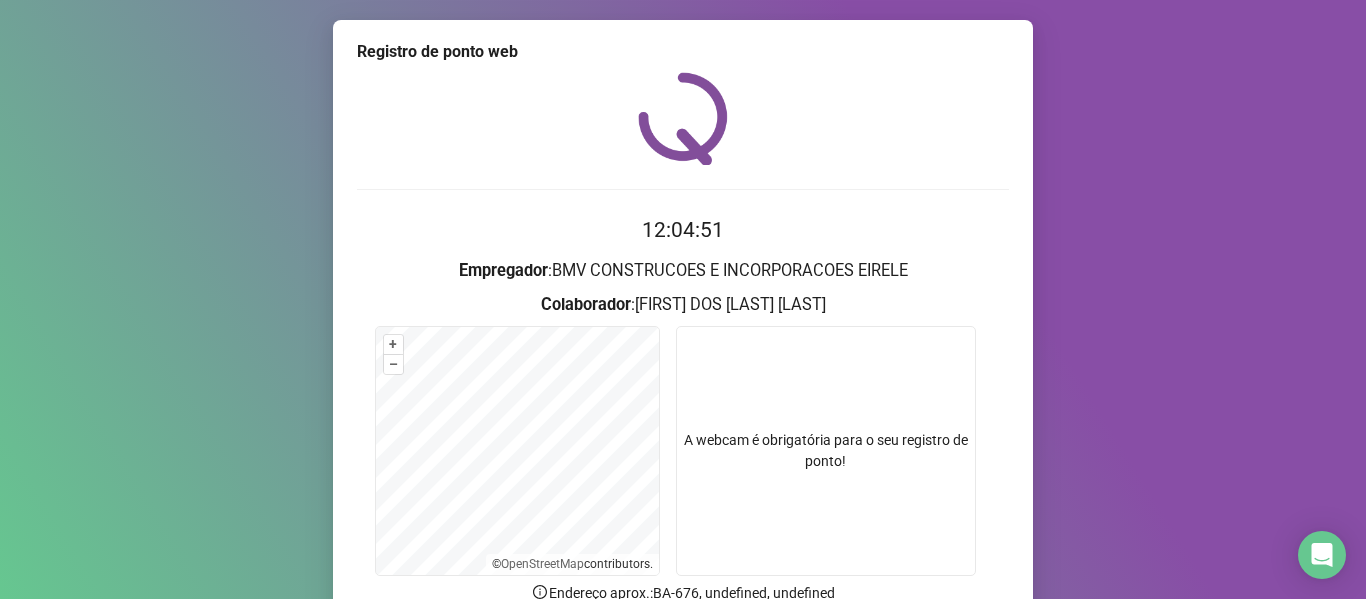 scroll, scrollTop: 182, scrollLeft: 0, axis: vertical 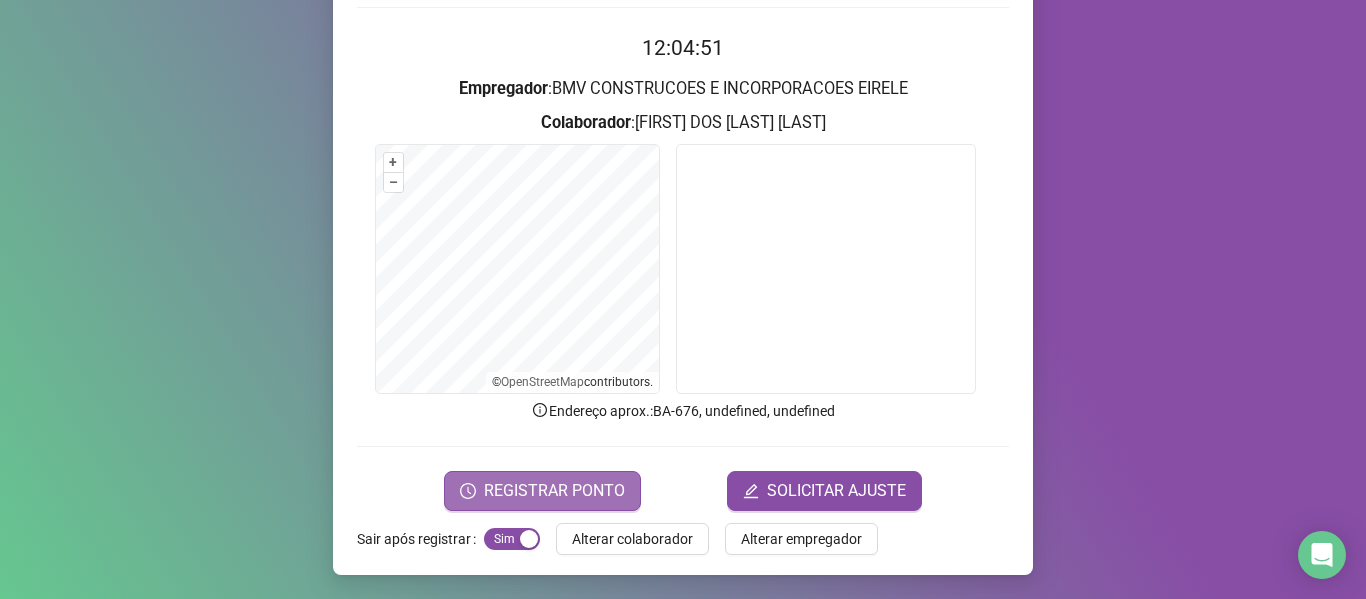 click on "REGISTRAR PONTO" at bounding box center [554, 491] 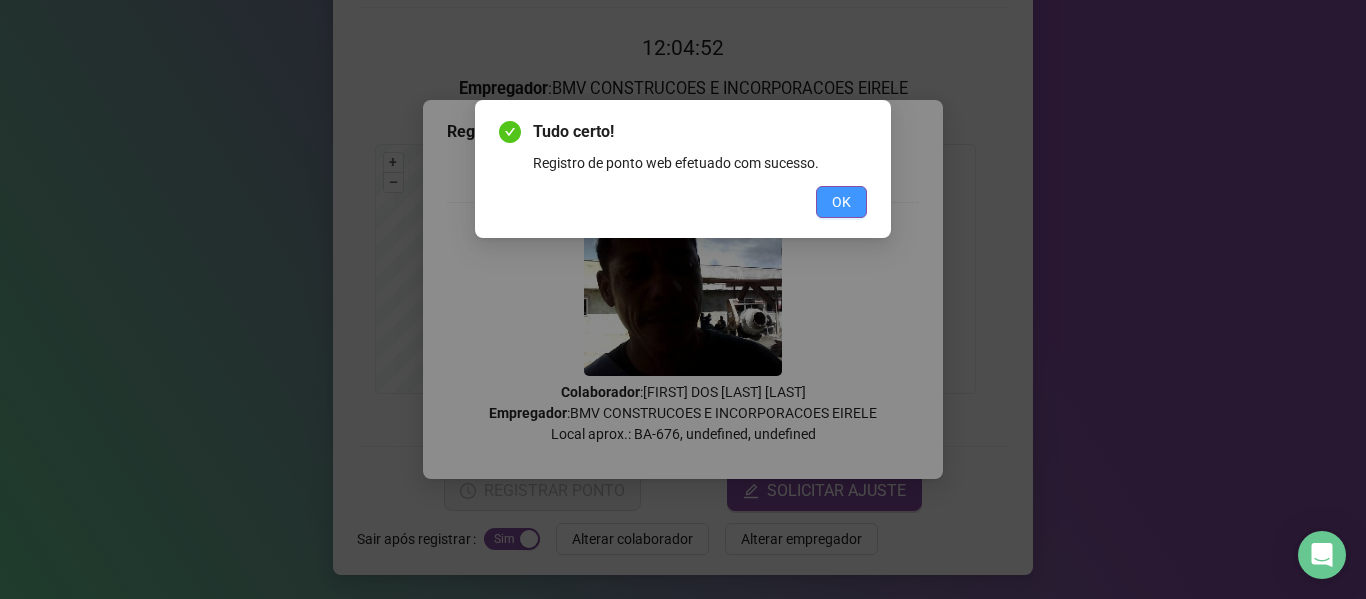 click on "OK" at bounding box center [841, 202] 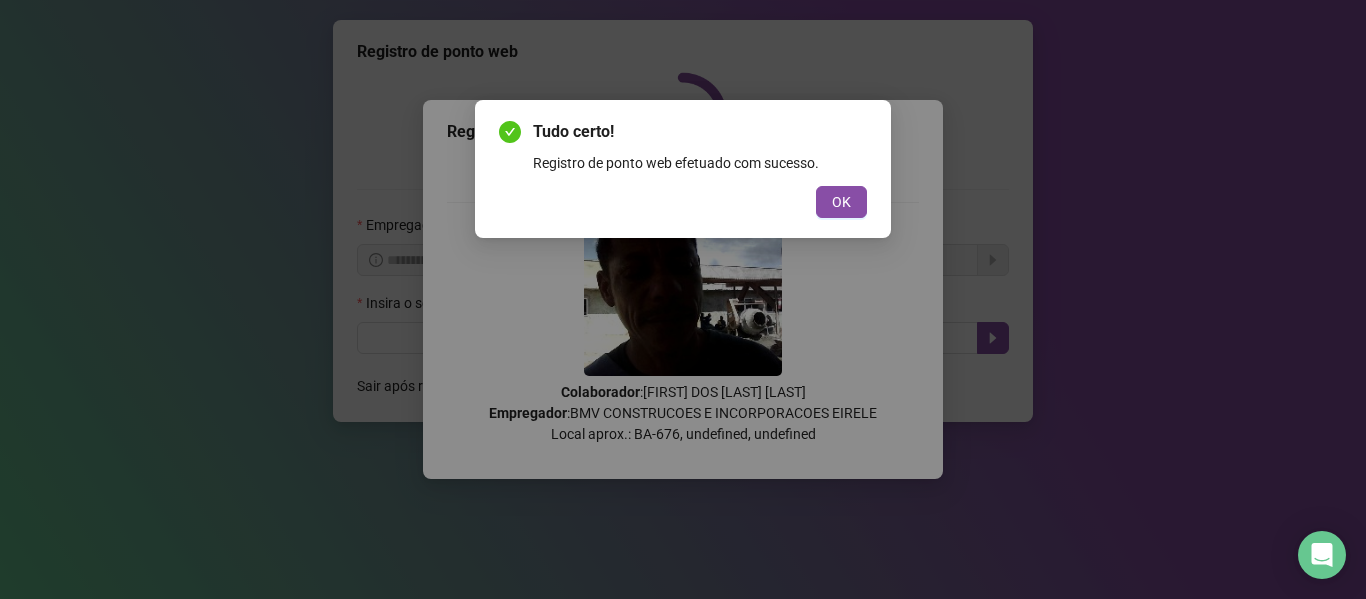 scroll, scrollTop: 0, scrollLeft: 0, axis: both 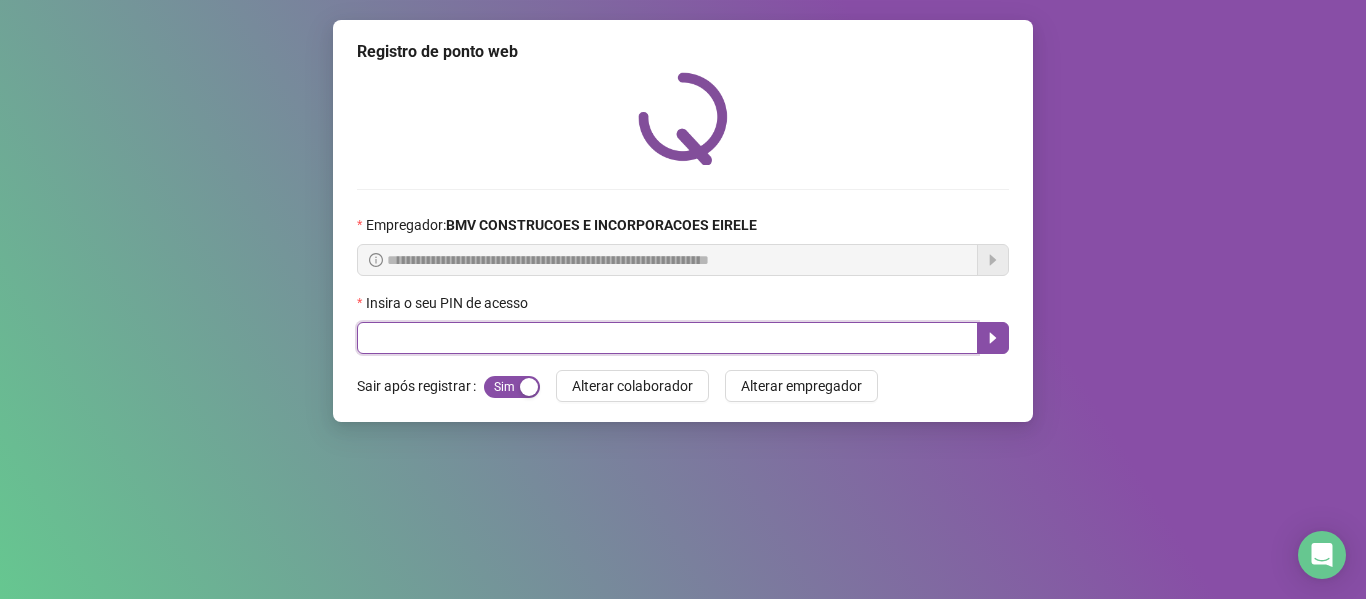 click at bounding box center (667, 338) 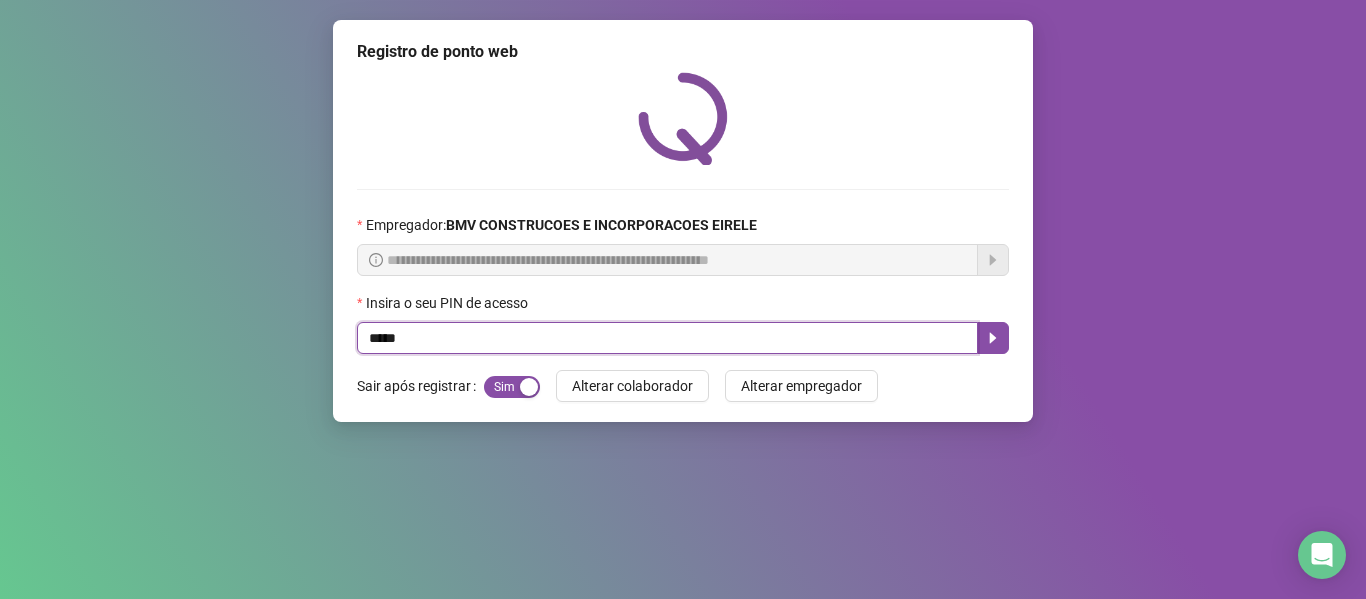 type on "*****" 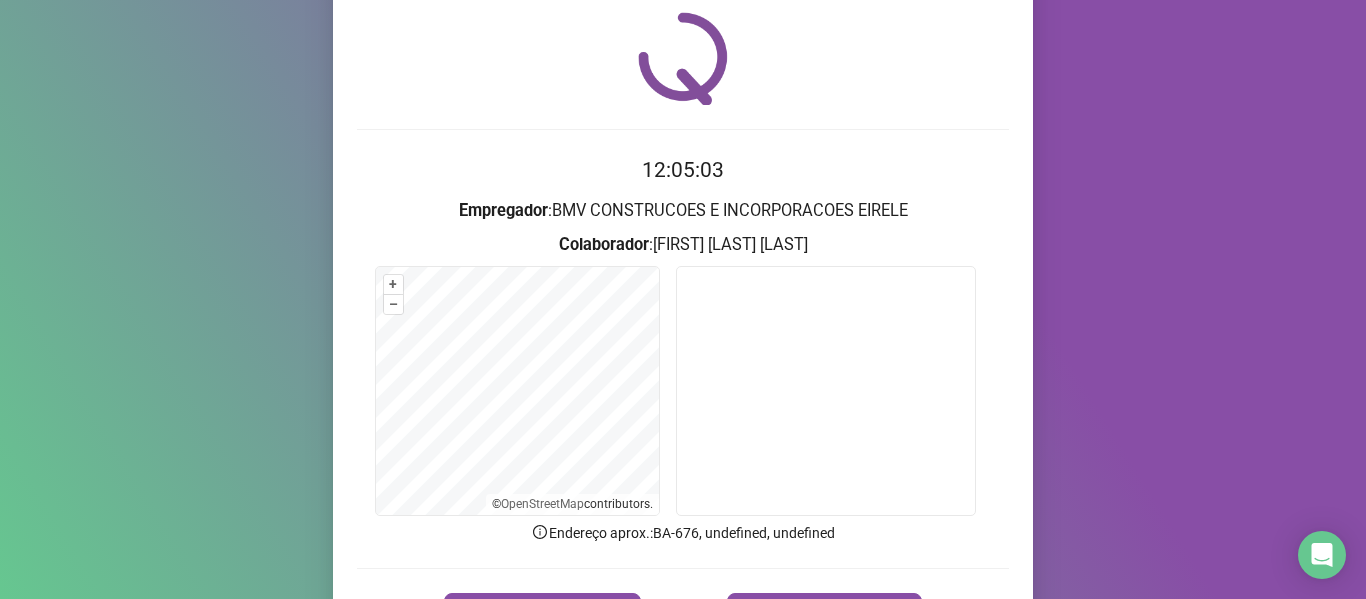 scroll, scrollTop: 182, scrollLeft: 0, axis: vertical 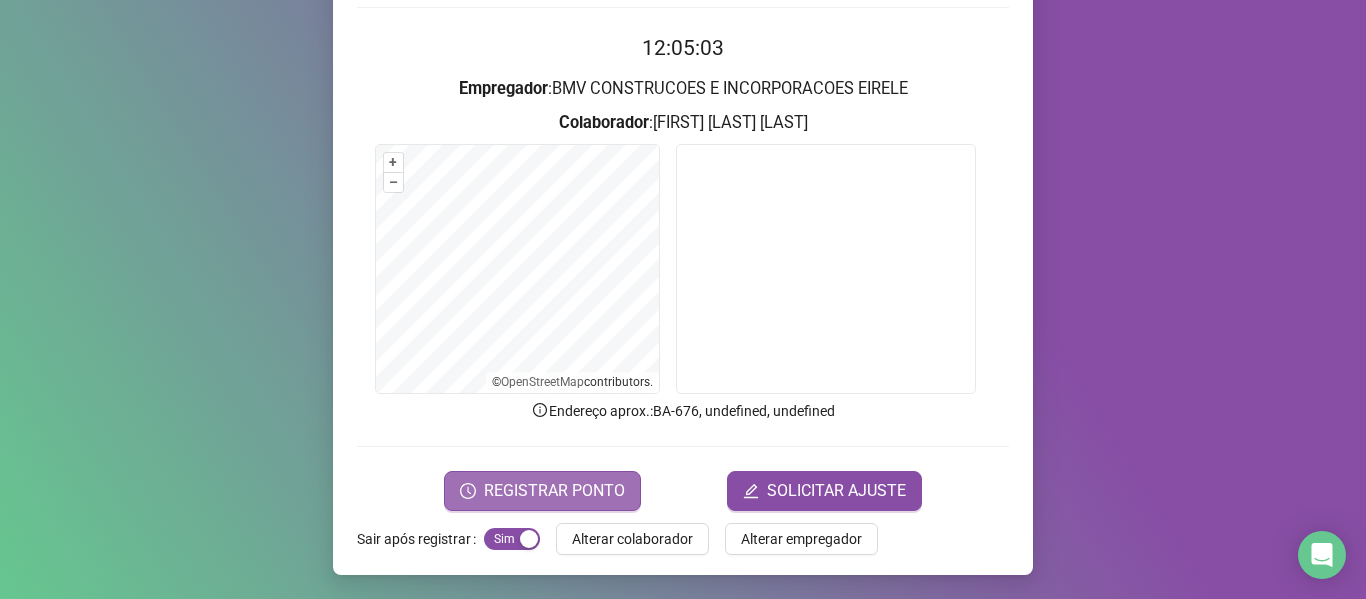 click on "REGISTRAR PONTO" at bounding box center [554, 491] 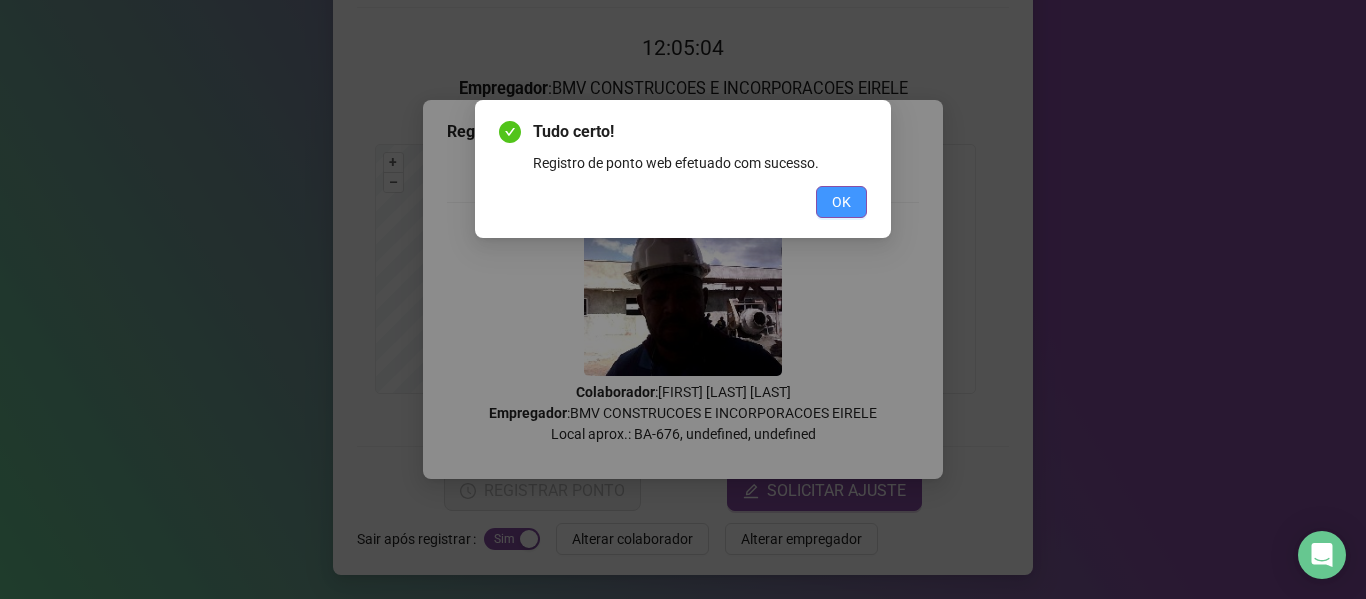 click on "OK" at bounding box center [841, 202] 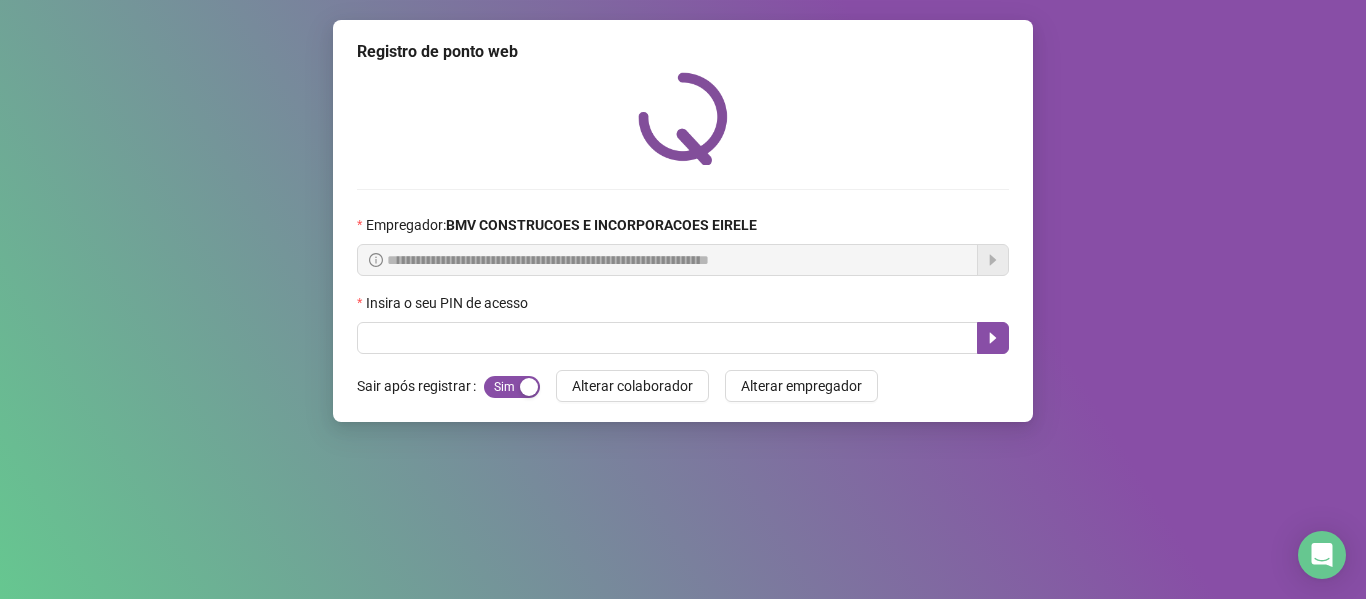 scroll, scrollTop: 0, scrollLeft: 0, axis: both 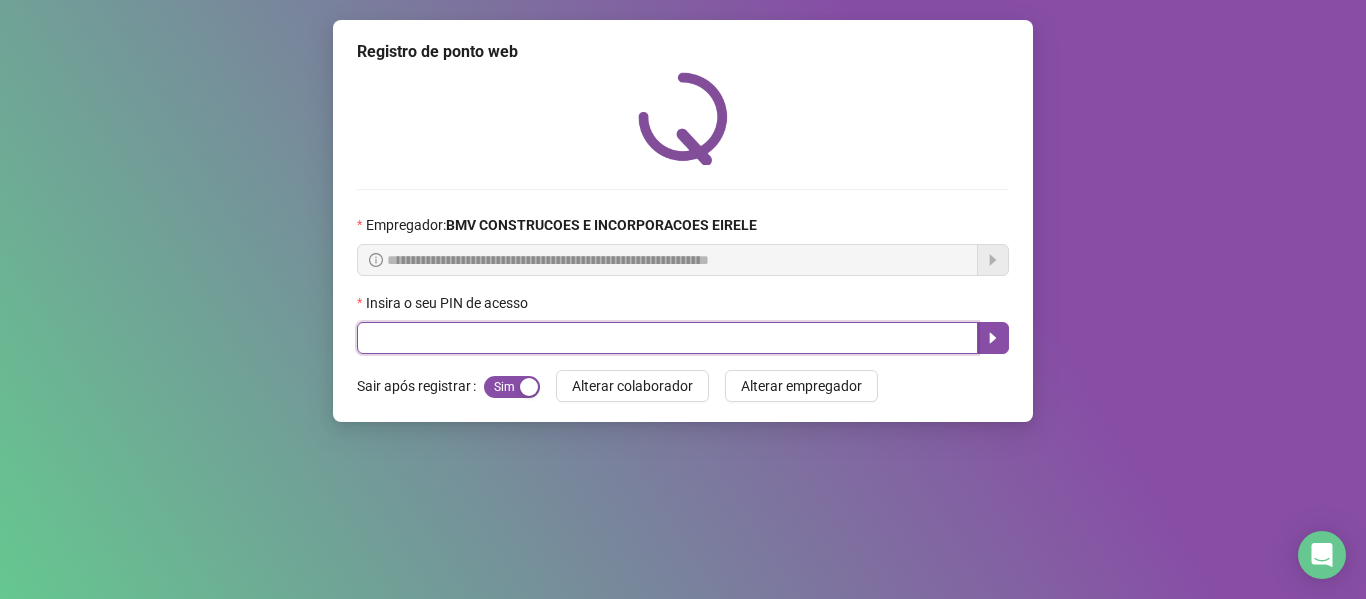 click at bounding box center (667, 338) 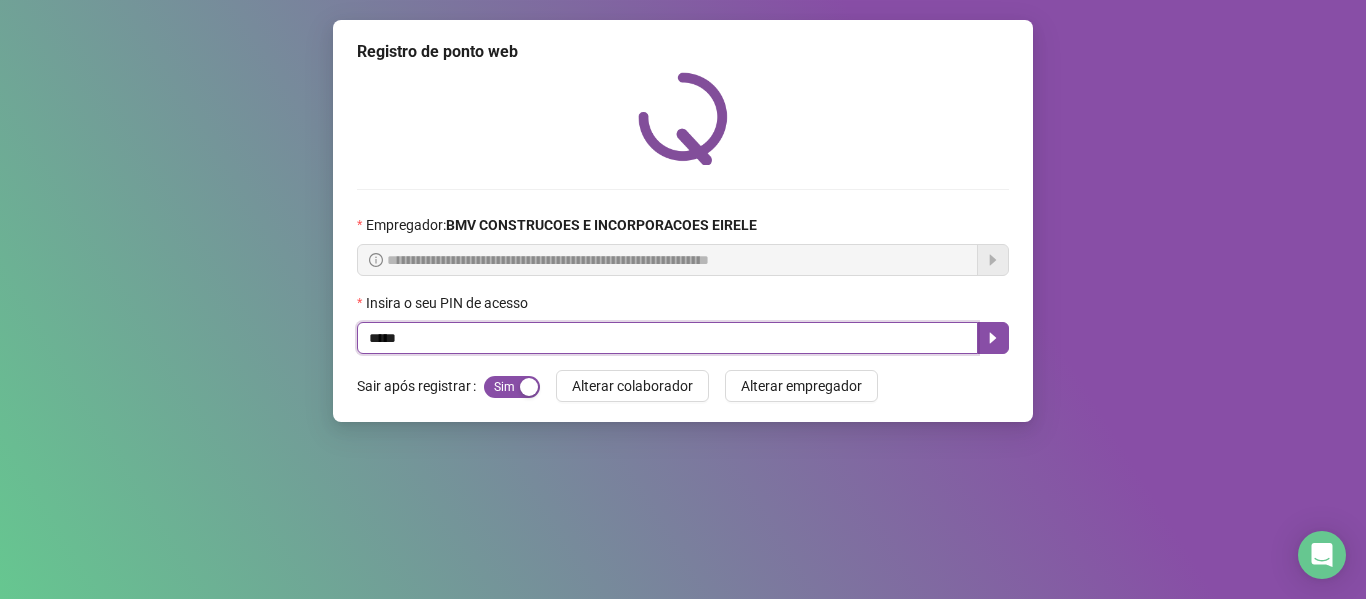 type on "*****" 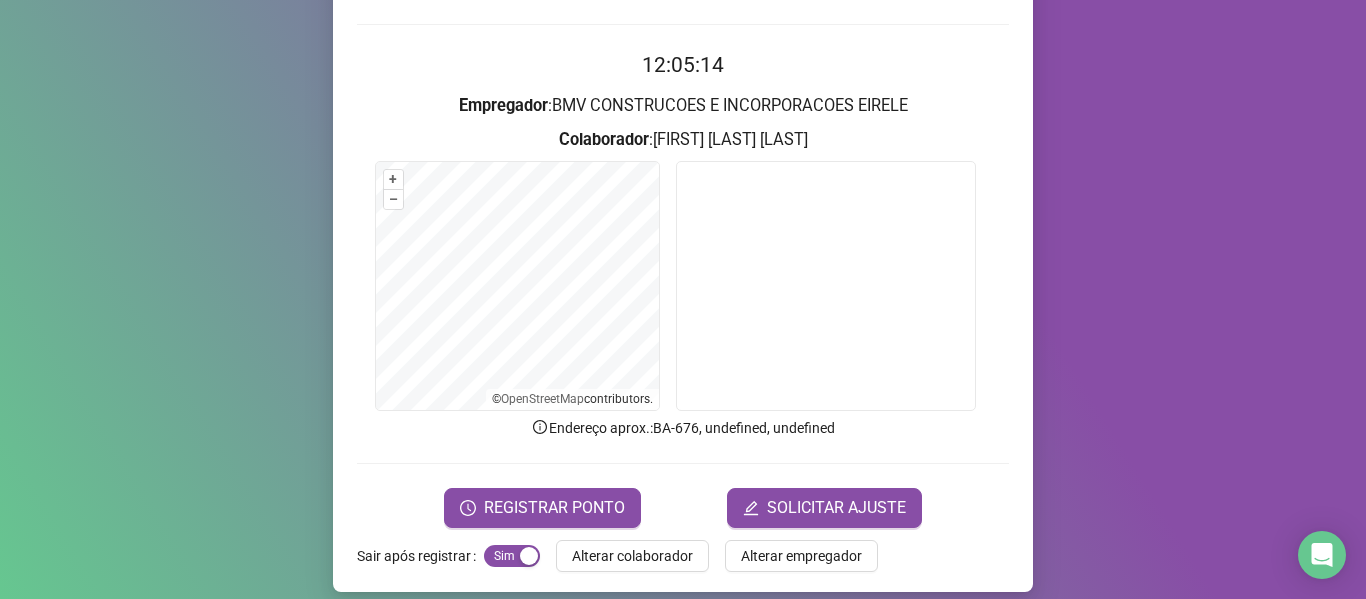 scroll, scrollTop: 182, scrollLeft: 0, axis: vertical 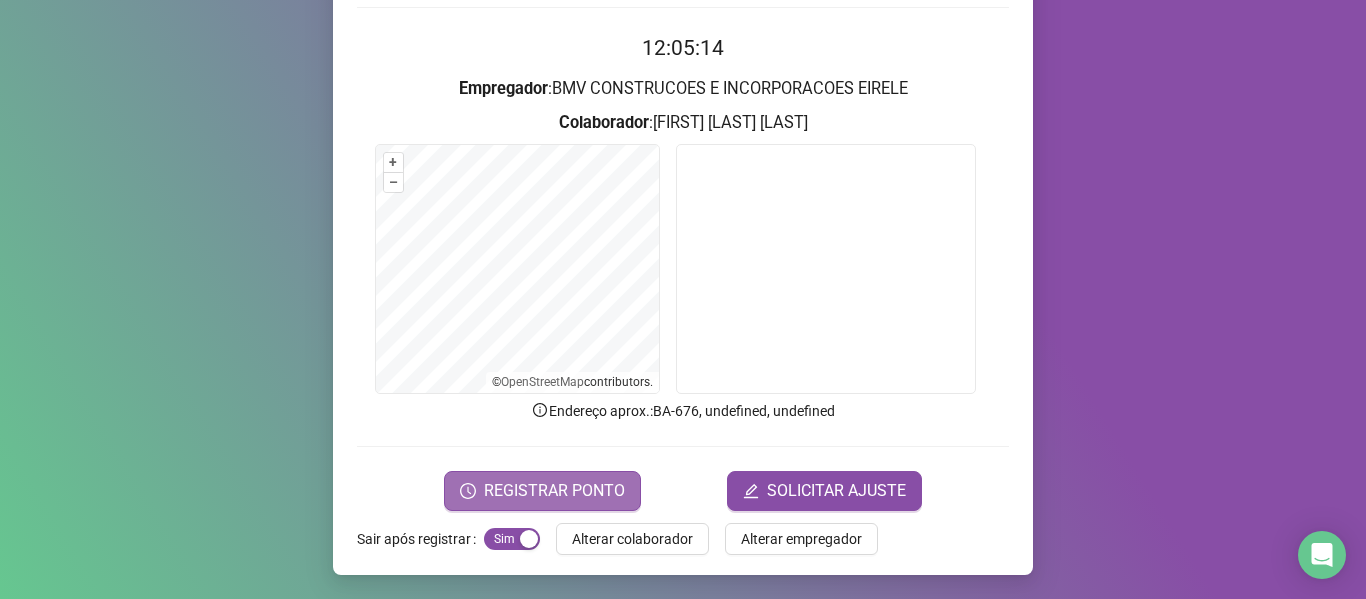 click on "REGISTRAR PONTO" at bounding box center (542, 491) 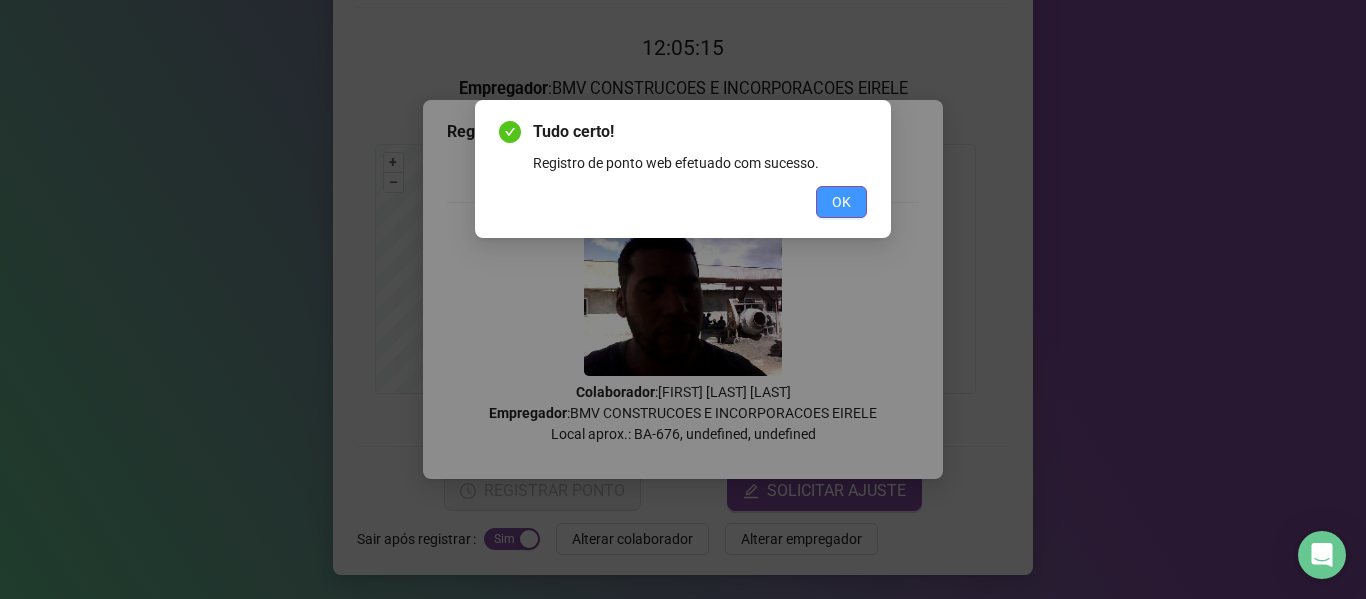 click on "OK" at bounding box center [841, 202] 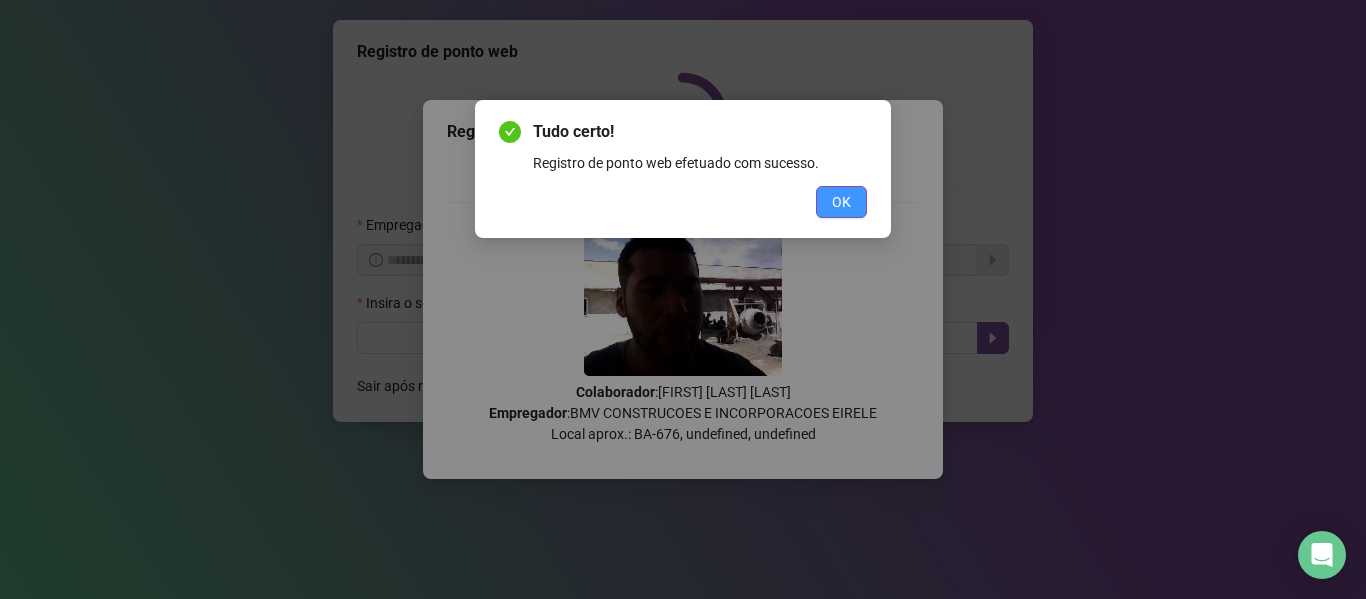 scroll, scrollTop: 0, scrollLeft: 0, axis: both 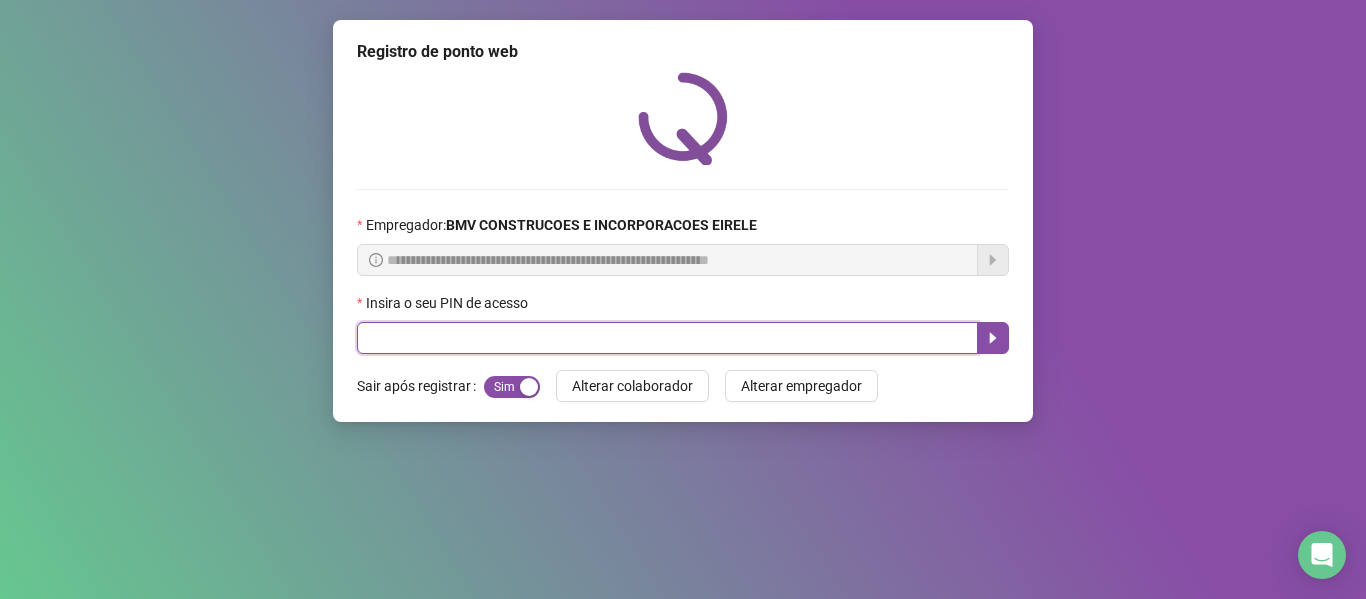 click at bounding box center [667, 338] 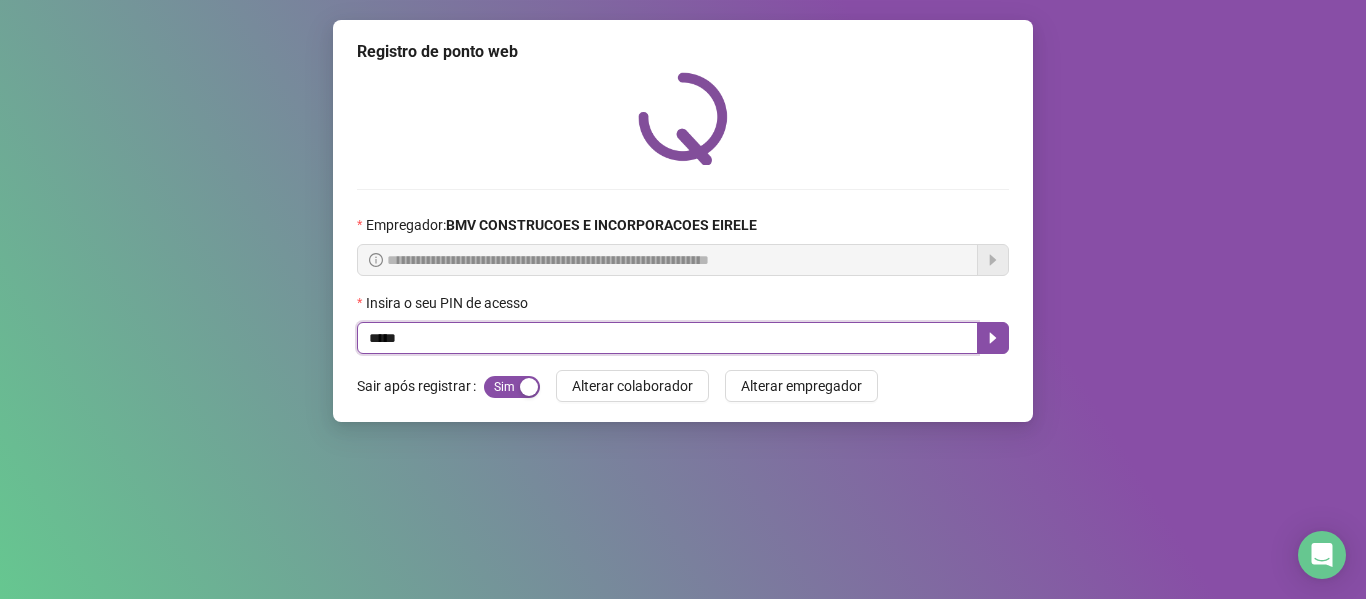 type on "*****" 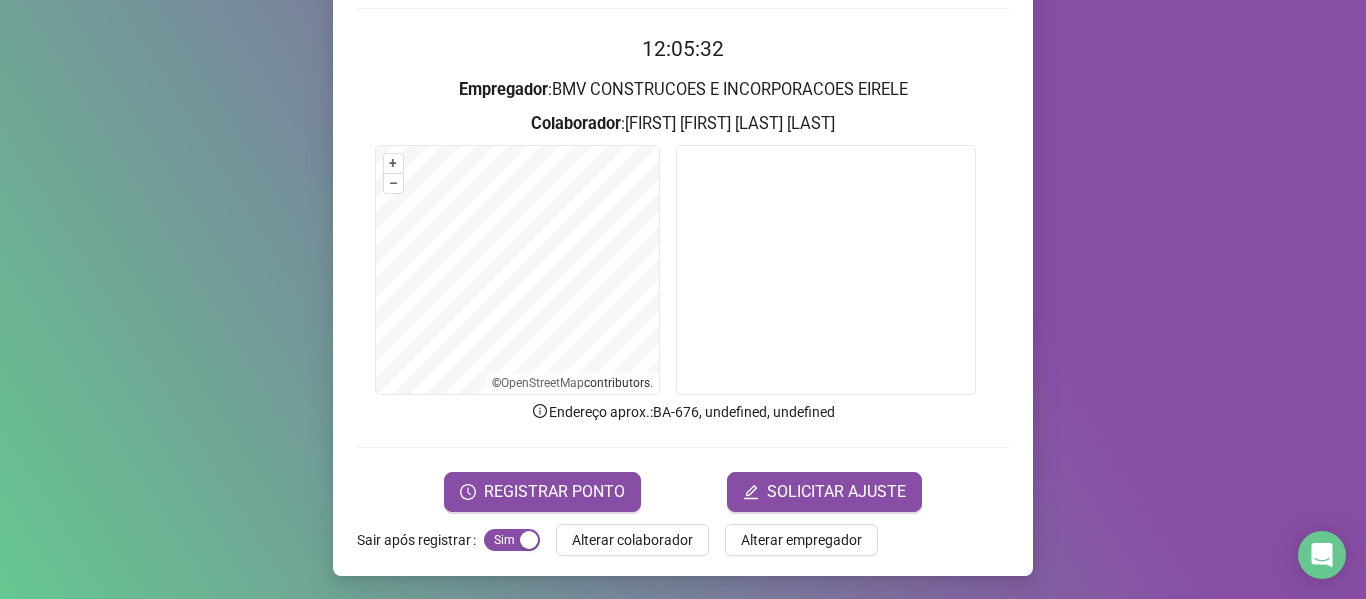 scroll, scrollTop: 182, scrollLeft: 0, axis: vertical 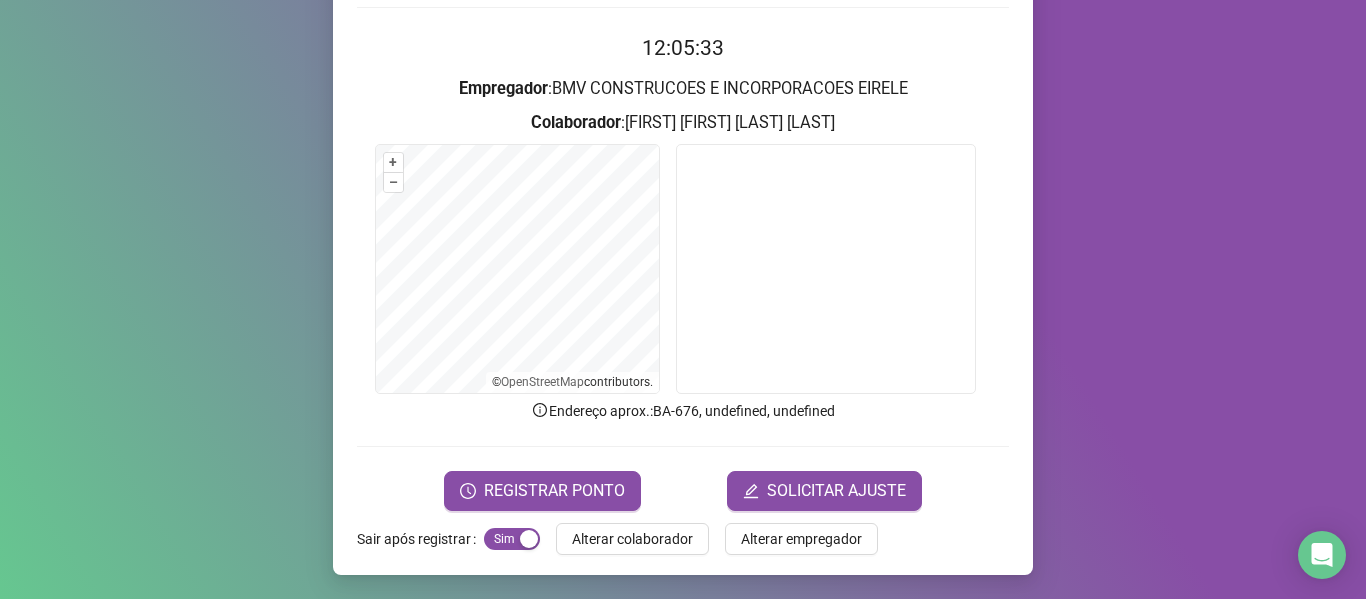 click on "12:05:33 Empregador :  BMV CONSTRUCOES E INCORPORACOES EIRELE  Colaborador :  [FIRST] [FIRST] [LAST] [LAST] + – ⇧ › ©  OpenStreetMap  contributors. Endereço aprox. :  BA-676, undefined, undefined REGISTRAR PONTO SOLICITAR AJUSTE" at bounding box center [683, 271] 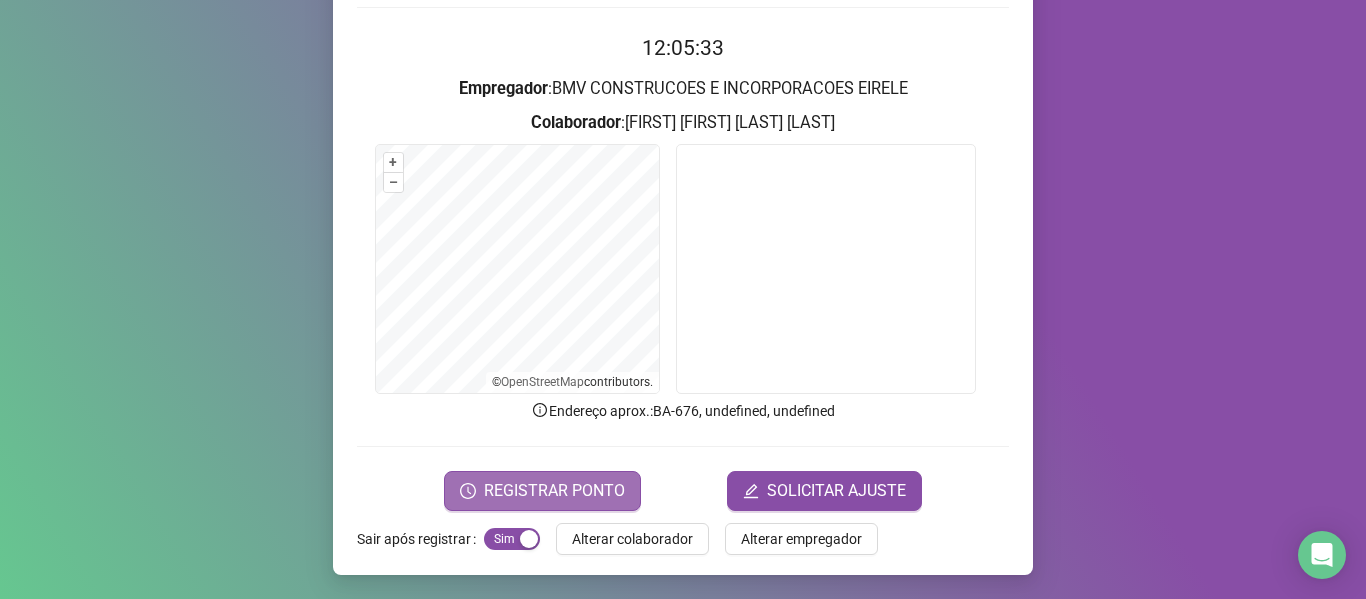 click on "REGISTRAR PONTO" at bounding box center (542, 491) 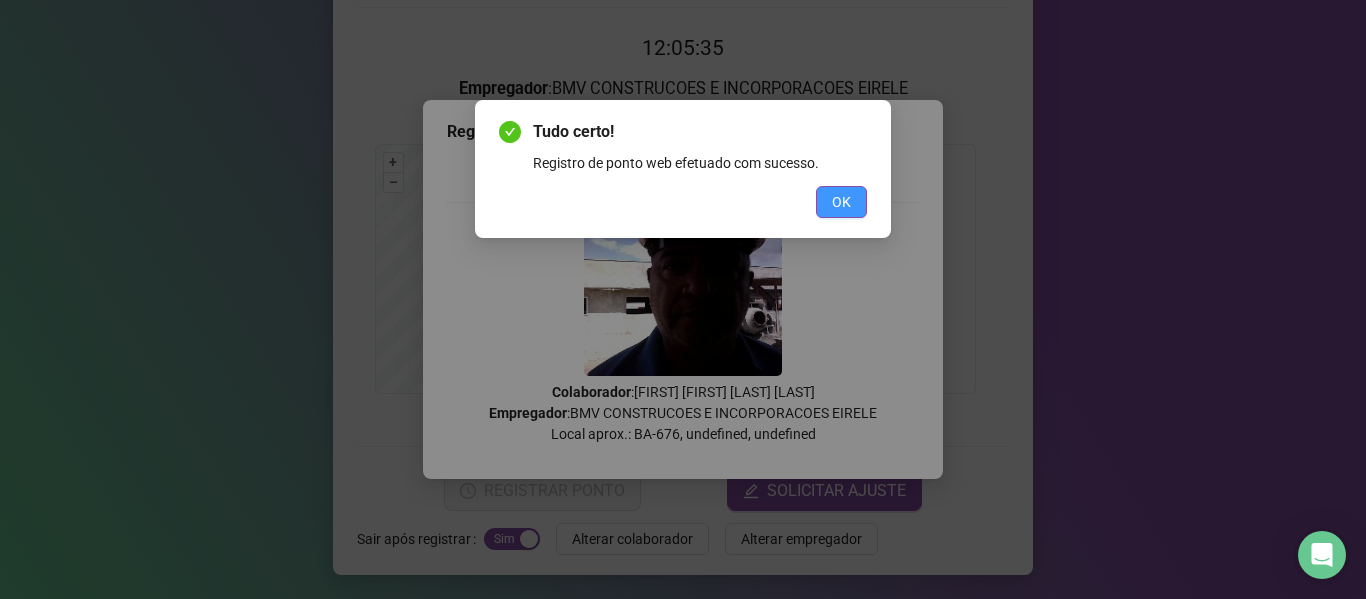 click on "OK" at bounding box center [841, 202] 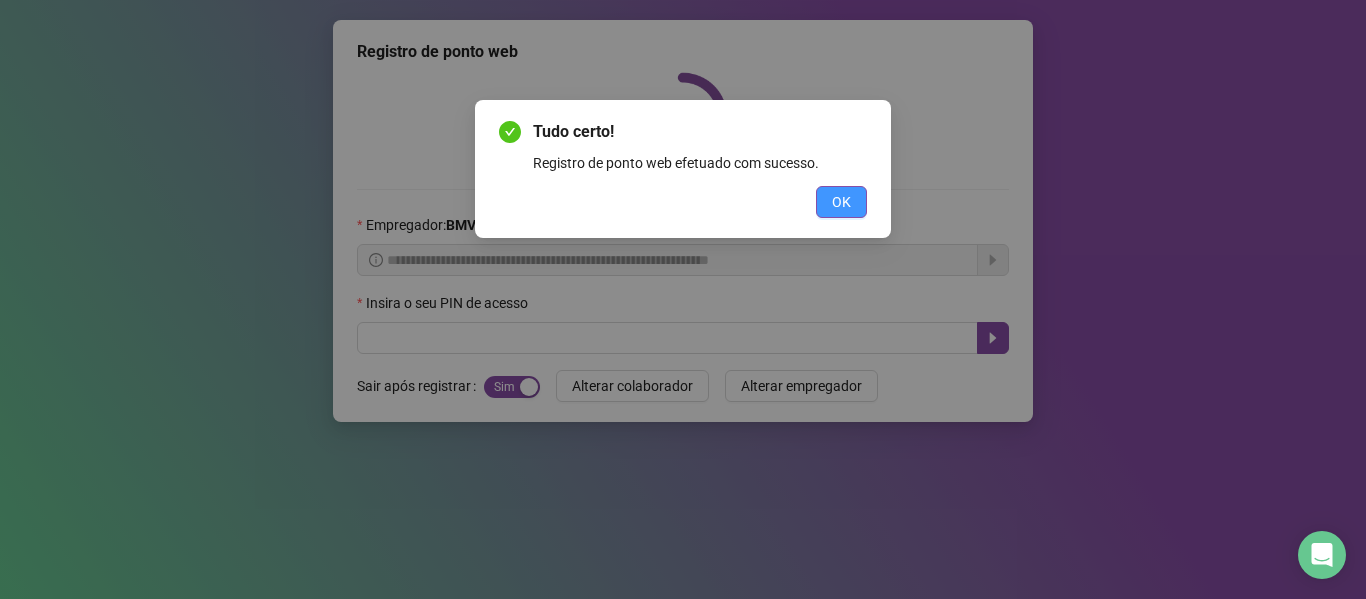 scroll, scrollTop: 0, scrollLeft: 0, axis: both 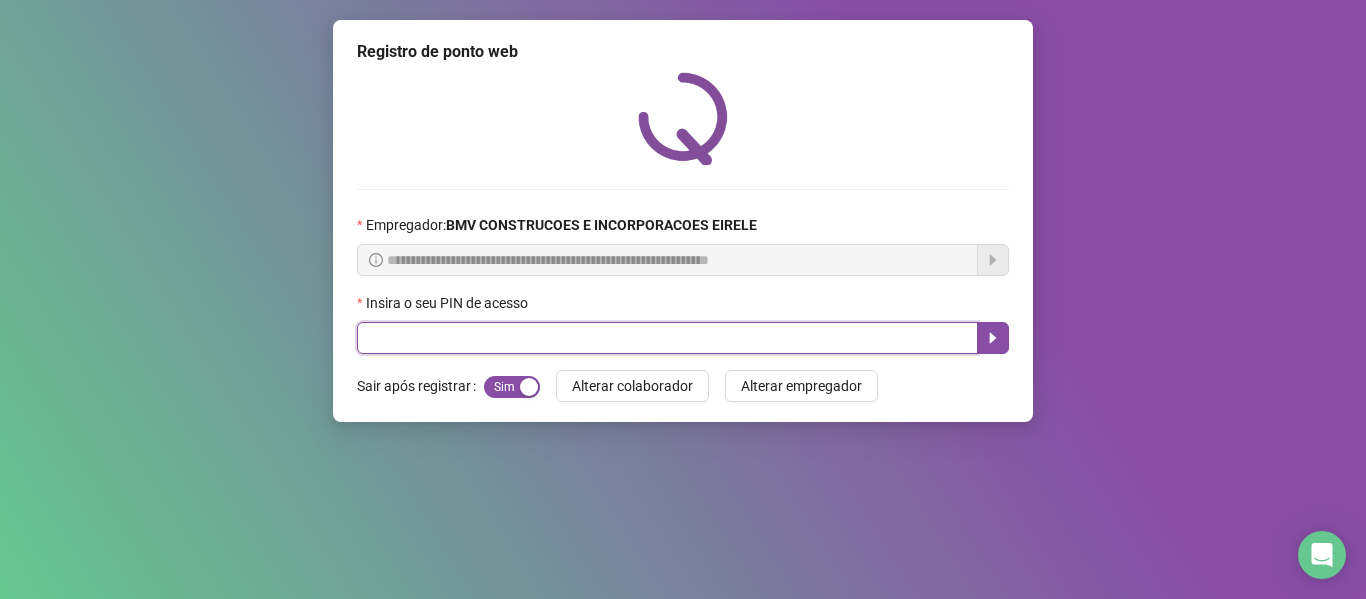 click at bounding box center [667, 338] 